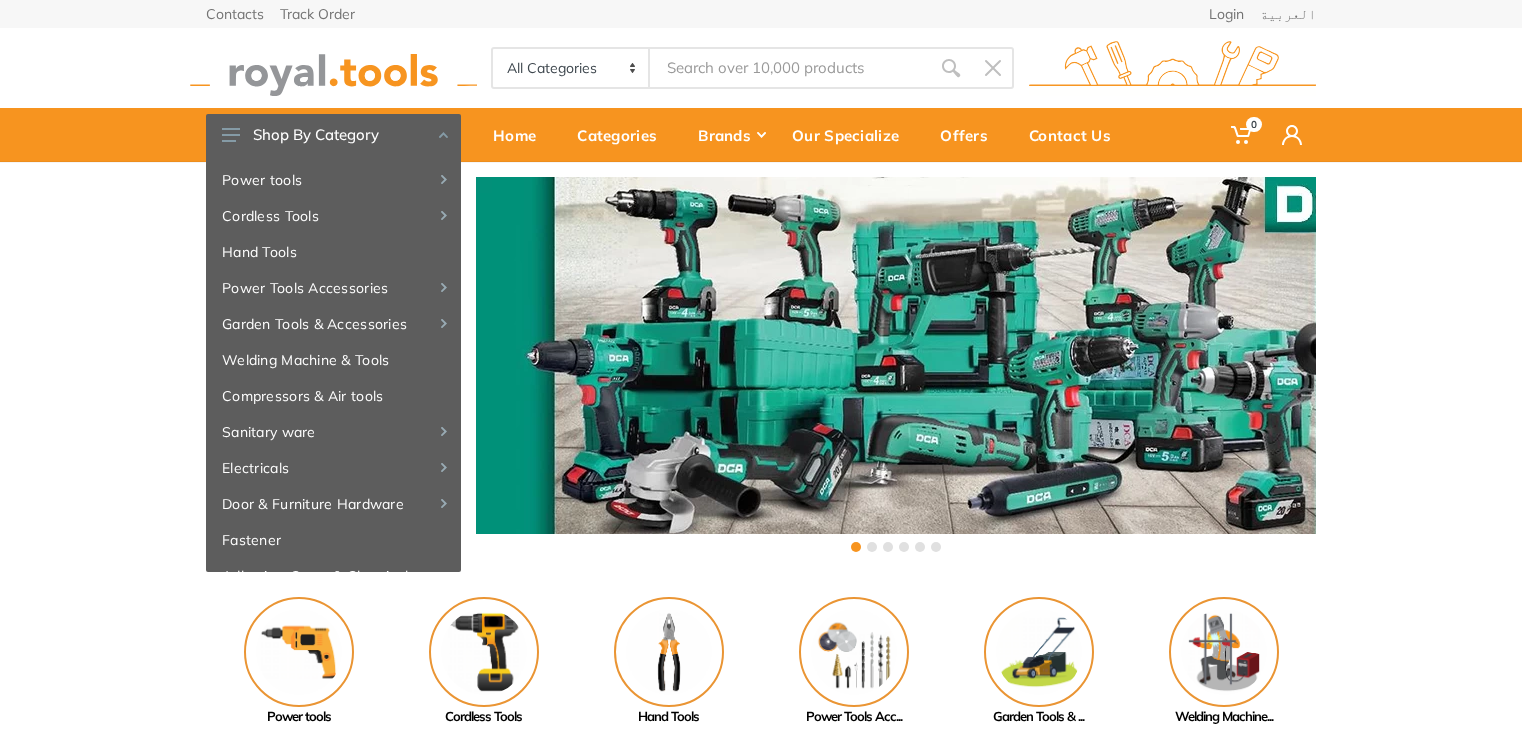 scroll, scrollTop: 0, scrollLeft: 0, axis: both 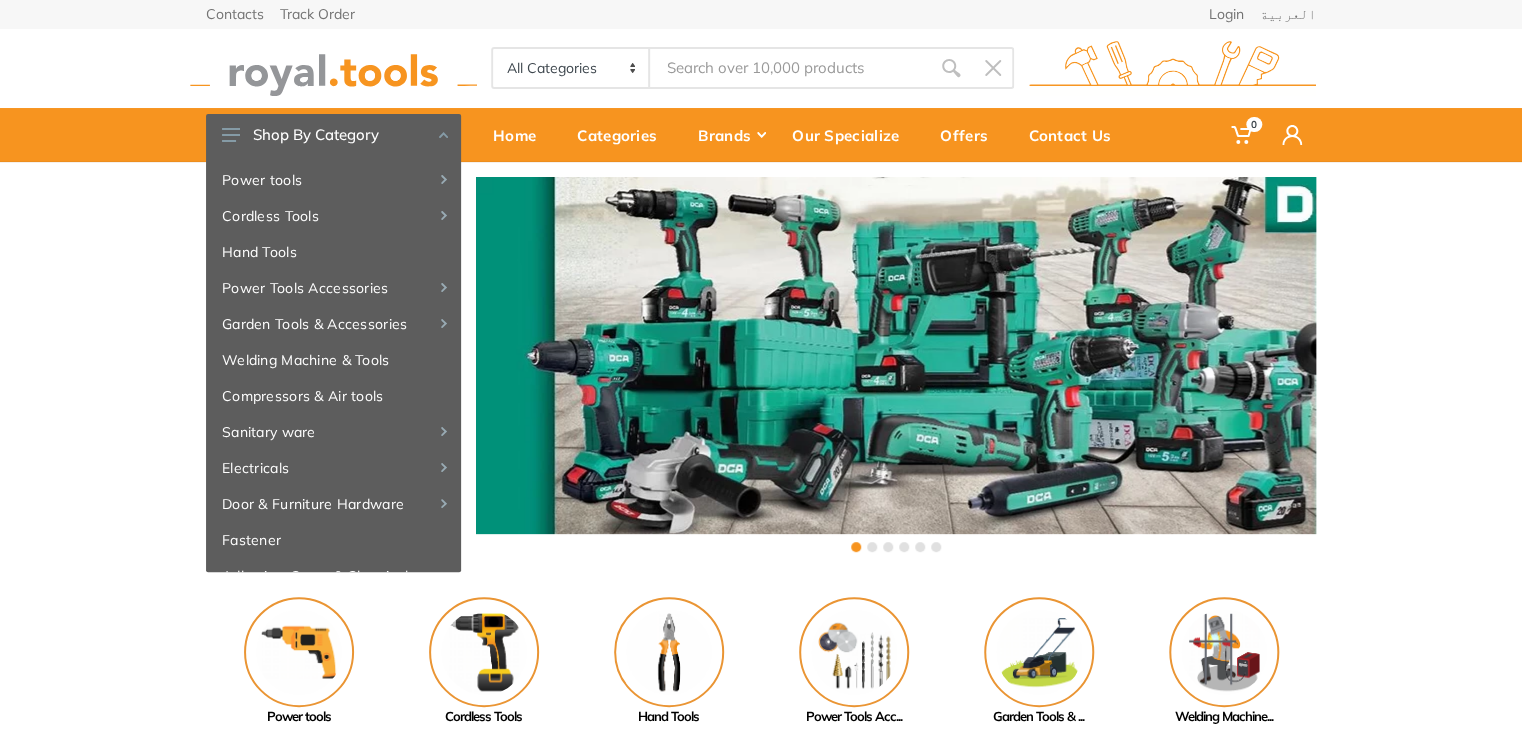 type on "m" 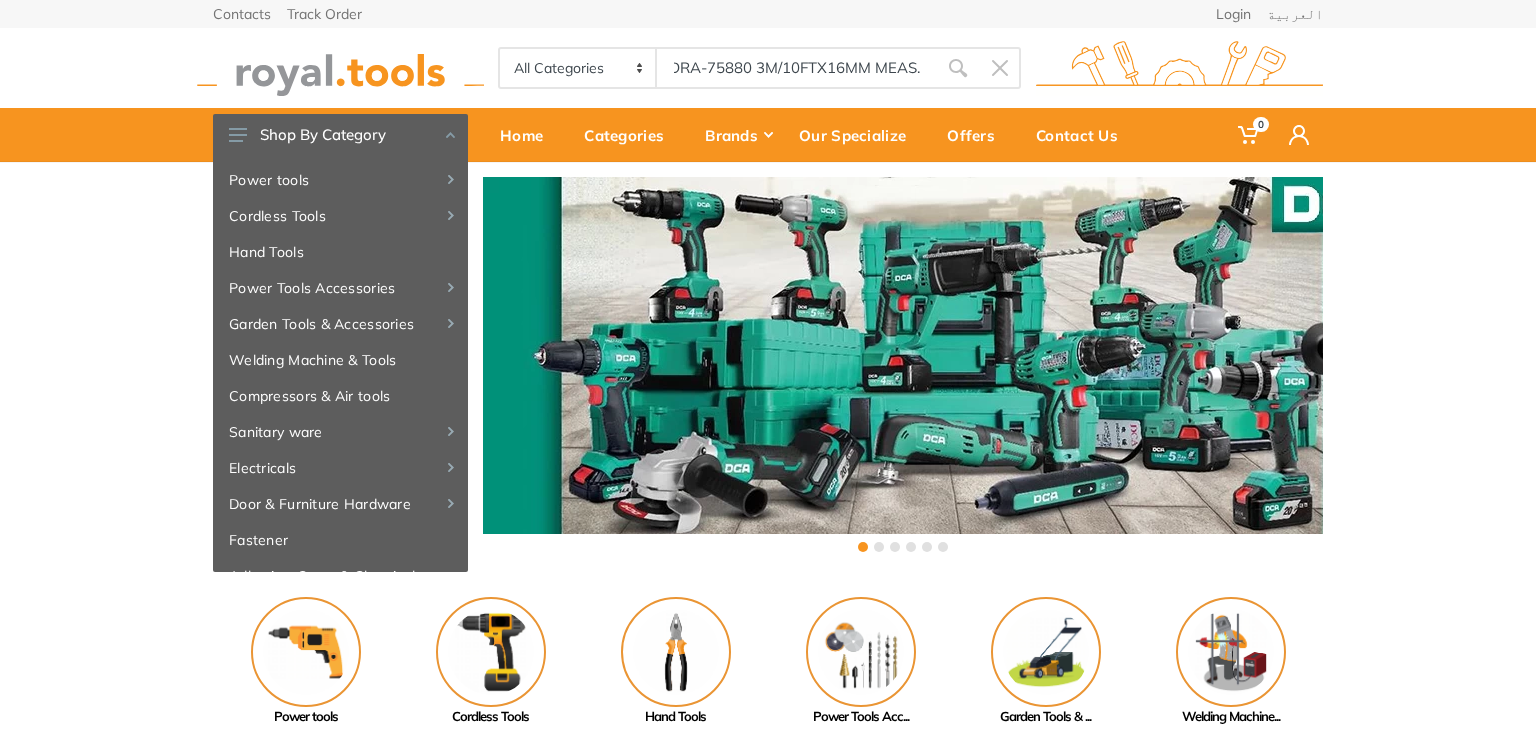 scroll, scrollTop: 0, scrollLeft: 5, axis: horizontal 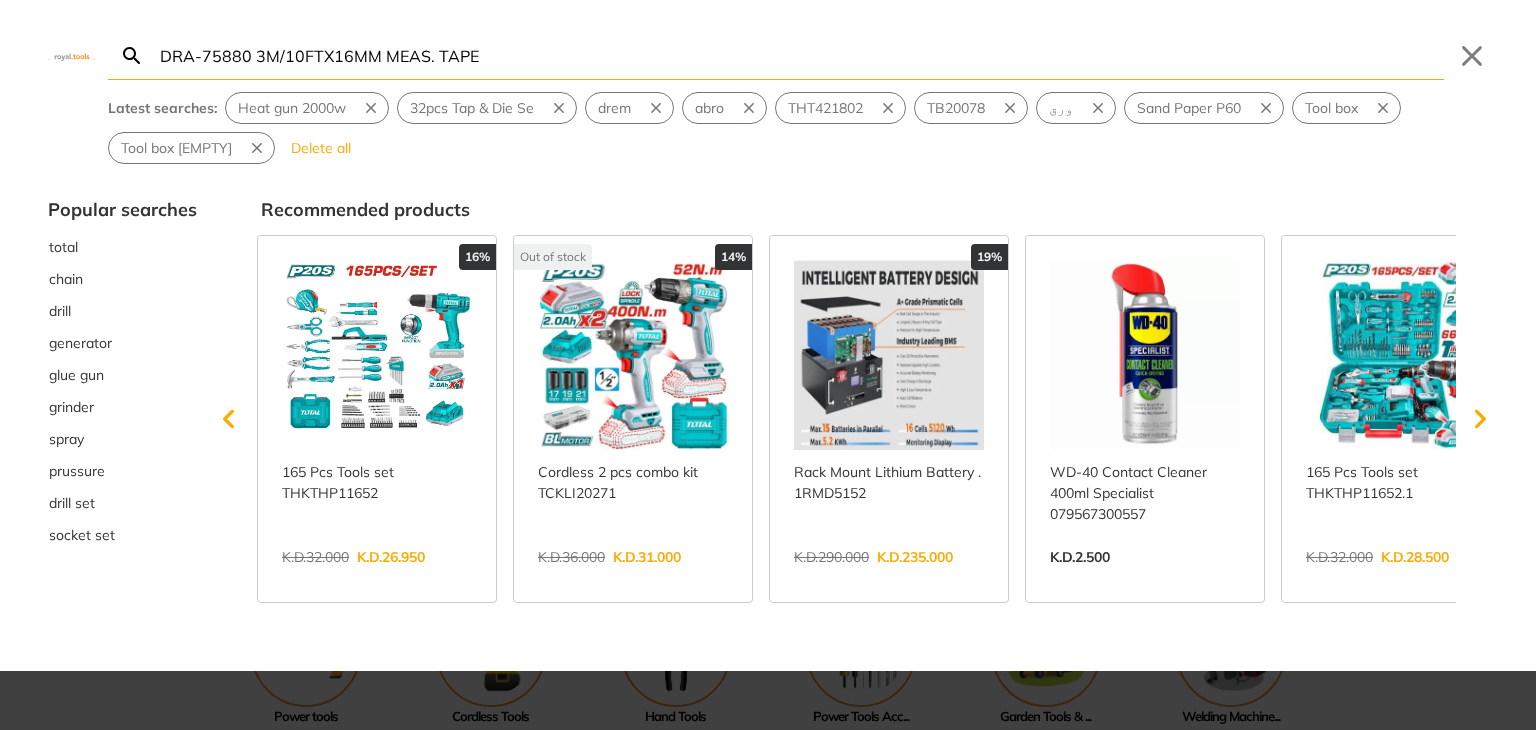type on "DRA-75880 3M/10FTX16MM MEAS. TAPE" 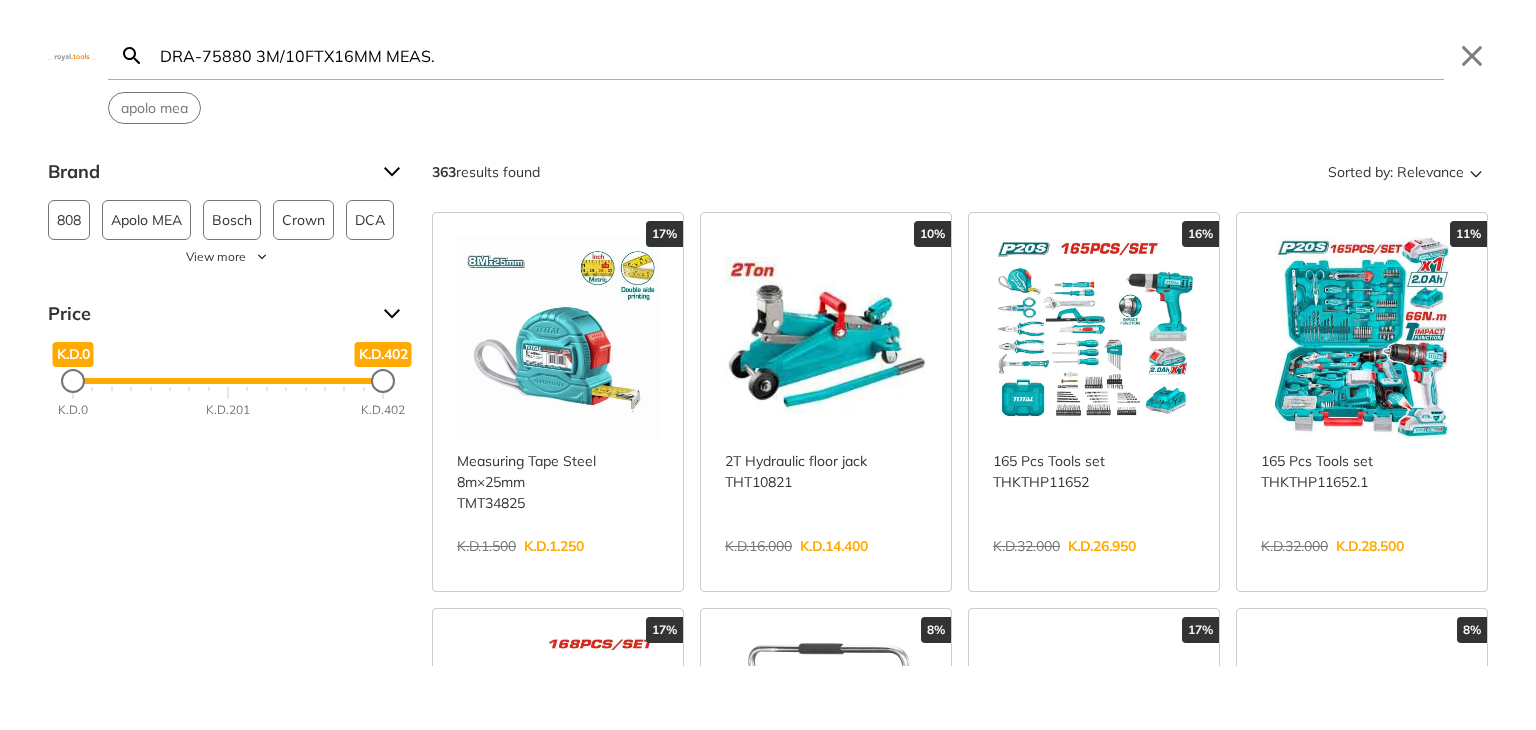 click on "View more →" at bounding box center (558, 567) 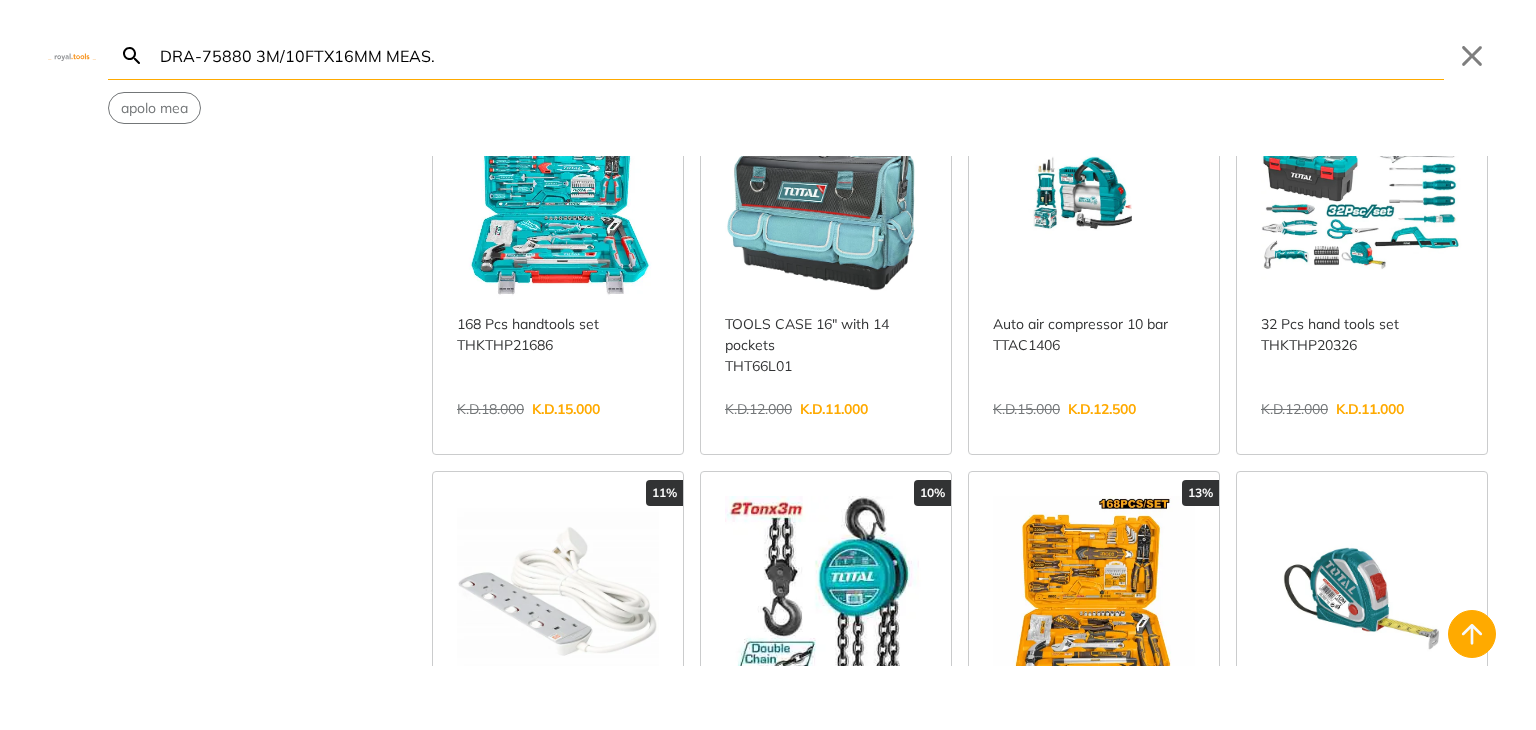 scroll, scrollTop: 0, scrollLeft: 0, axis: both 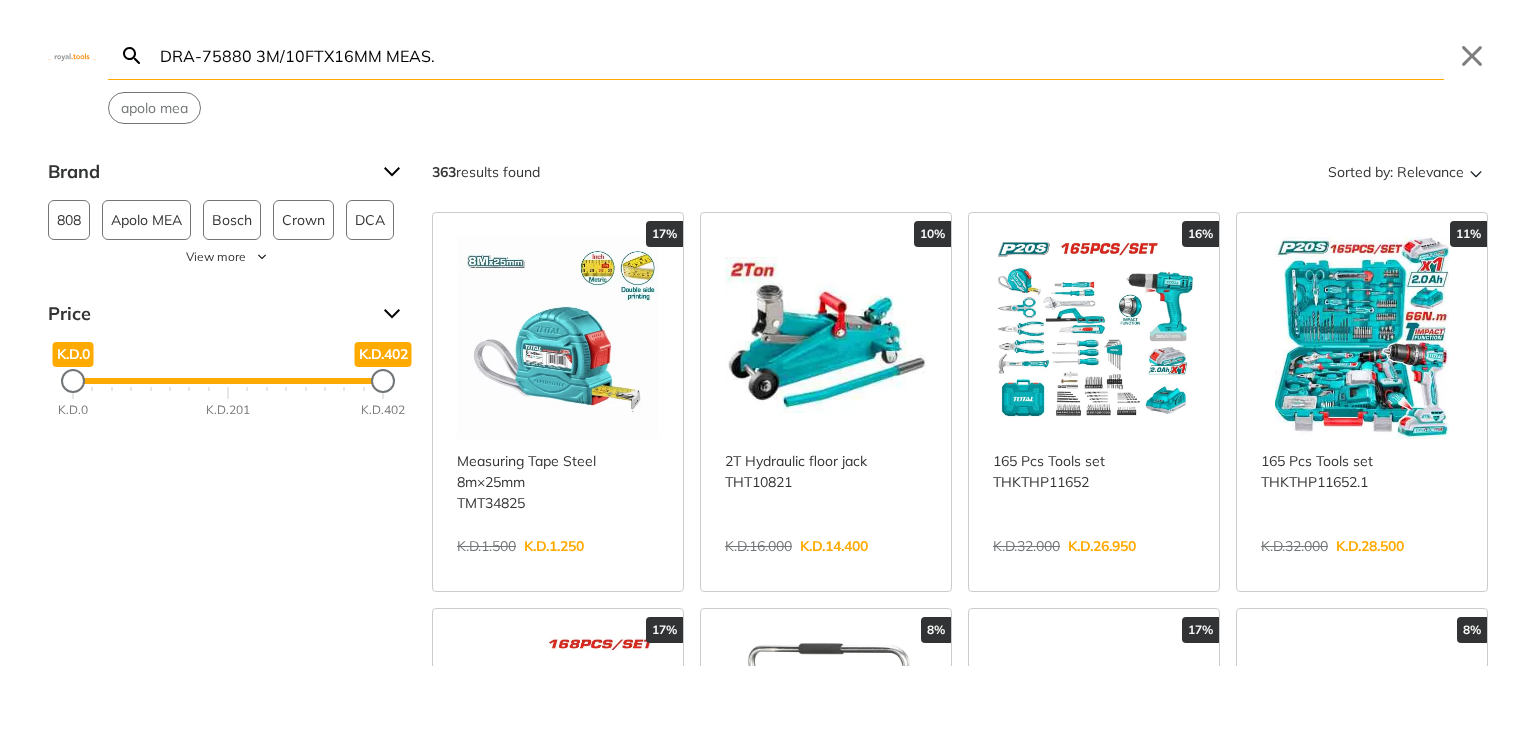 drag, startPoint x: 497, startPoint y: 60, endPoint x: 114, endPoint y: 13, distance: 385.87305 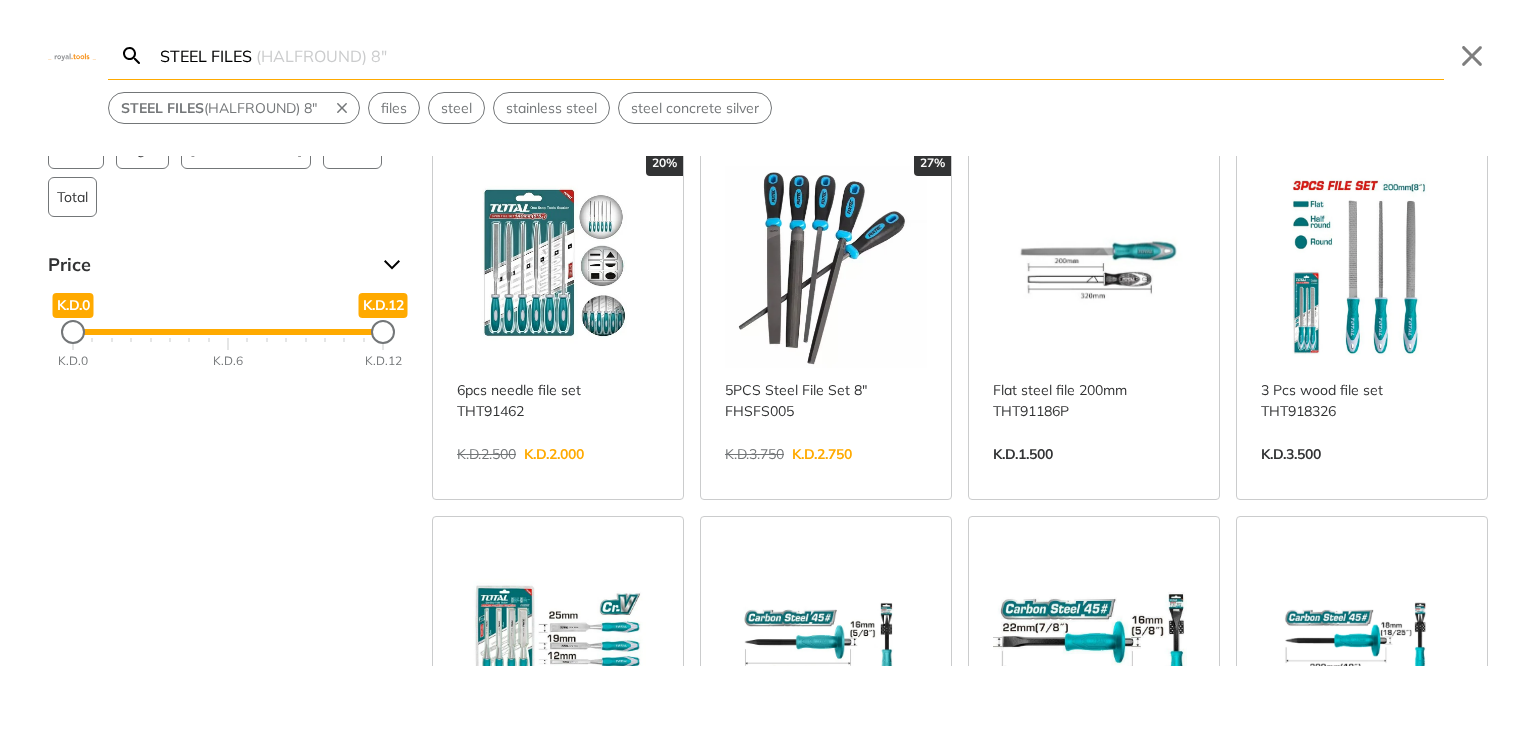 scroll, scrollTop: 57, scrollLeft: 0, axis: vertical 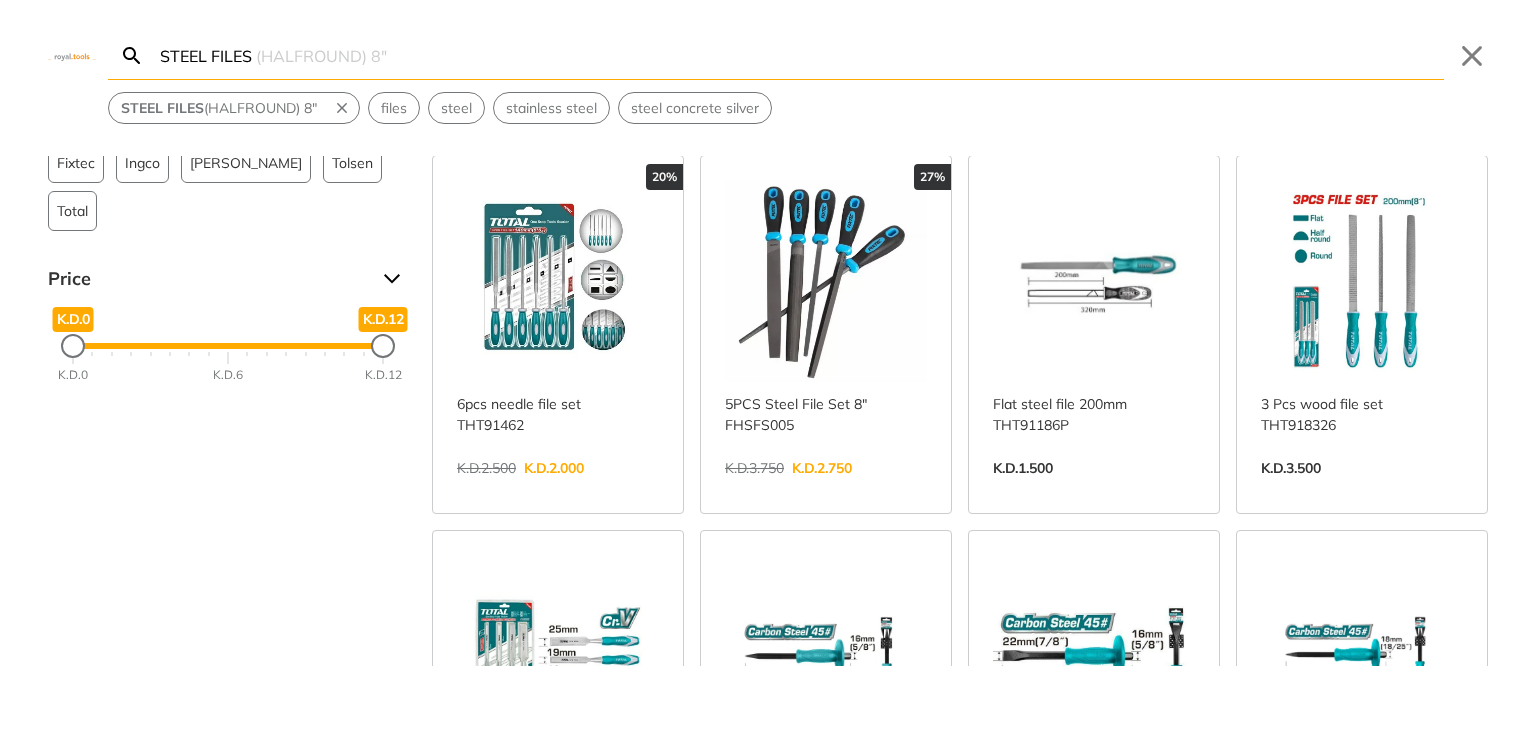 click on "View more →" at bounding box center (826, 489) 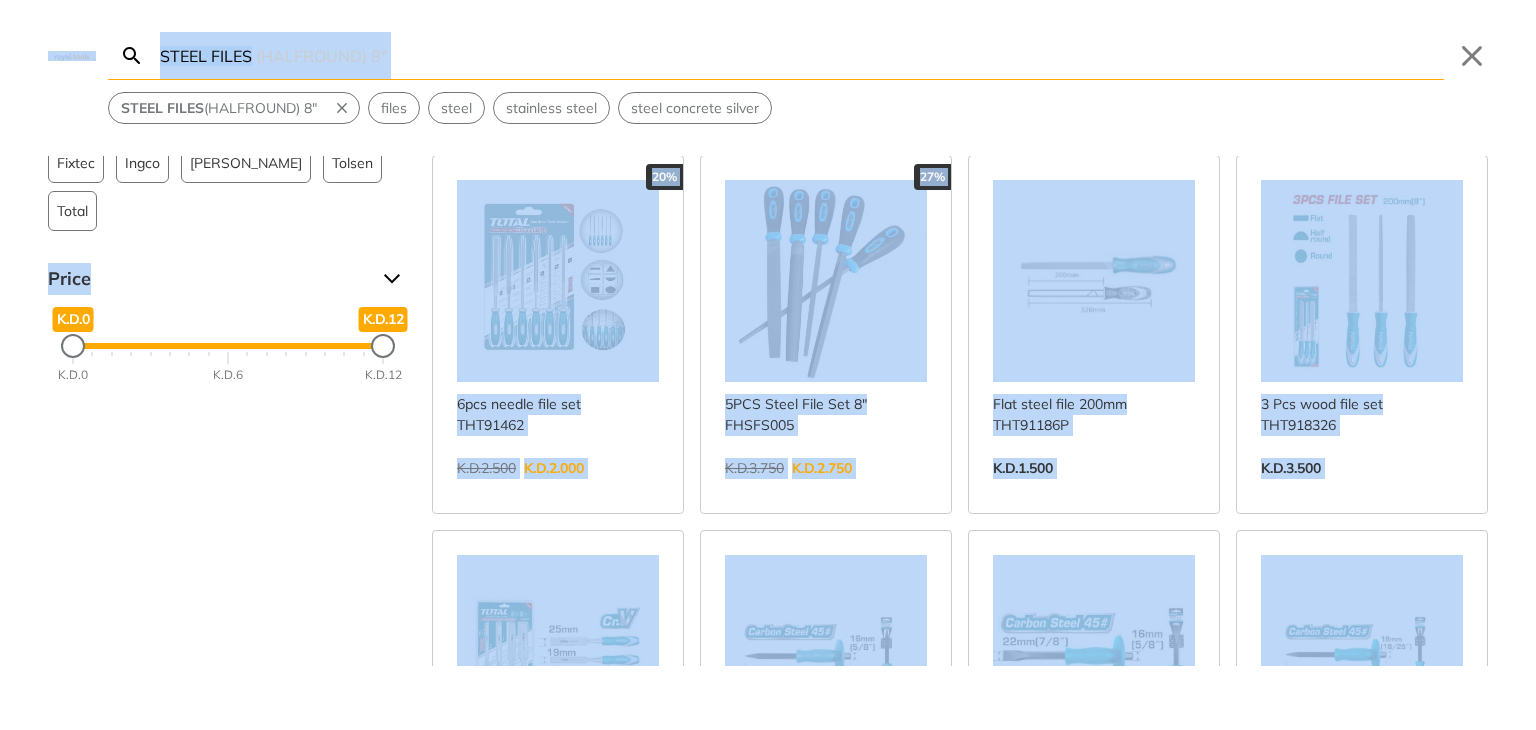 click on "STEEL FILES" at bounding box center [800, 55] 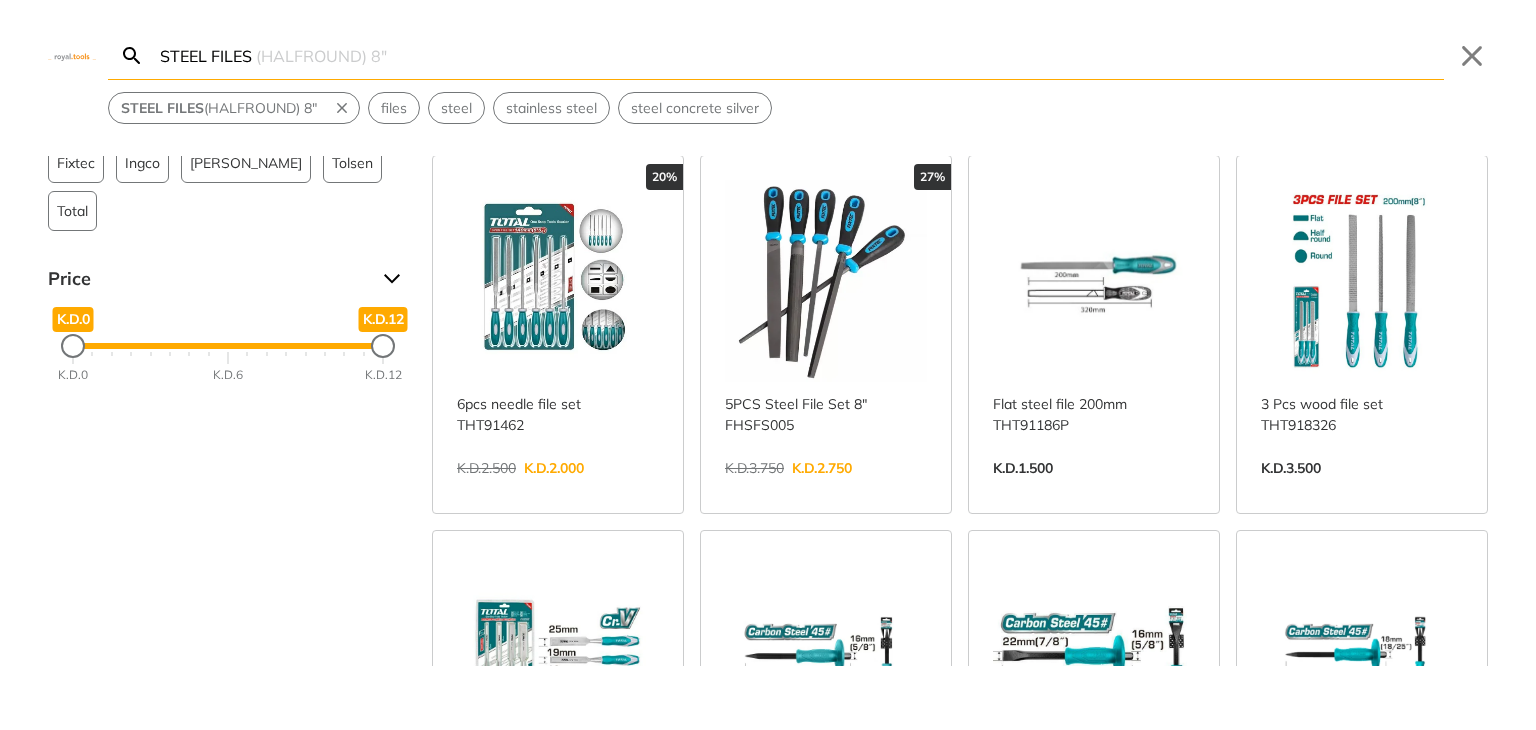 paste on "CREW DRIVER SLOT 6.5*150" 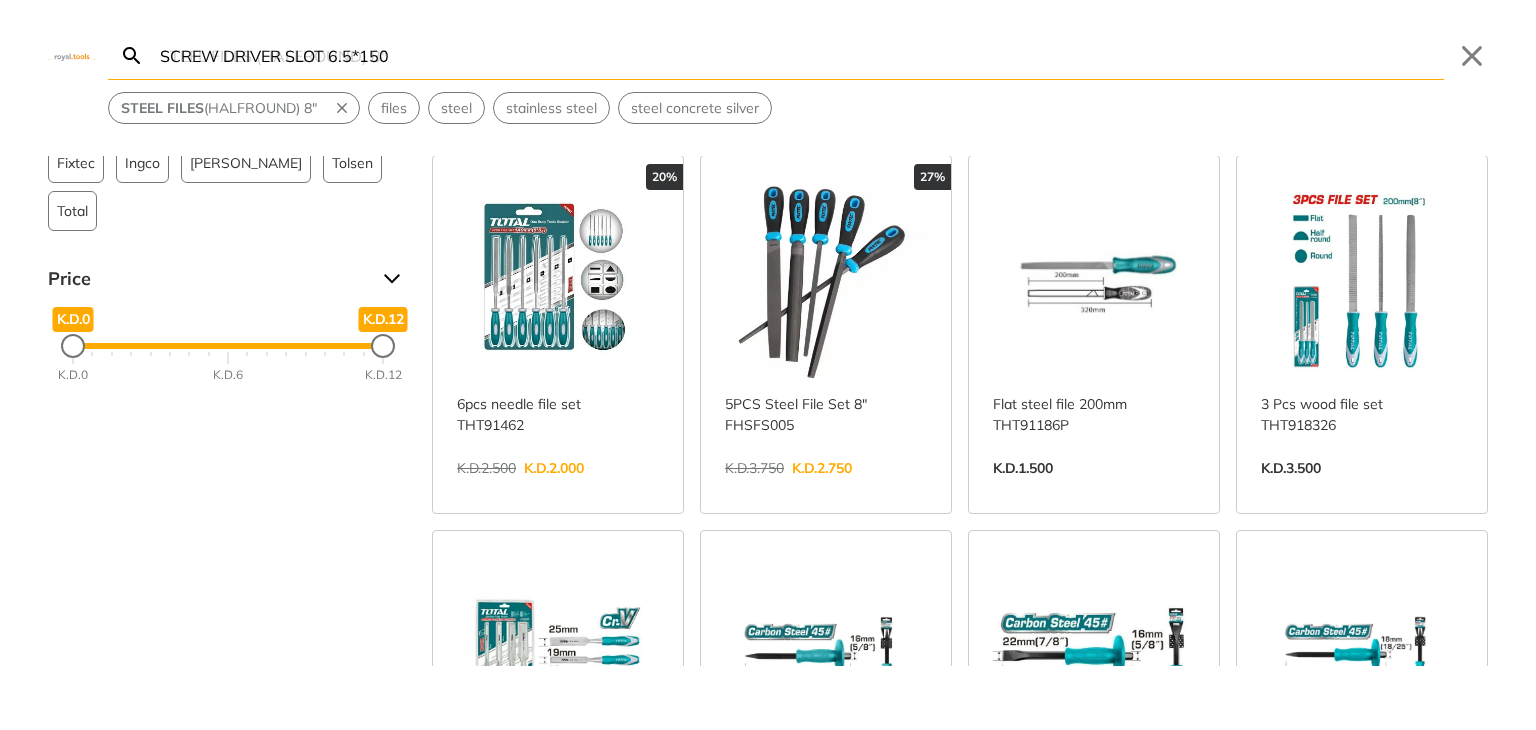 scroll, scrollTop: 0, scrollLeft: 0, axis: both 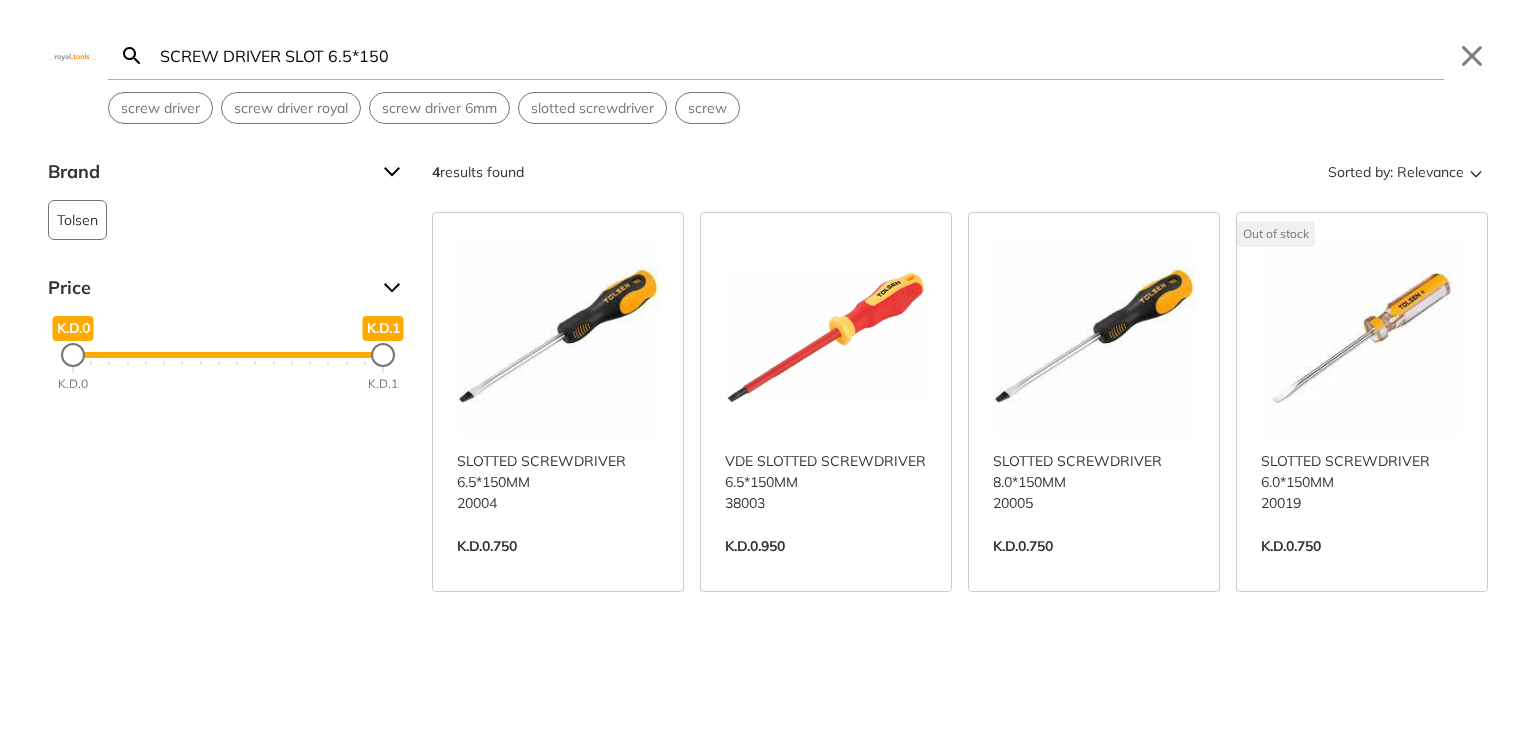 click on "View more →" at bounding box center (558, 567) 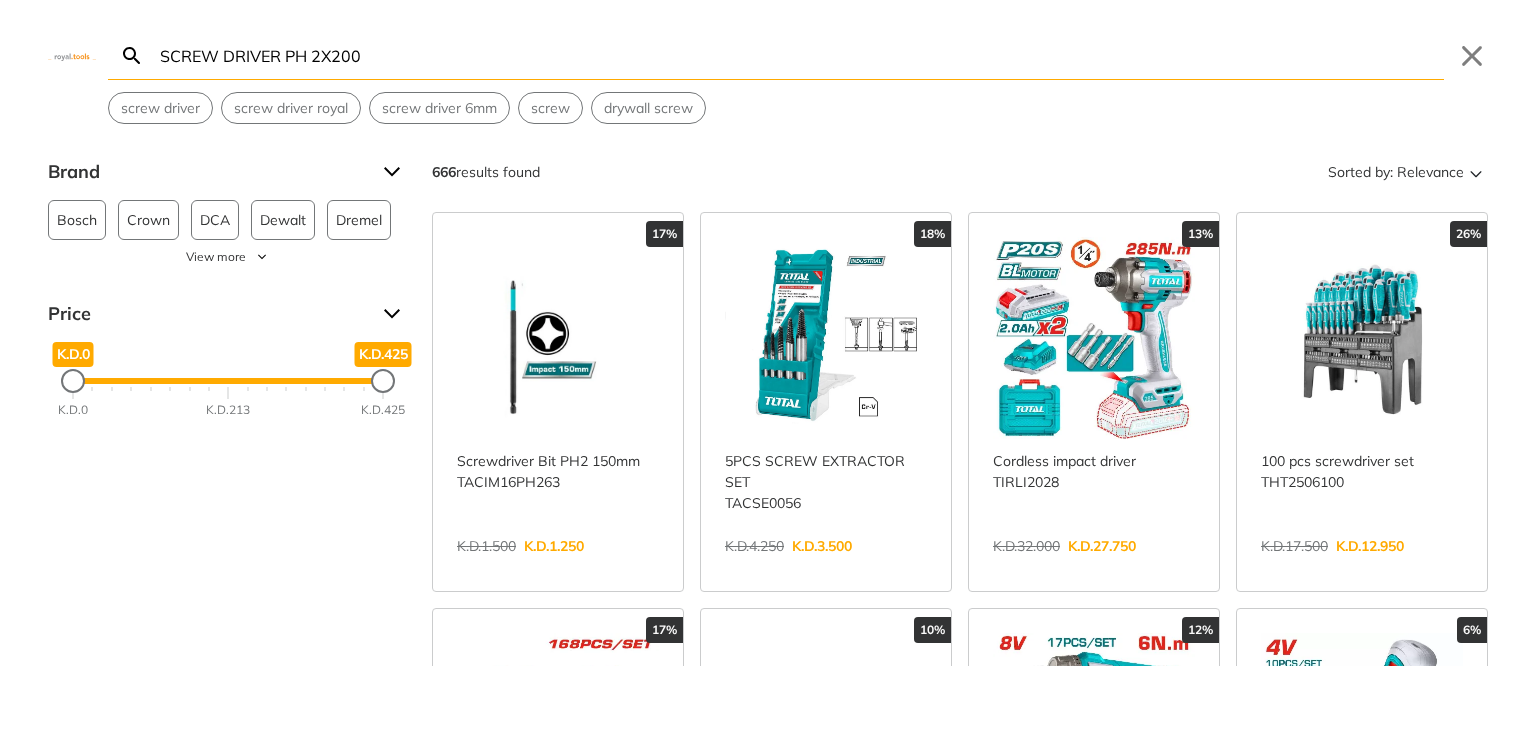 click on "SCREW DRIVER PH 2X200" at bounding box center (800, 55) 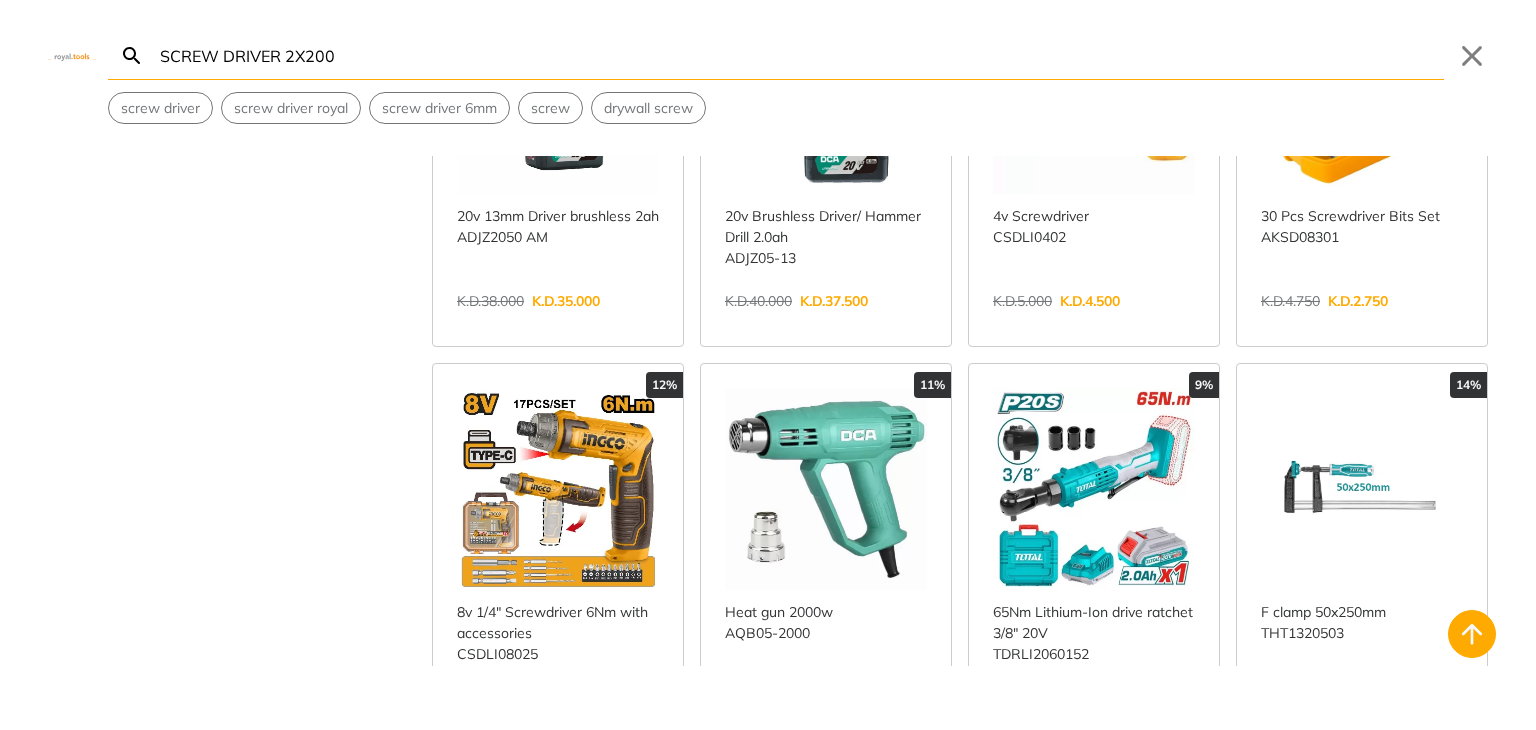 scroll, scrollTop: 0, scrollLeft: 0, axis: both 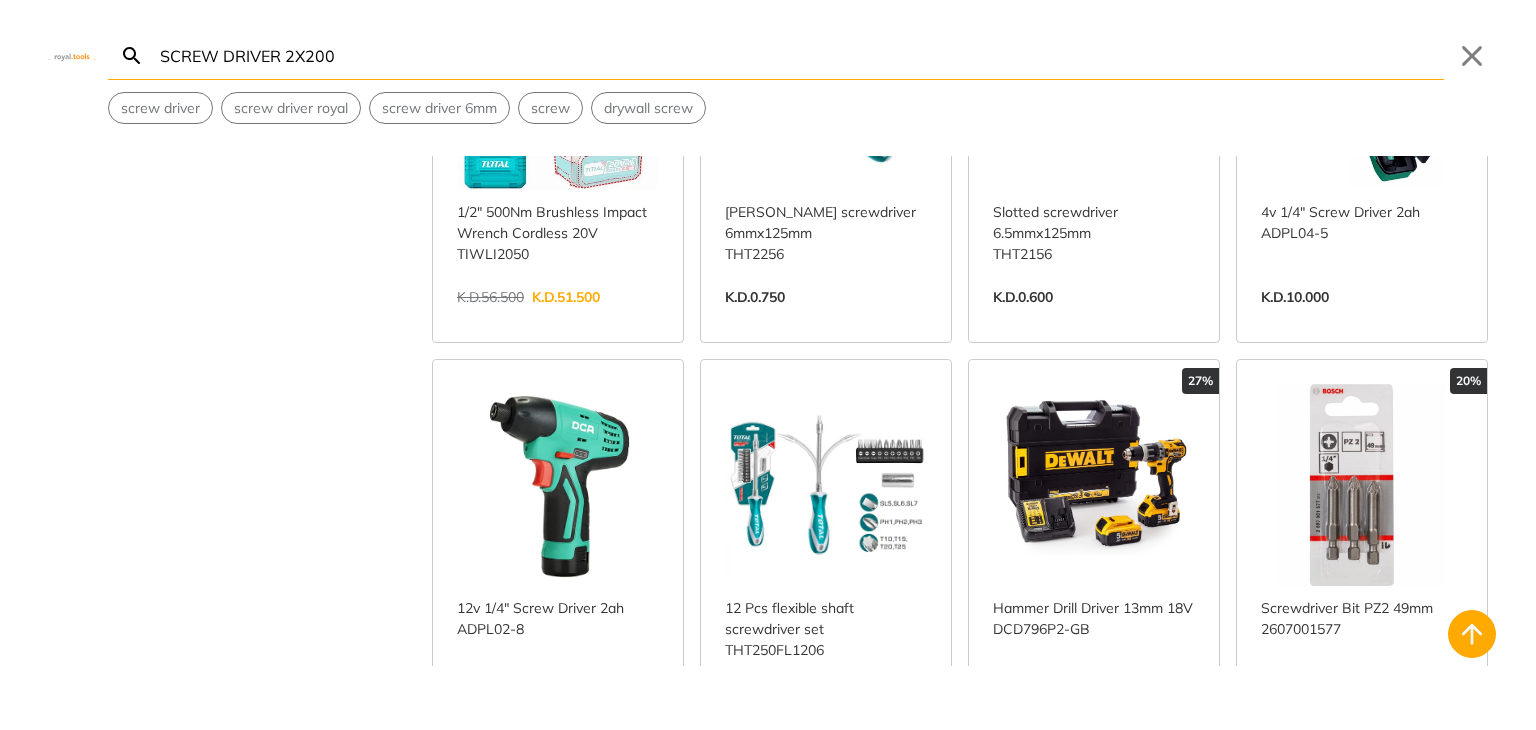 type on "SCREW DRIVER 2X200" 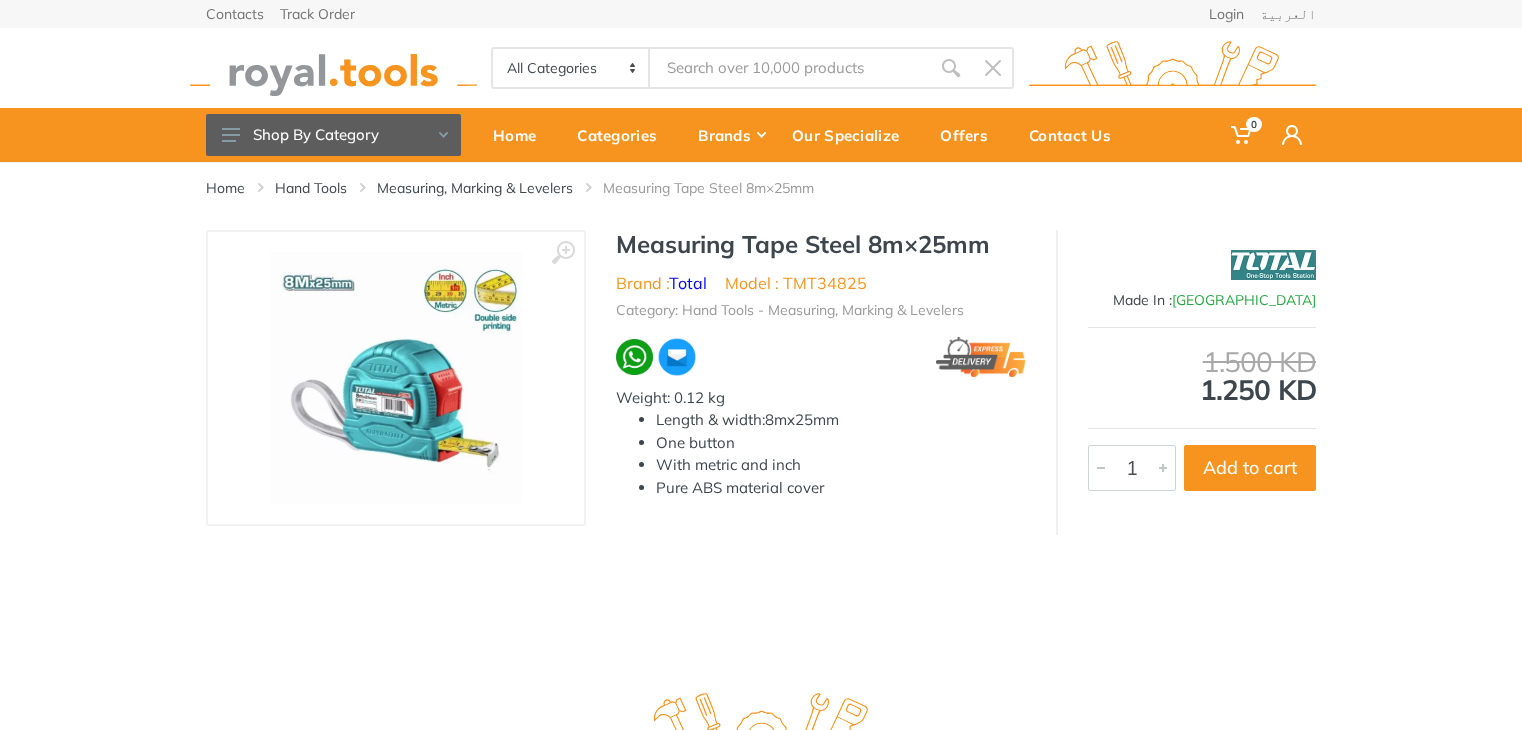 scroll, scrollTop: 0, scrollLeft: 0, axis: both 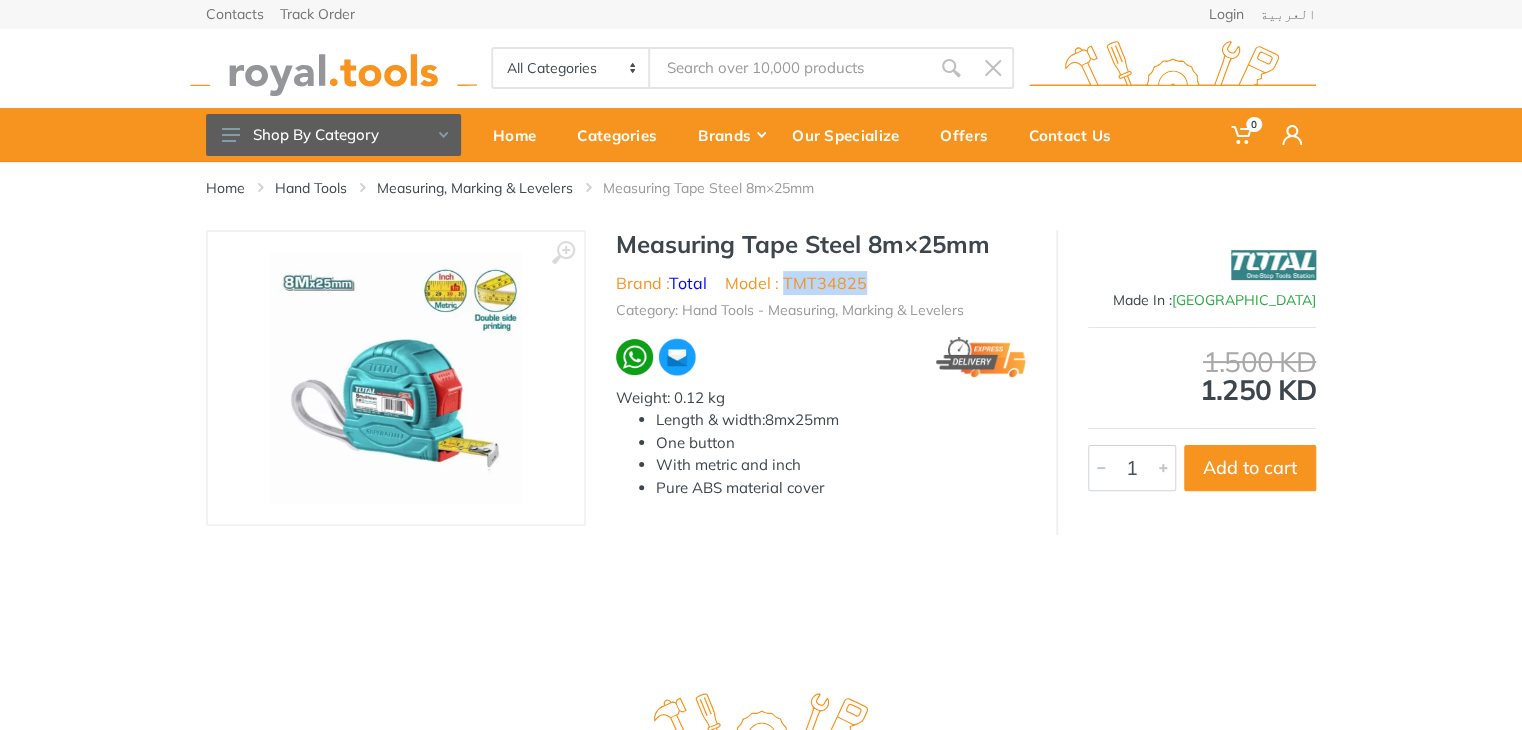 drag, startPoint x: 880, startPoint y: 274, endPoint x: 786, endPoint y: 287, distance: 94.89468 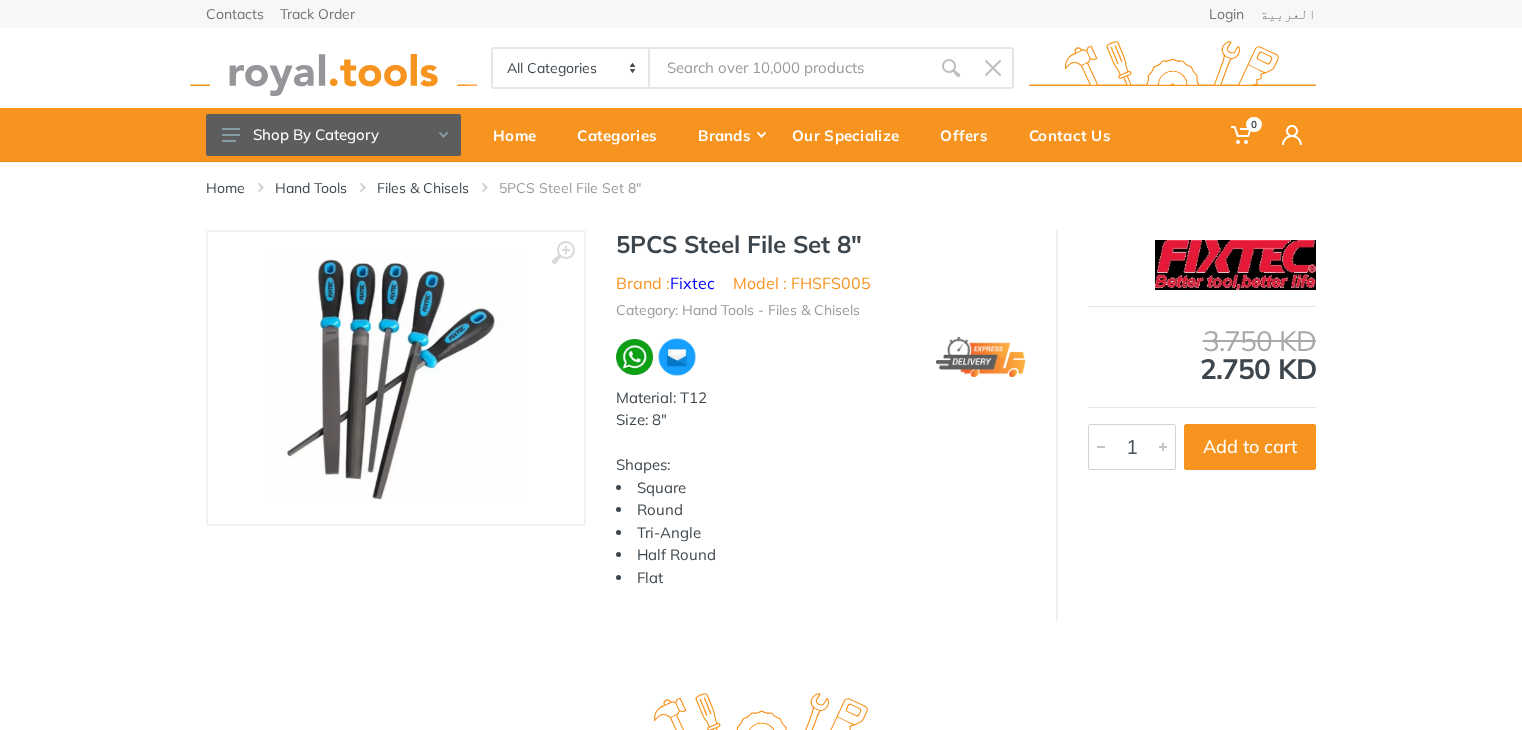 scroll, scrollTop: 0, scrollLeft: 0, axis: both 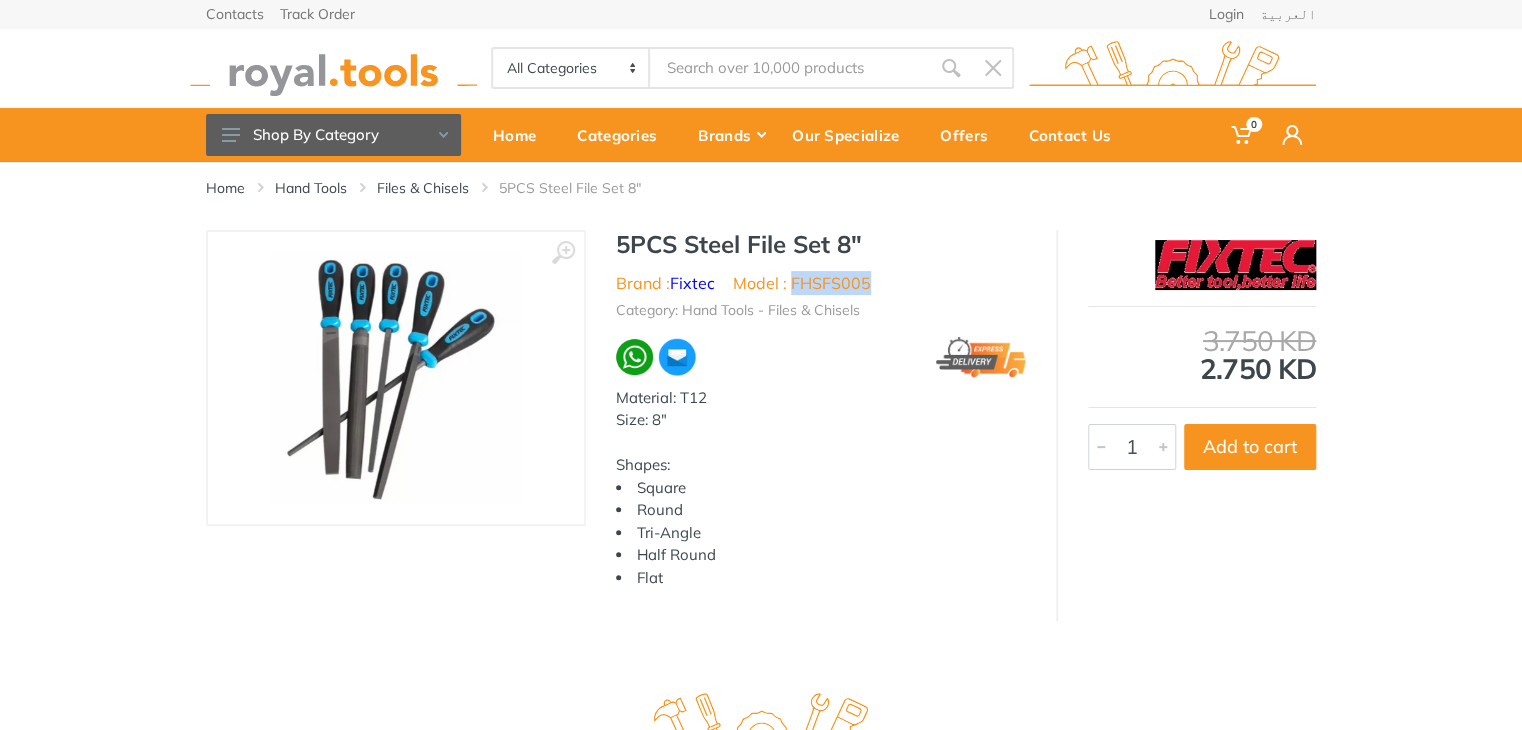 drag, startPoint x: 877, startPoint y: 286, endPoint x: 792, endPoint y: 285, distance: 85.00588 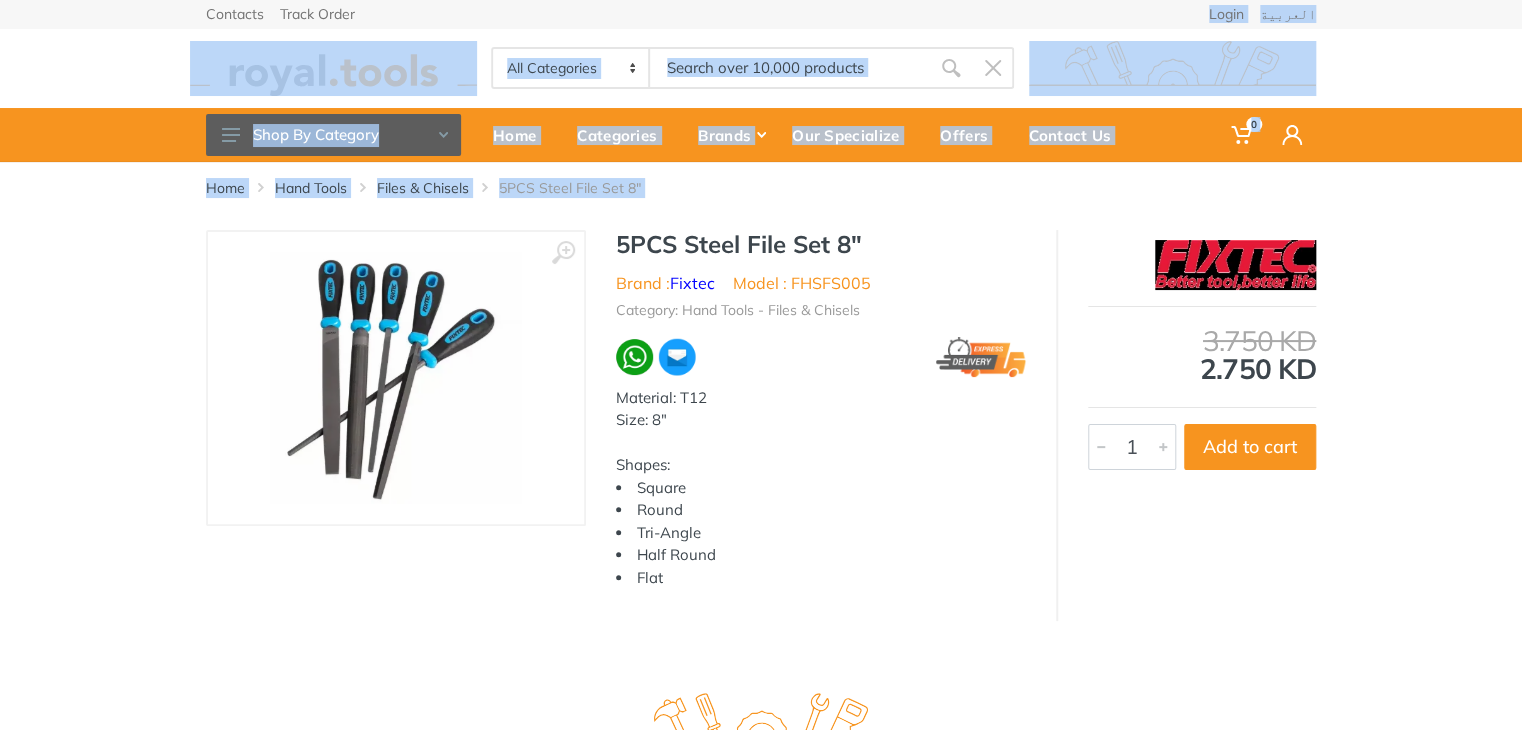 drag, startPoint x: 584, startPoint y: 409, endPoint x: 397, endPoint y: -87, distance: 530.0802 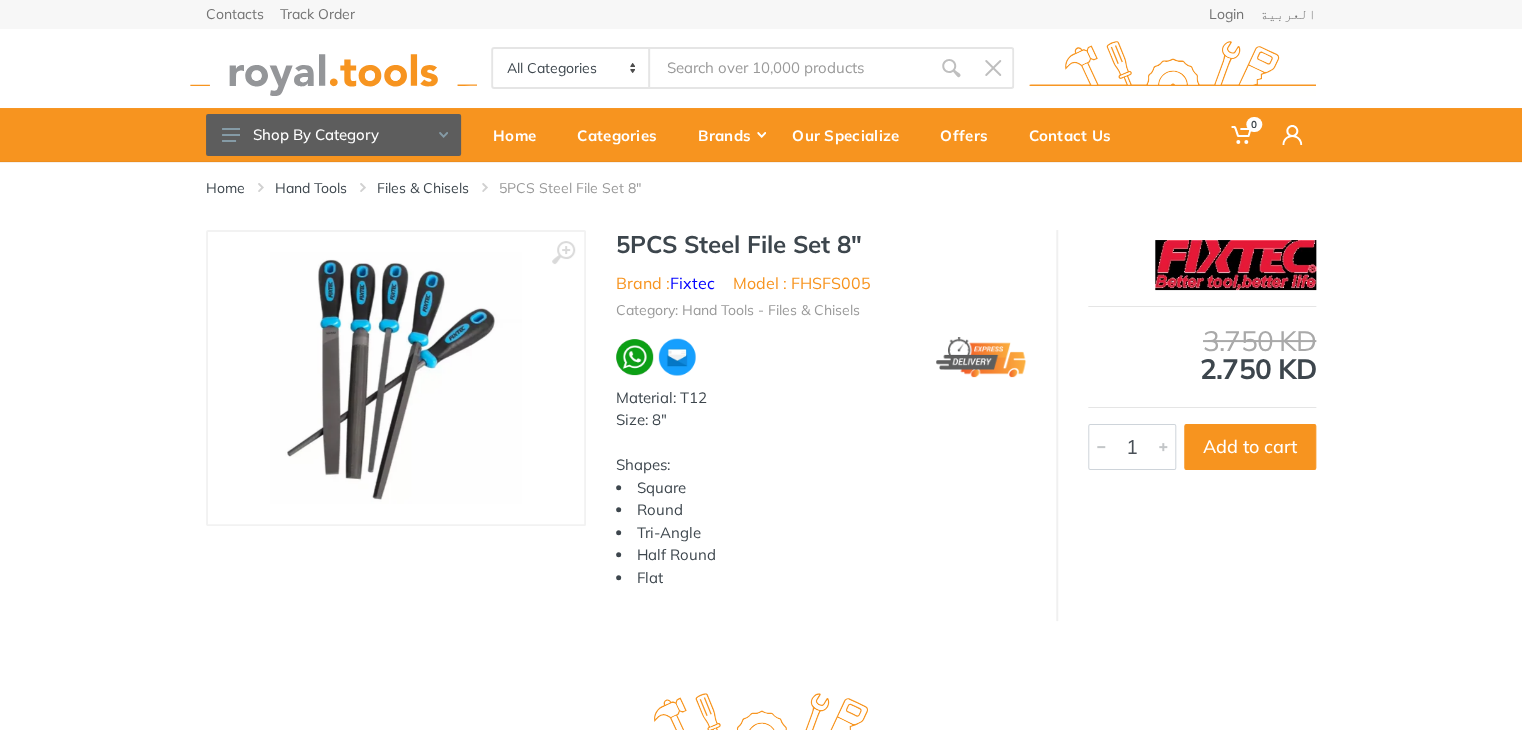 click on "5PCS Steel File Set 8"" at bounding box center (821, 244) 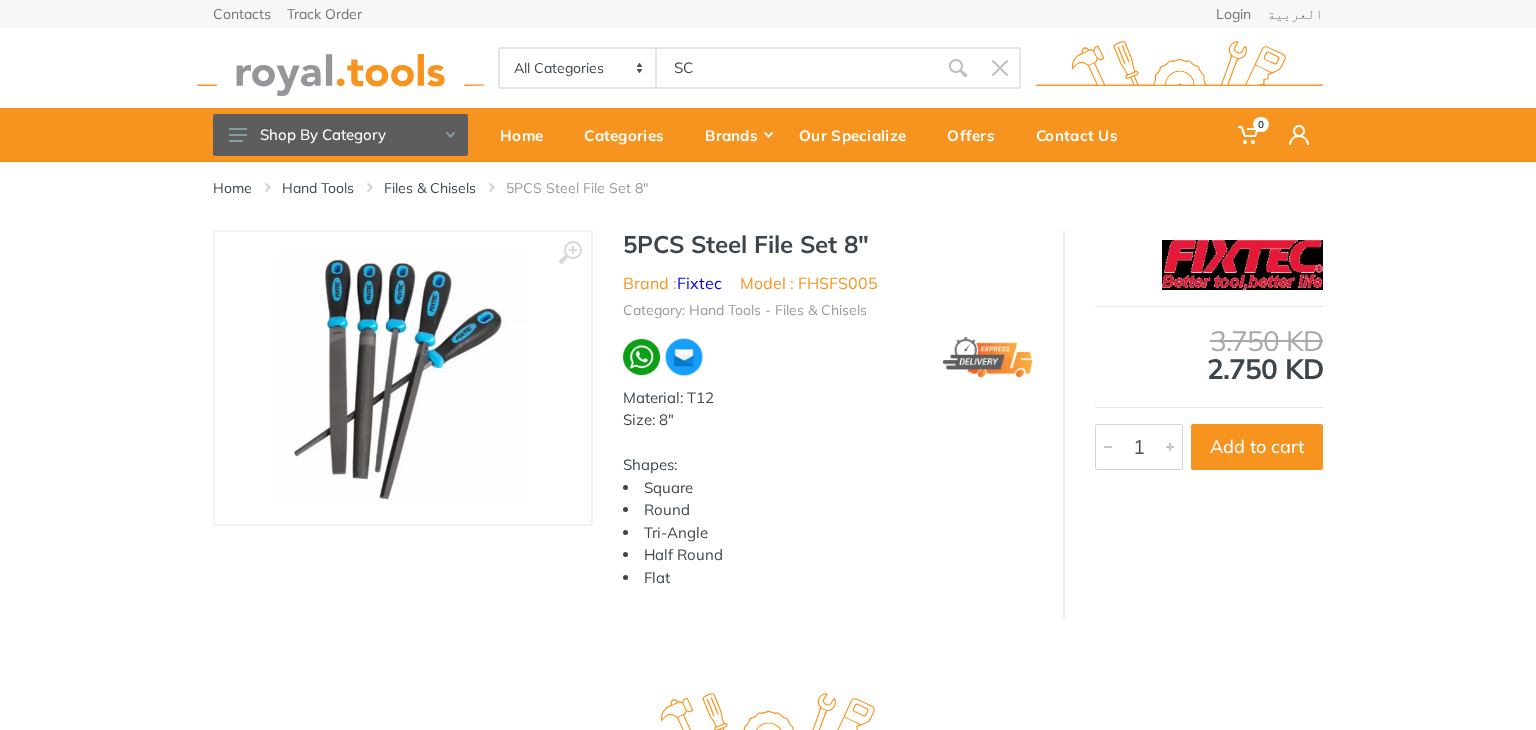 type on "S" 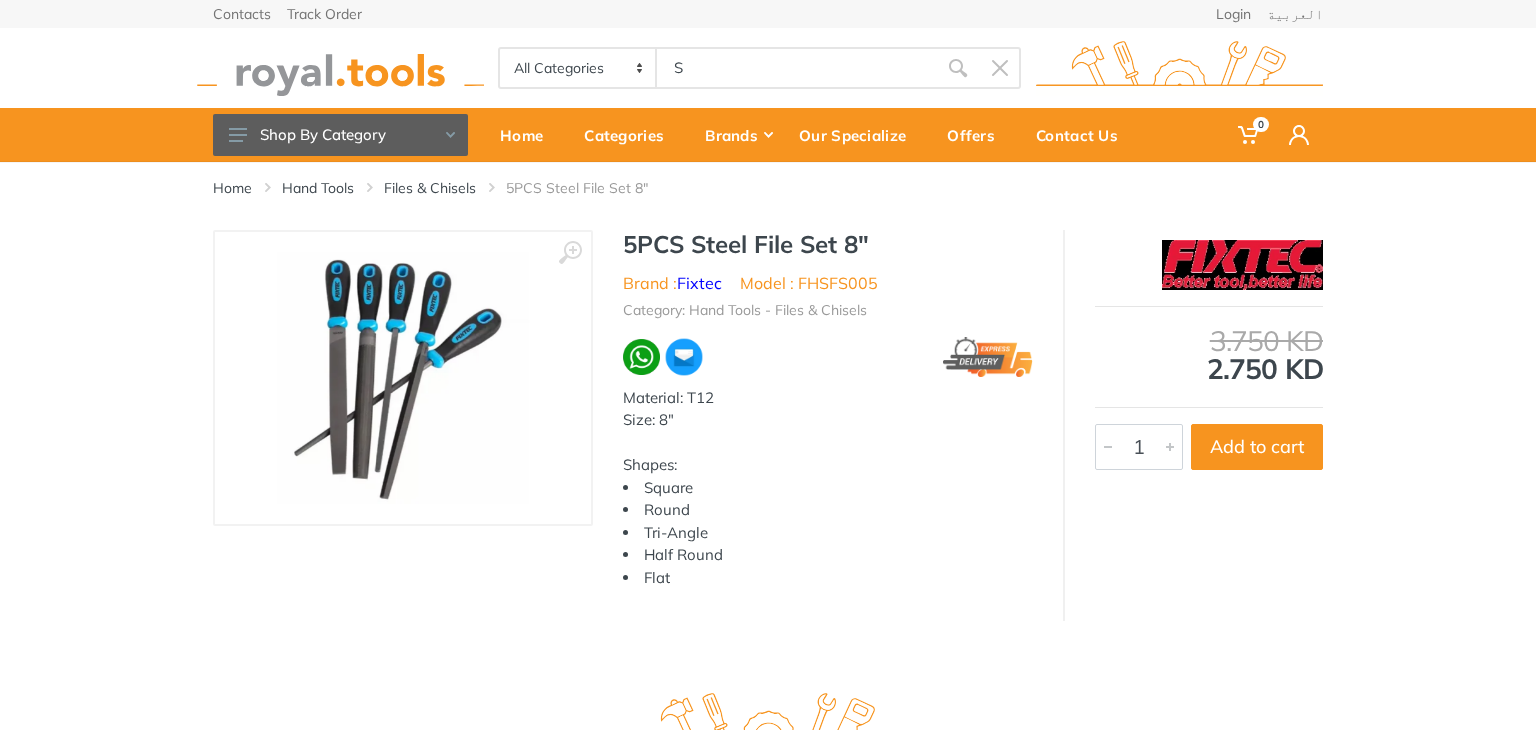 type 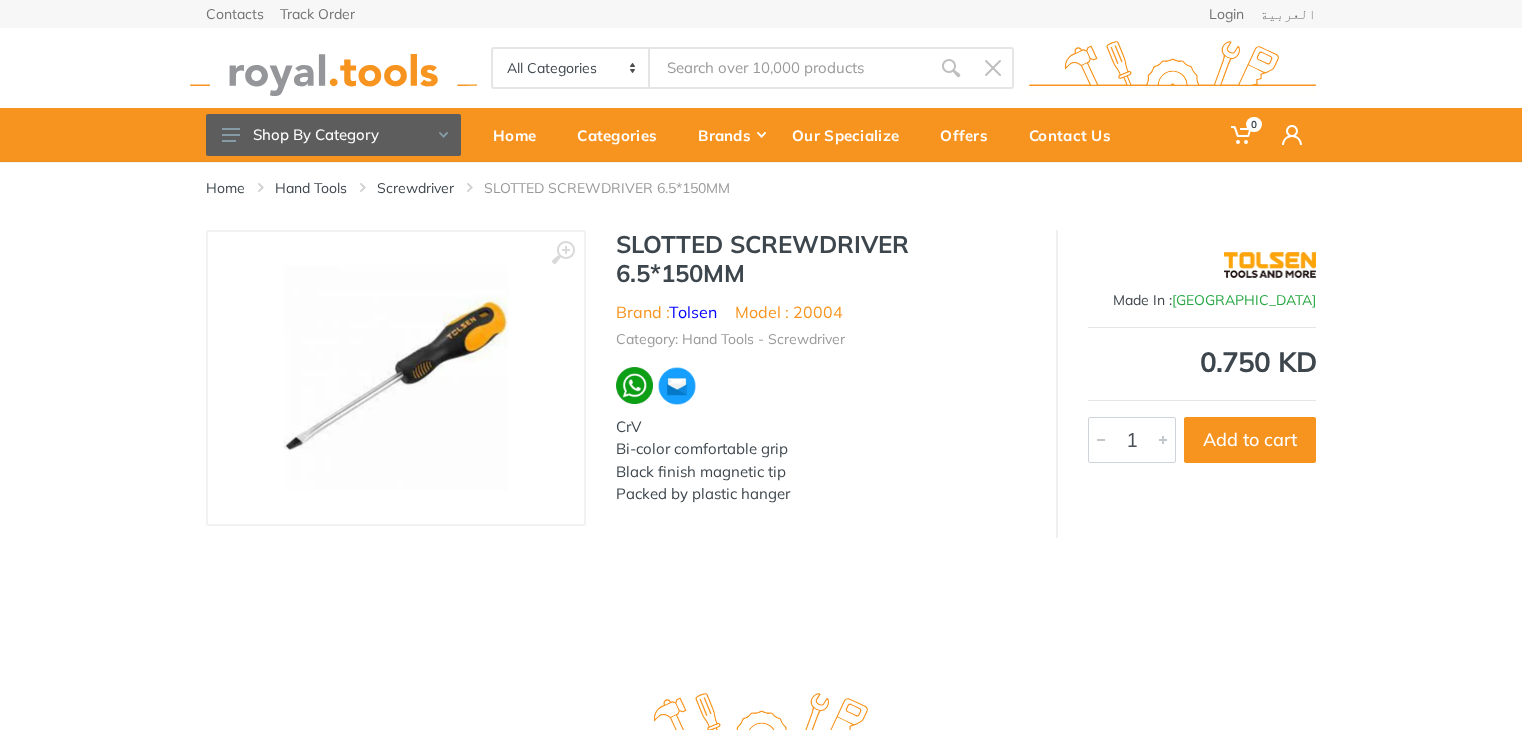 scroll, scrollTop: 0, scrollLeft: 0, axis: both 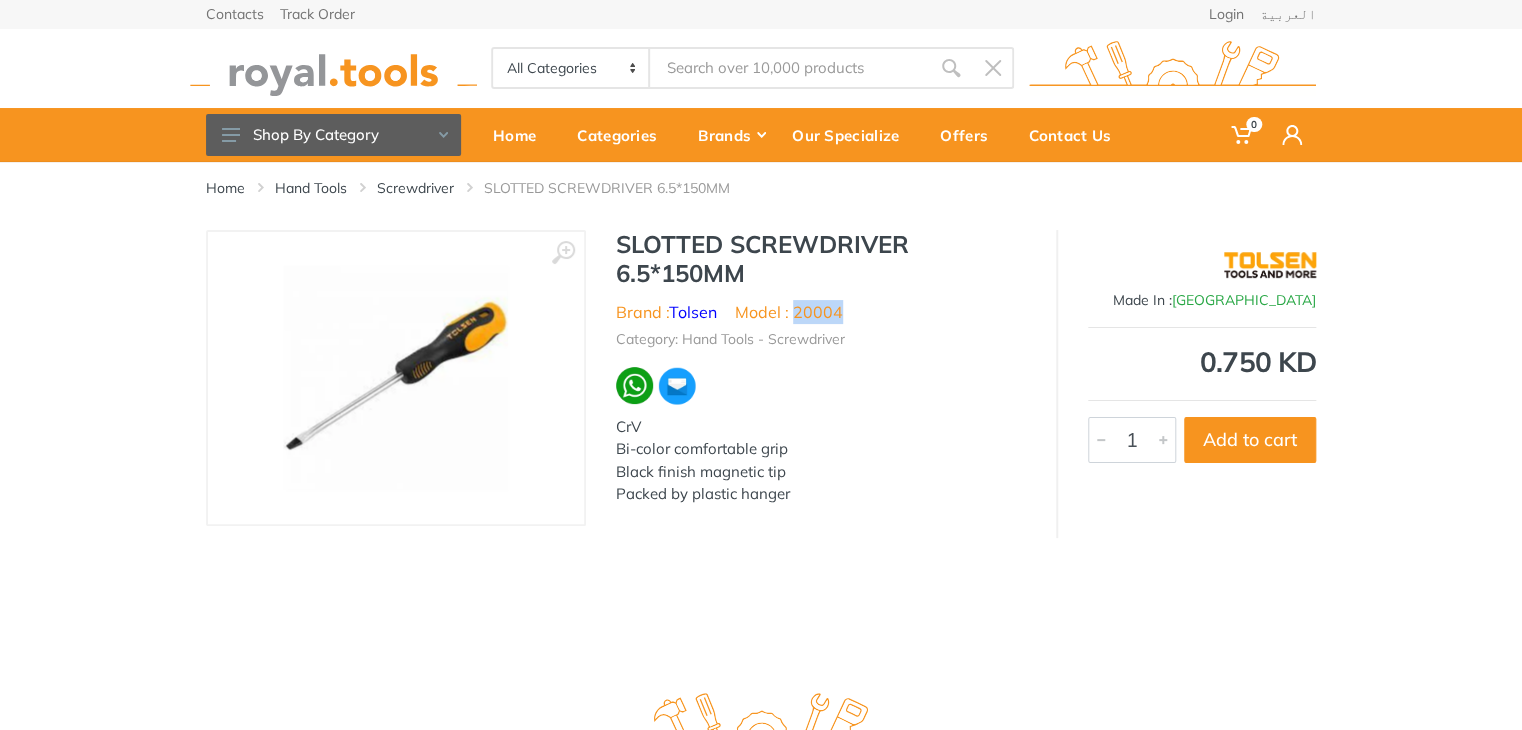 drag, startPoint x: 848, startPoint y: 317, endPoint x: 800, endPoint y: 315, distance: 48.04165 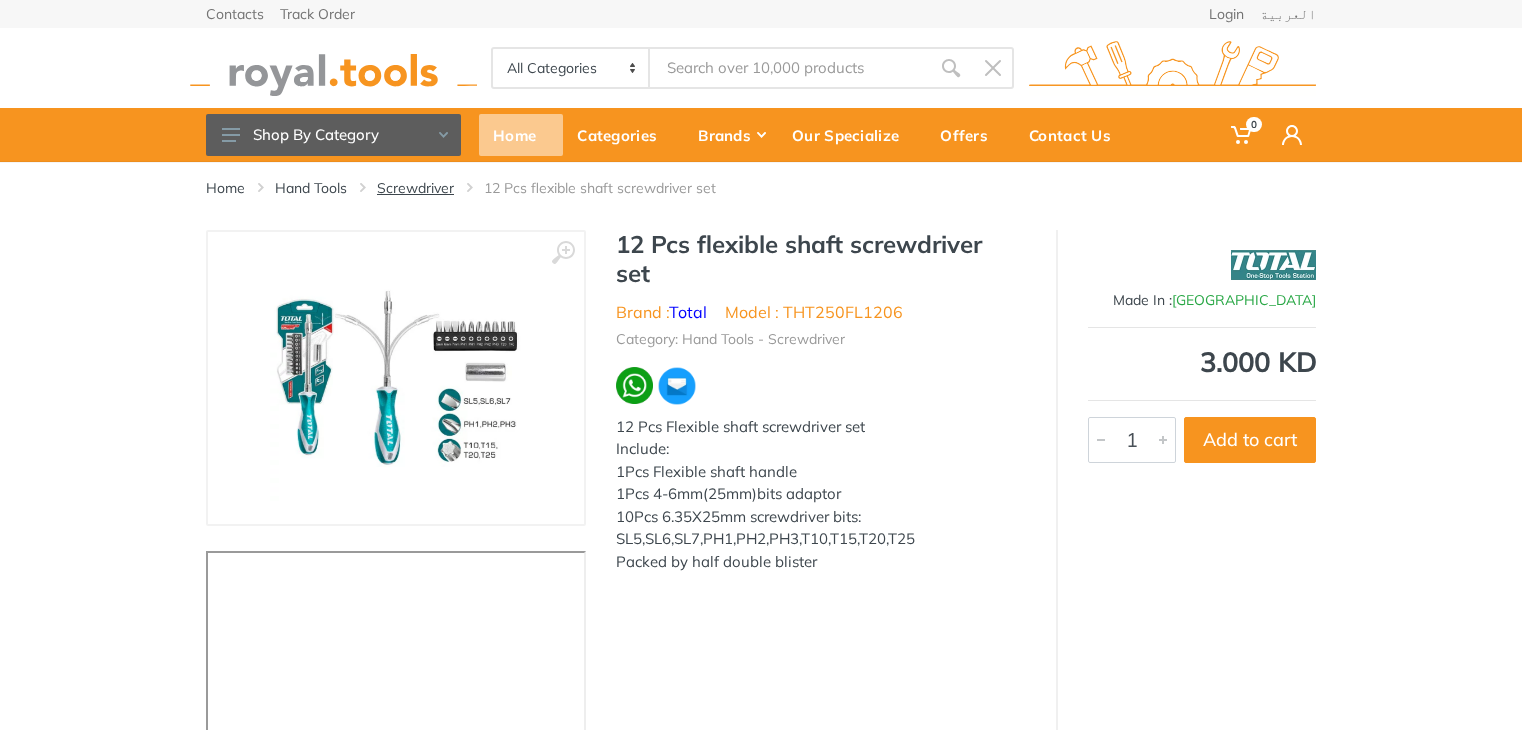scroll, scrollTop: 0, scrollLeft: 0, axis: both 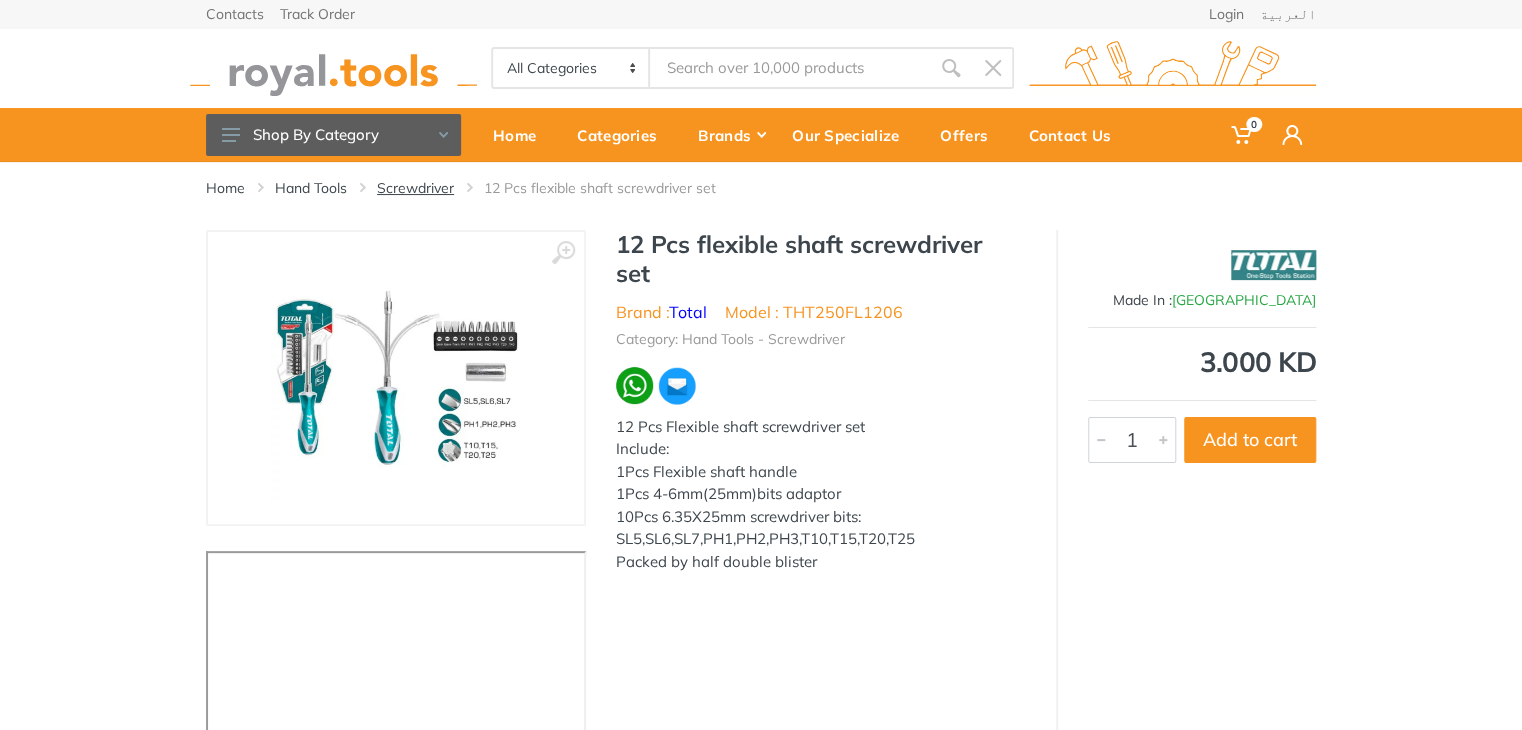 click on "Screwdriver" at bounding box center [415, 188] 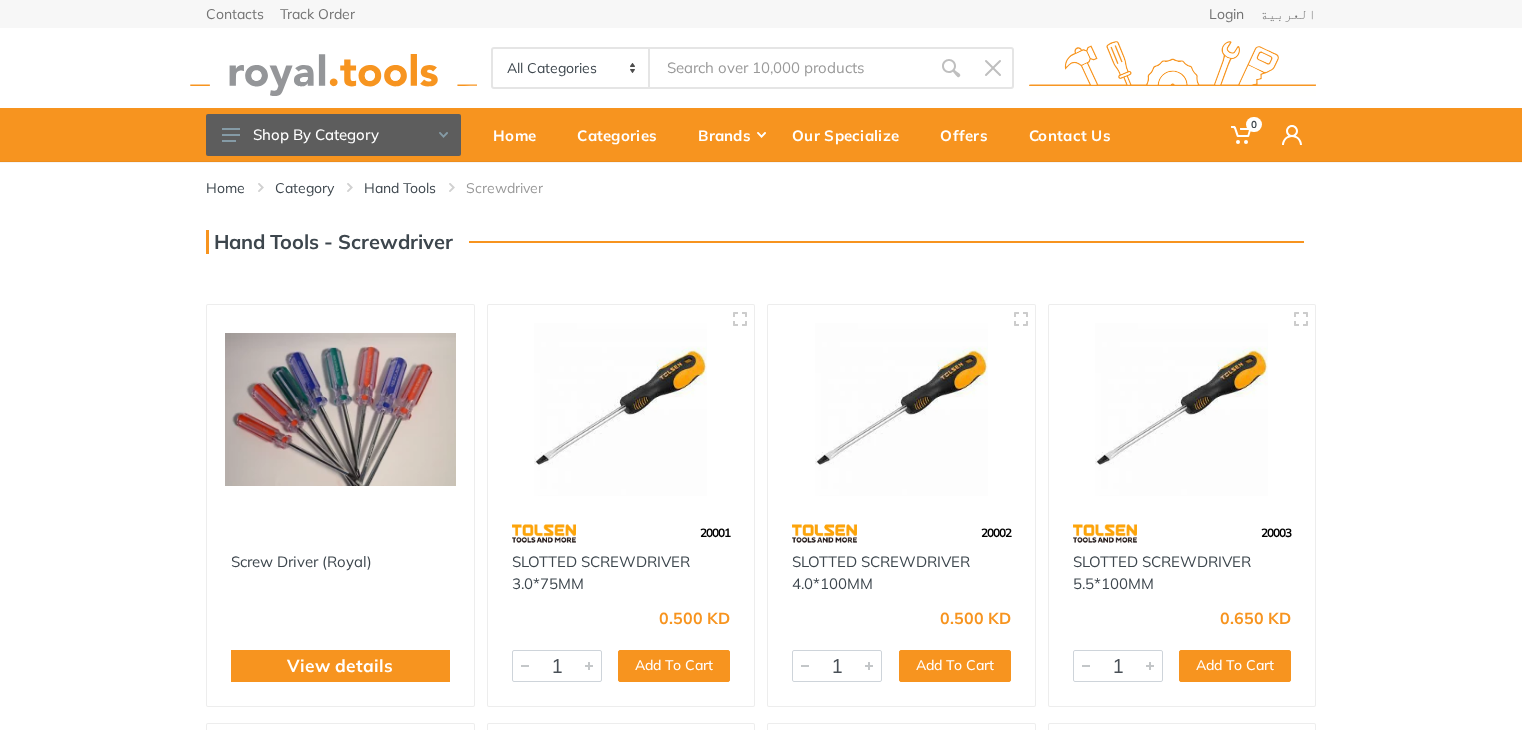 scroll, scrollTop: 0, scrollLeft: 0, axis: both 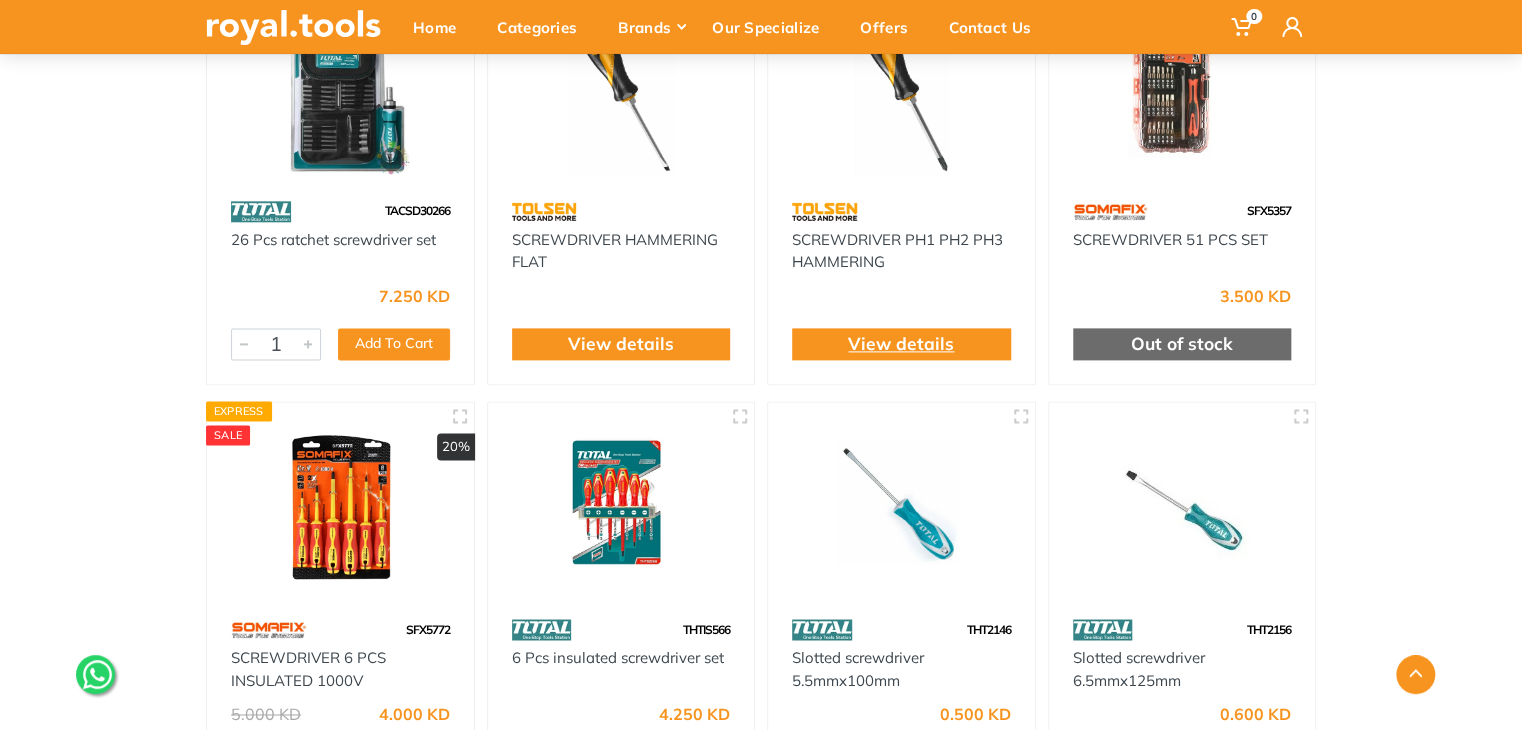 click on "View details" at bounding box center [901, 344] 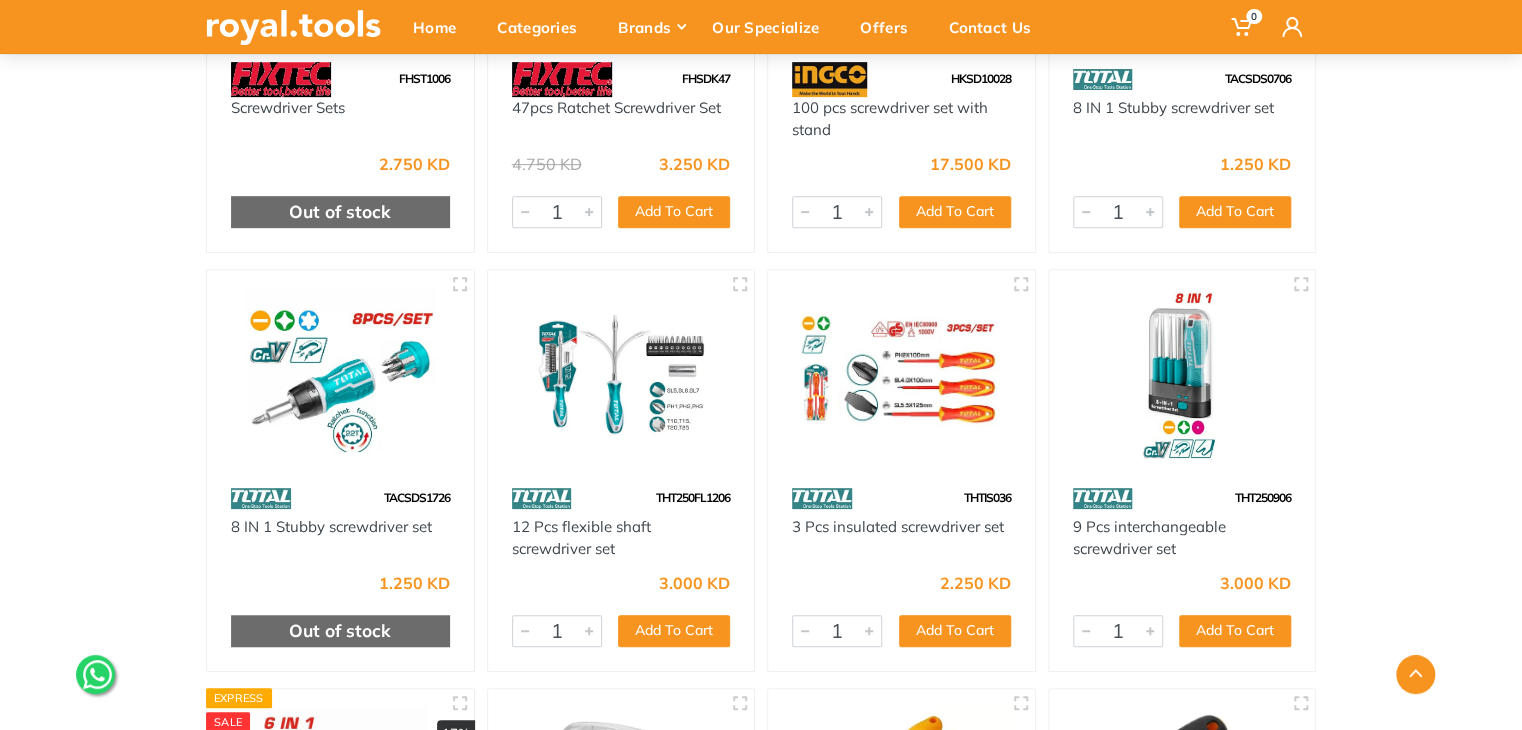 scroll, scrollTop: 7950, scrollLeft: 0, axis: vertical 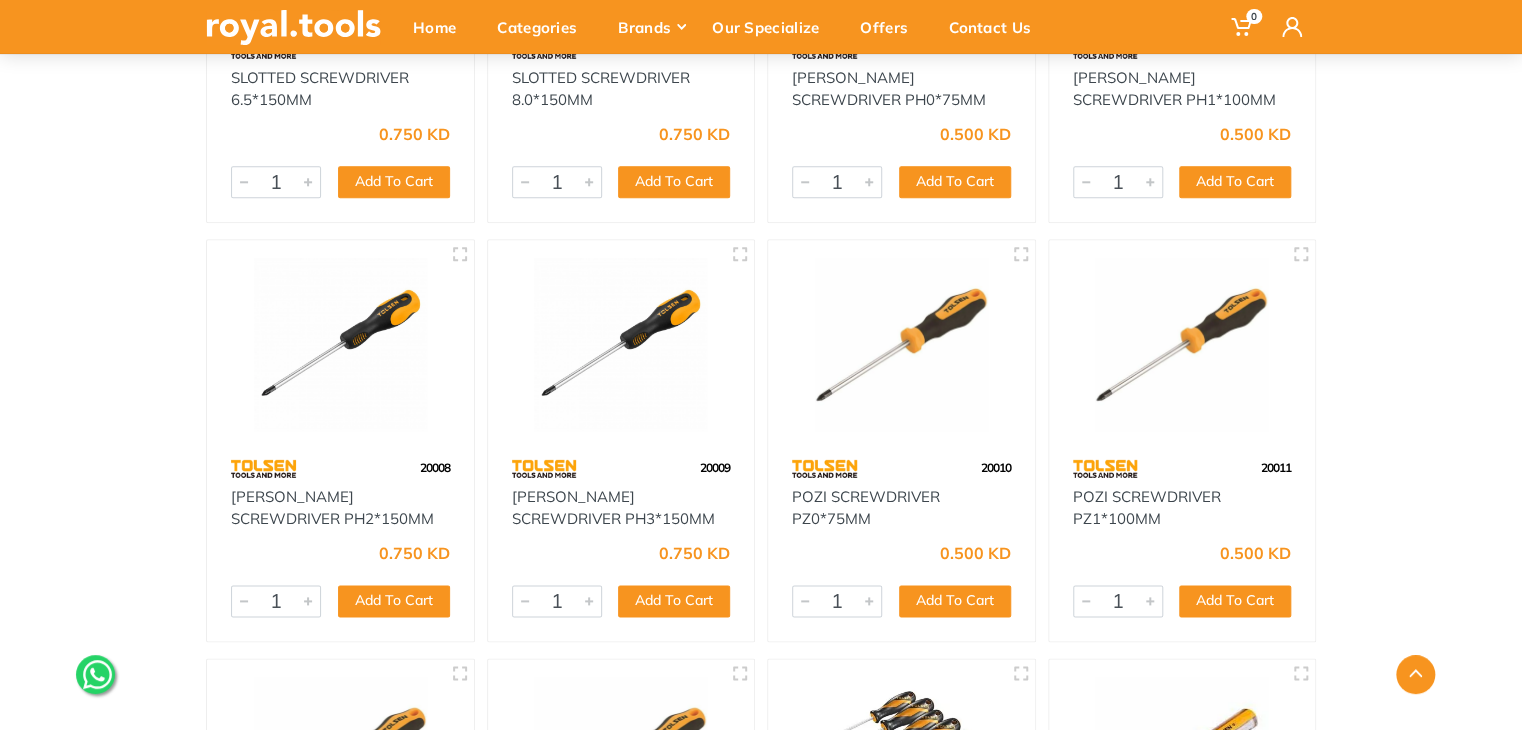 click at bounding box center [340, 344] 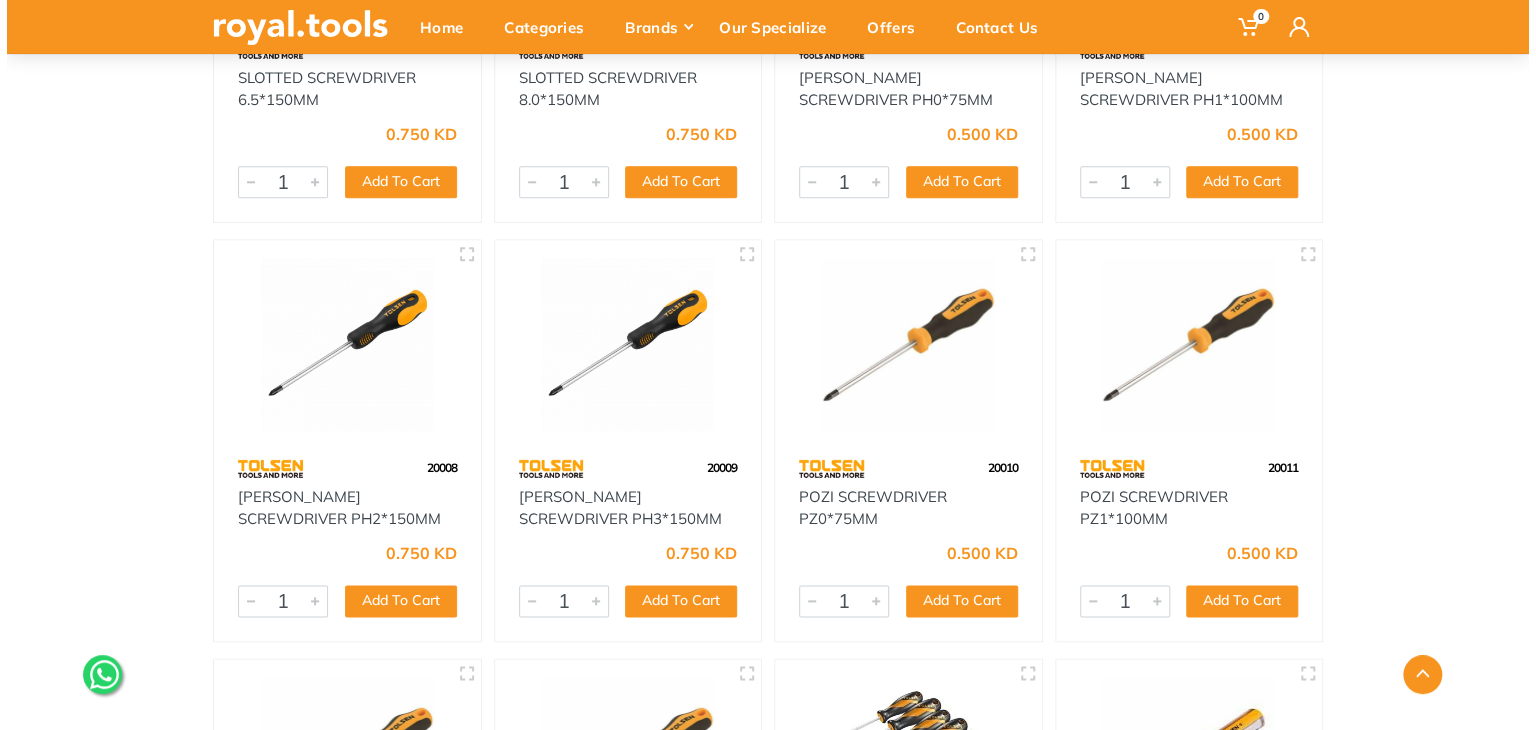 scroll, scrollTop: 0, scrollLeft: 0, axis: both 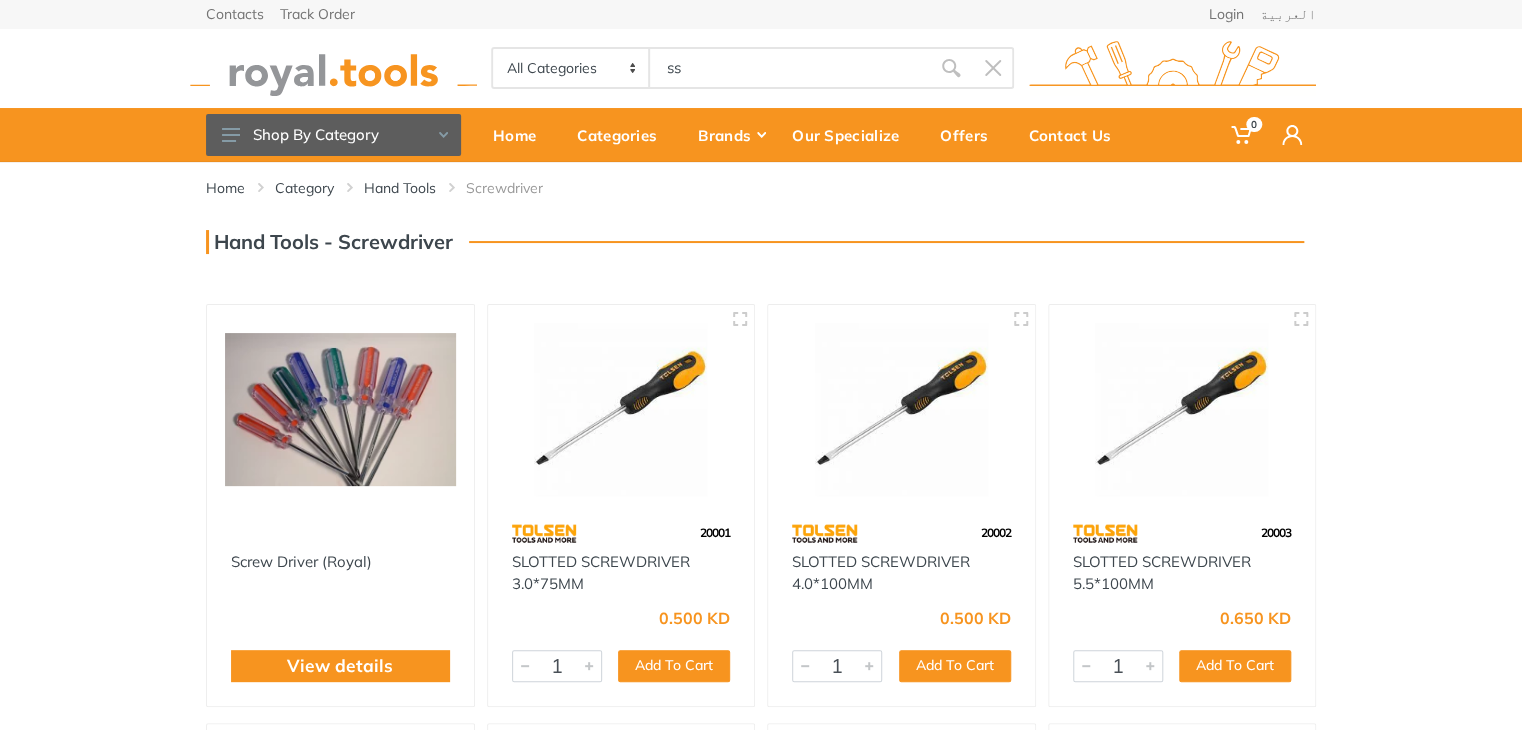 type on "s" 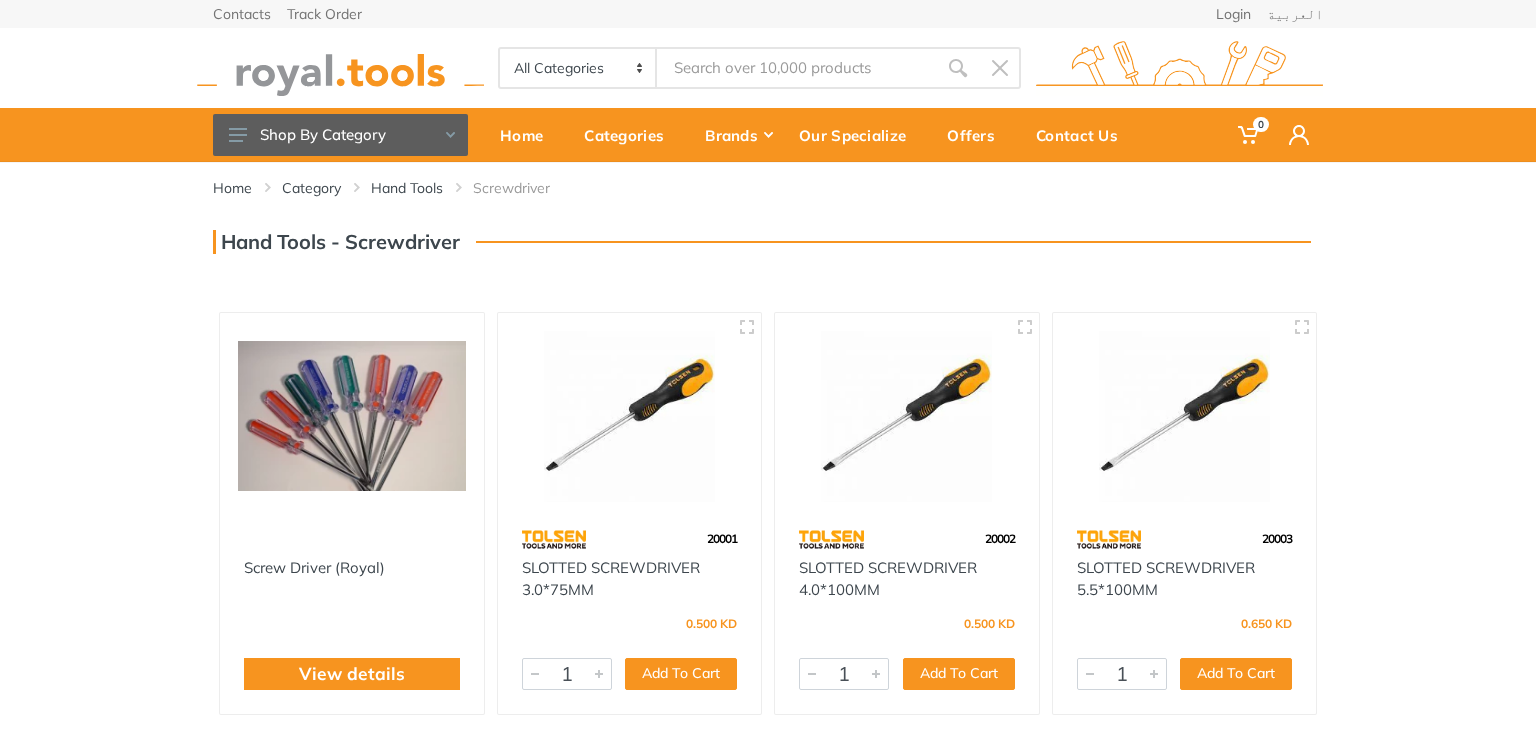 type on "d" 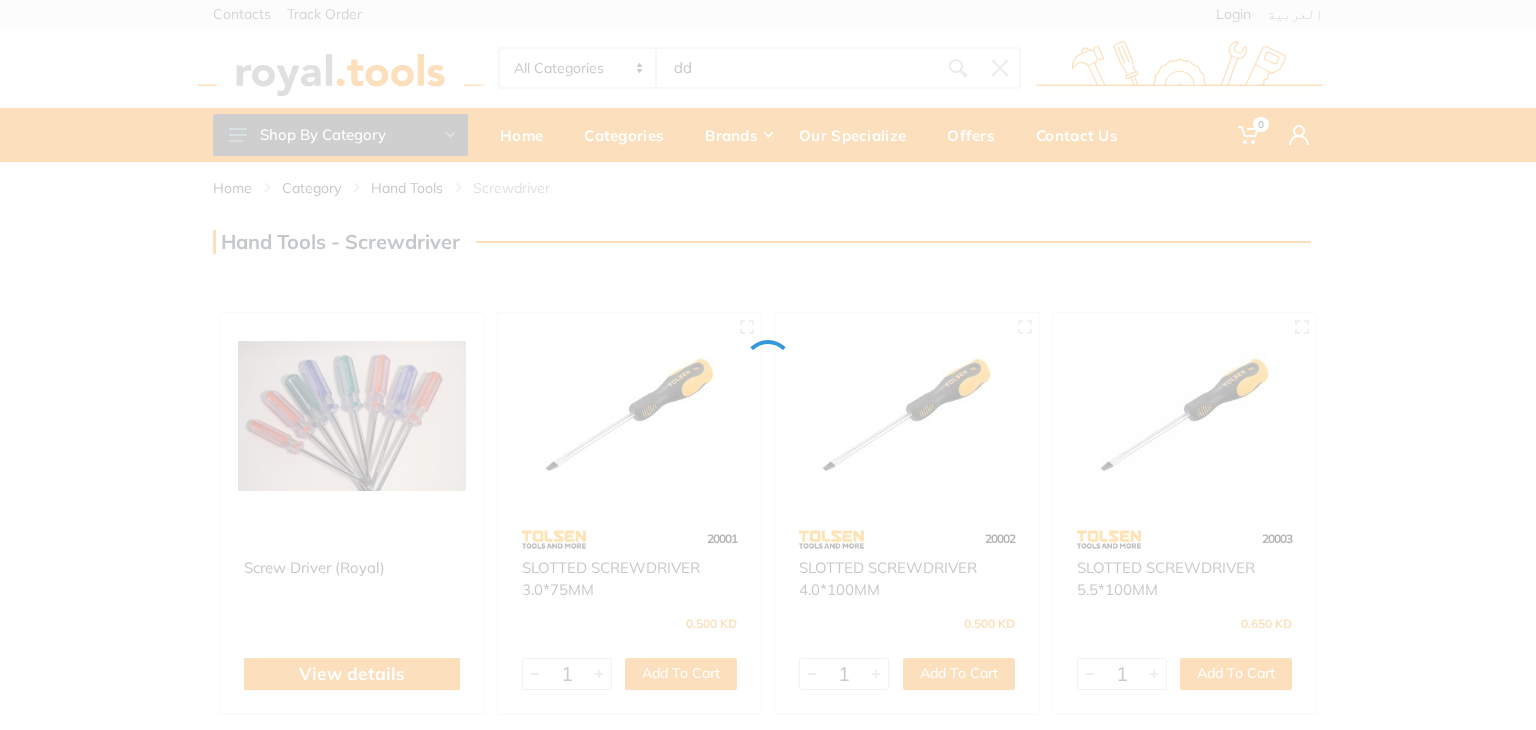 type on "dd," 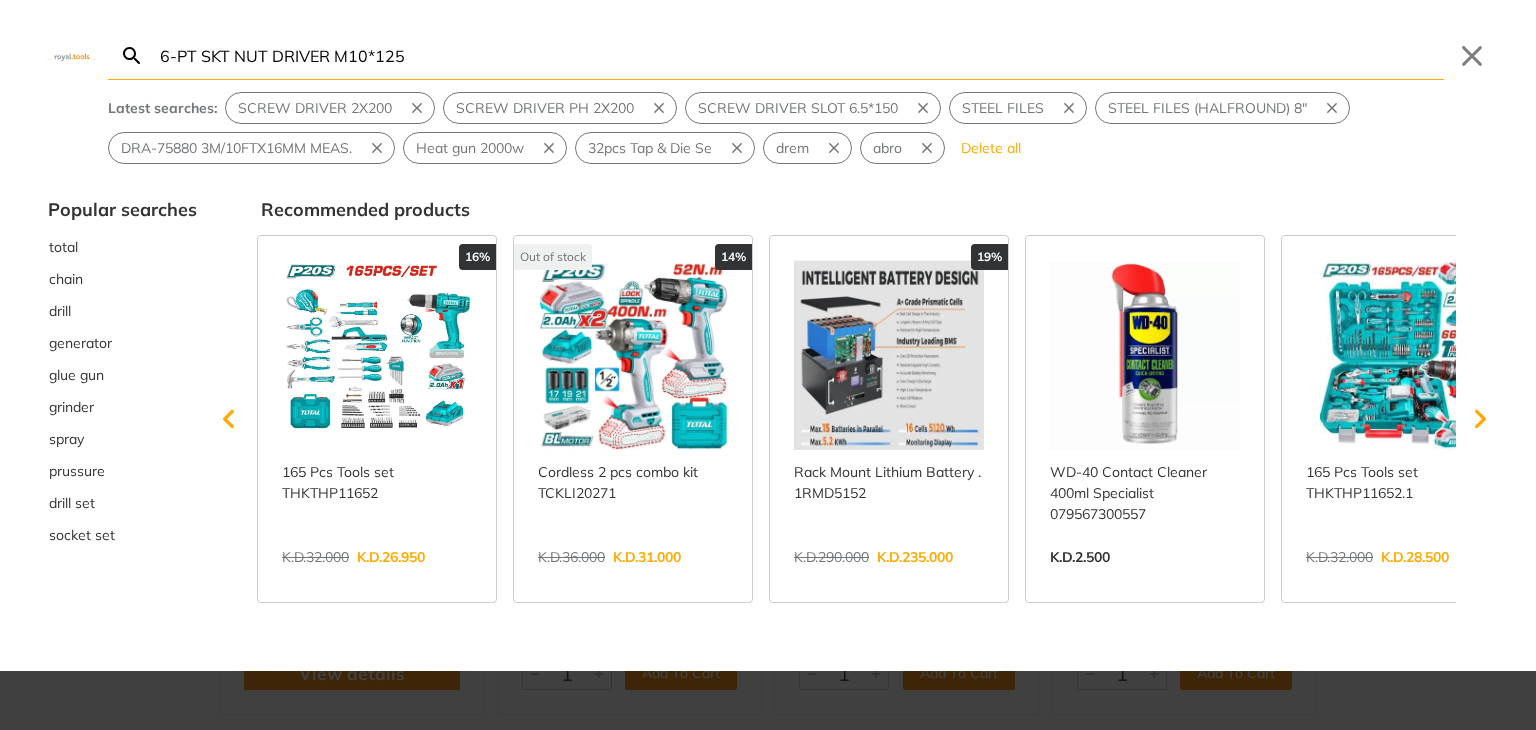 type on "6-PT SKT NUT DRIVER M10*125" 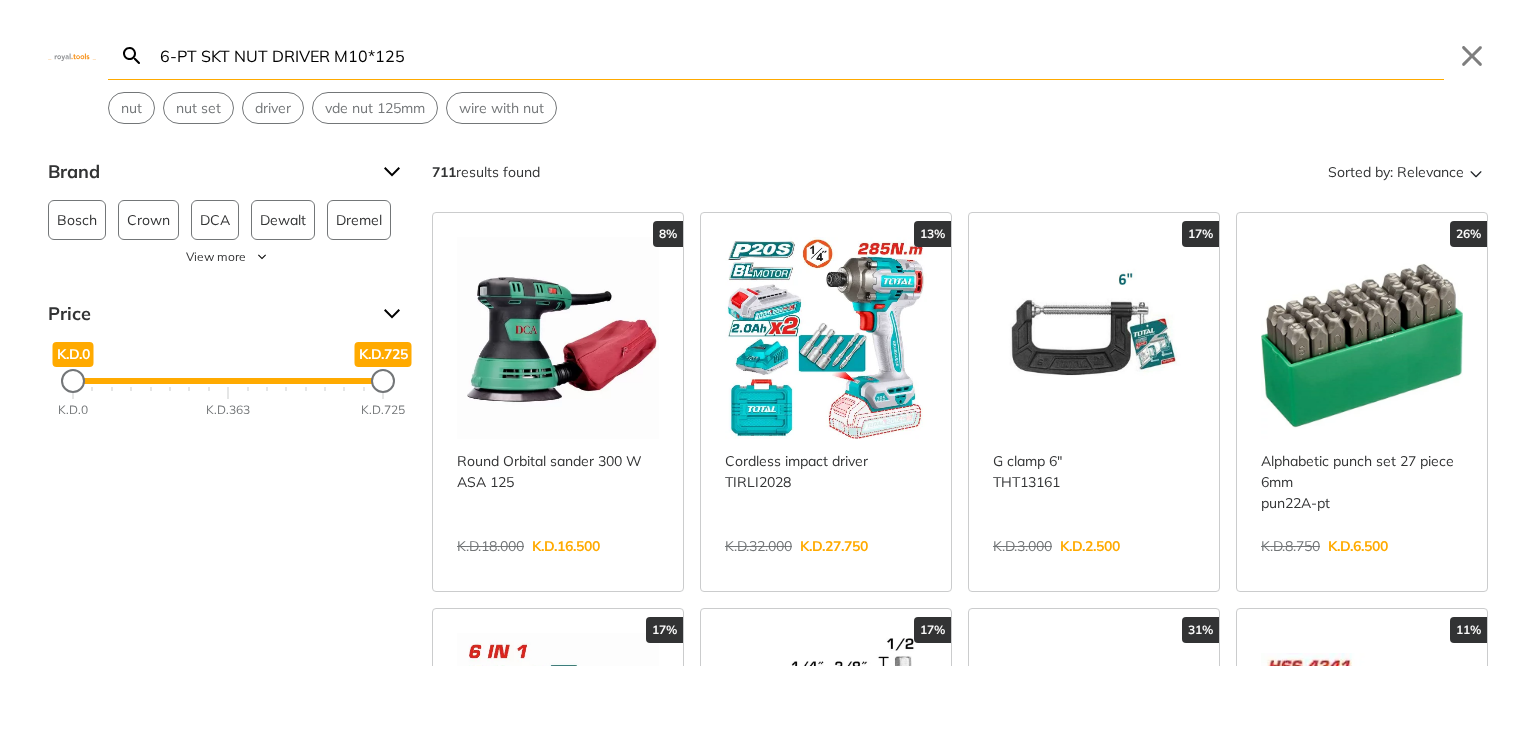 drag, startPoint x: 418, startPoint y: 55, endPoint x: 335, endPoint y: 55, distance: 83 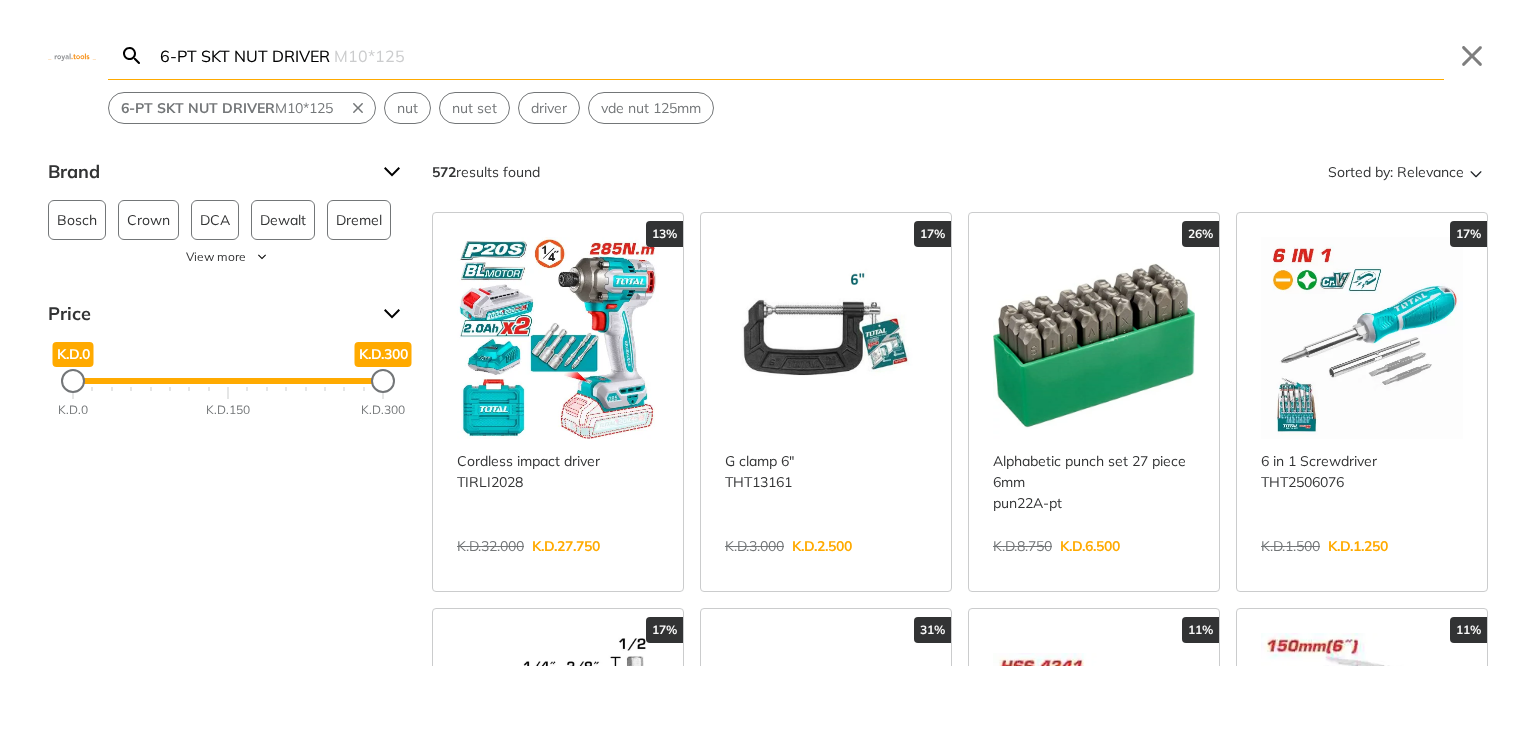 drag, startPoint x: 233, startPoint y: 60, endPoint x: 73, endPoint y: 26, distance: 163.57262 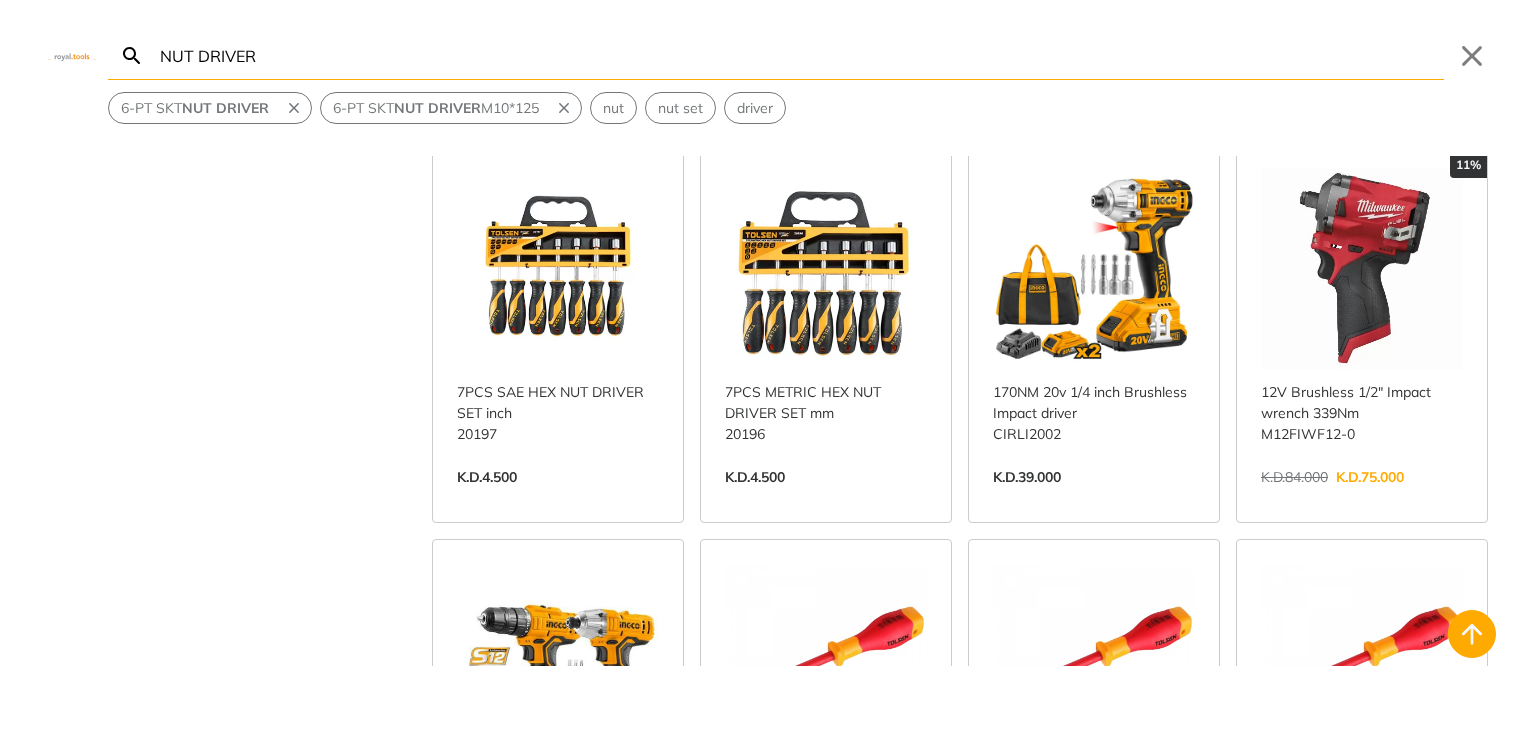 scroll, scrollTop: 862, scrollLeft: 0, axis: vertical 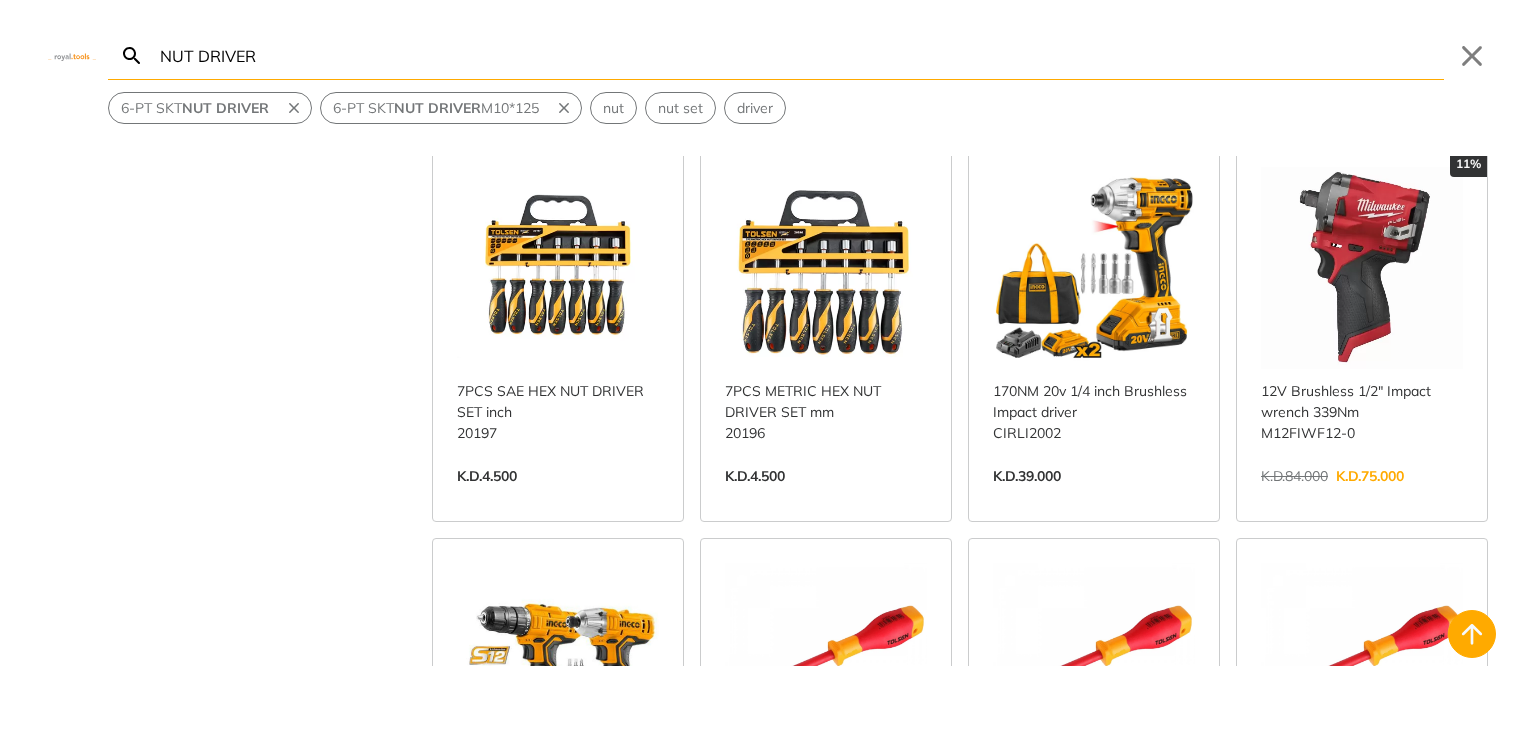click on "View more →" at bounding box center (558, 497) 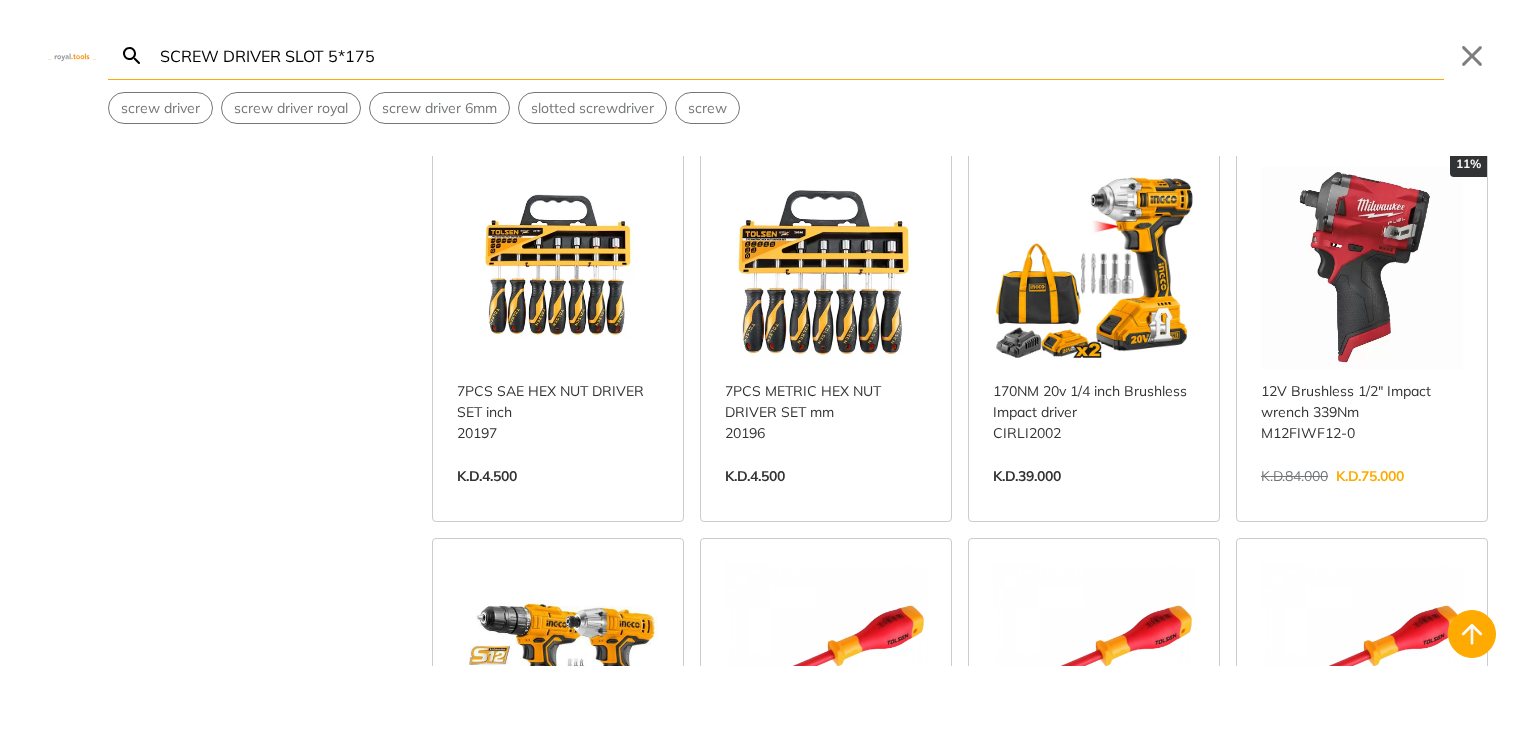 scroll, scrollTop: 0, scrollLeft: 0, axis: both 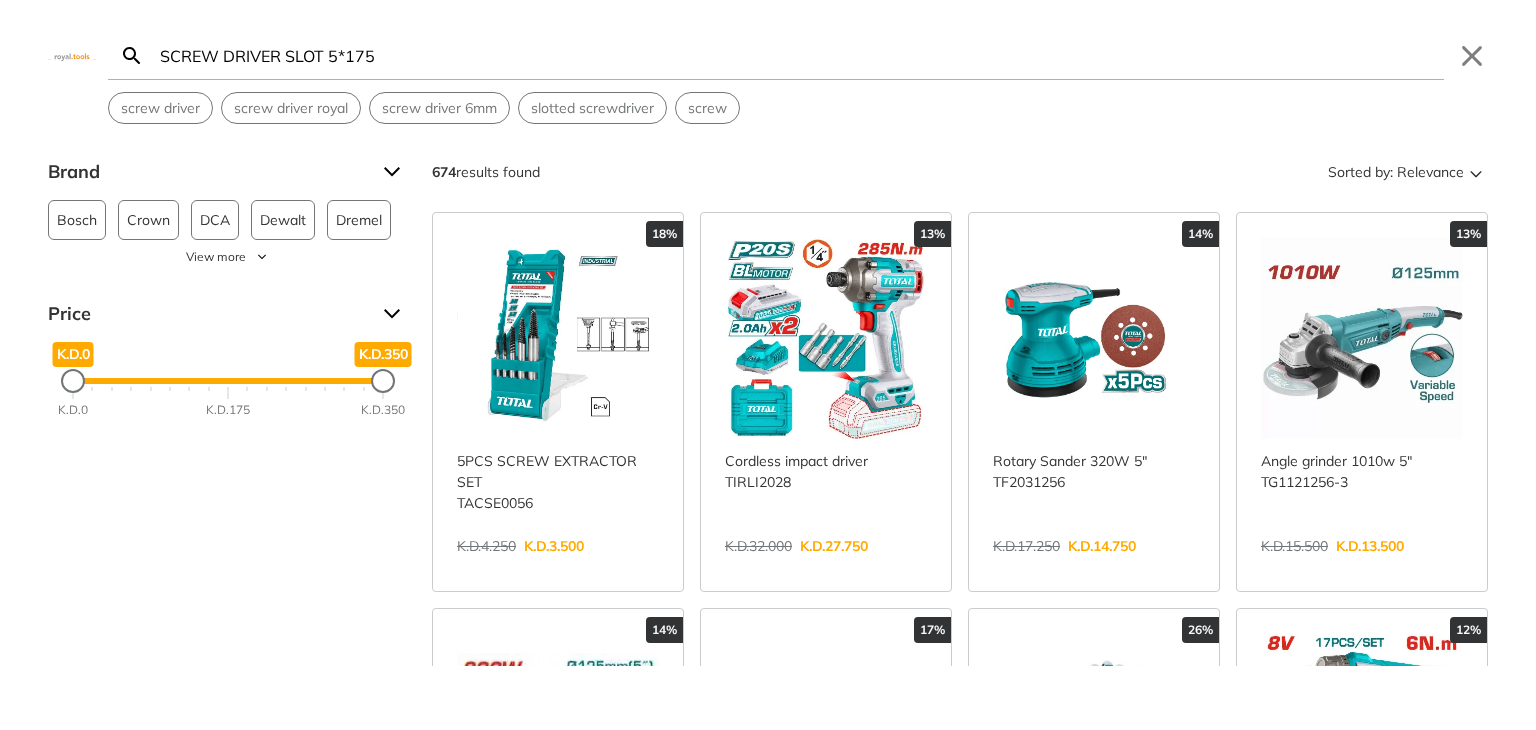 click on "screw driver
screw driver royal
screw driver 6mm
slotted screwdriver
screw" at bounding box center [776, 108] 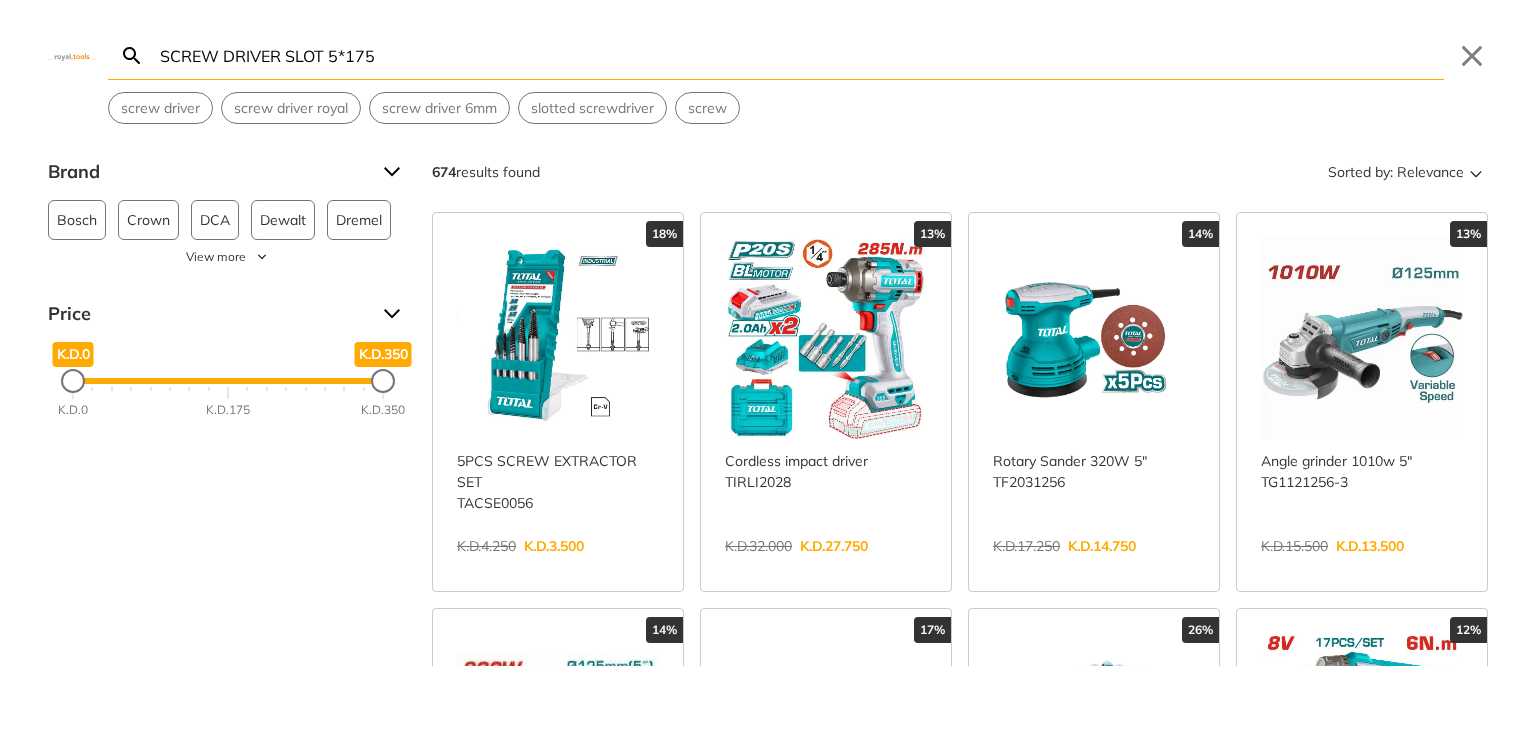 click on "SCREW DRIVER SLOT 5*175" at bounding box center [800, 55] 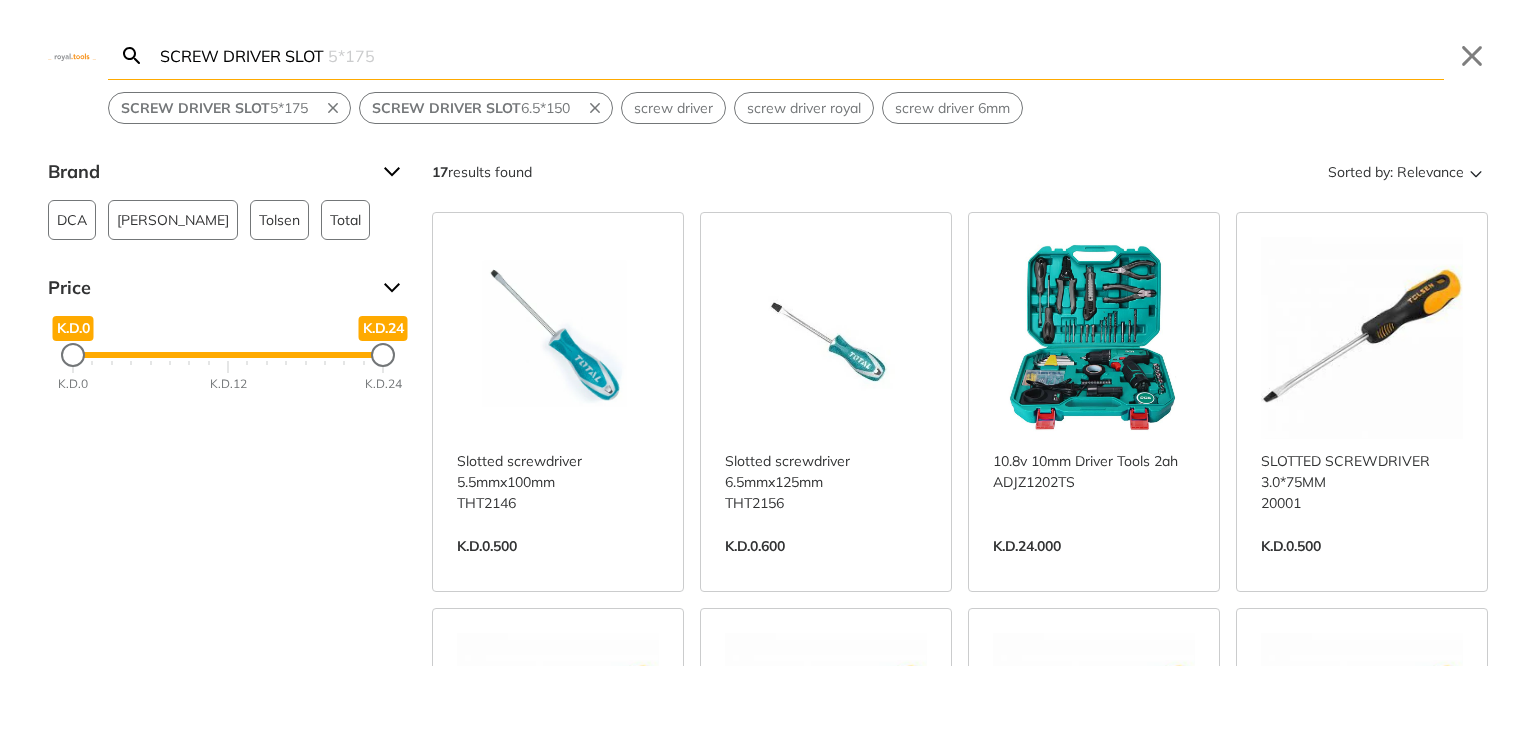 type on "SCREW DRIVER SLOT" 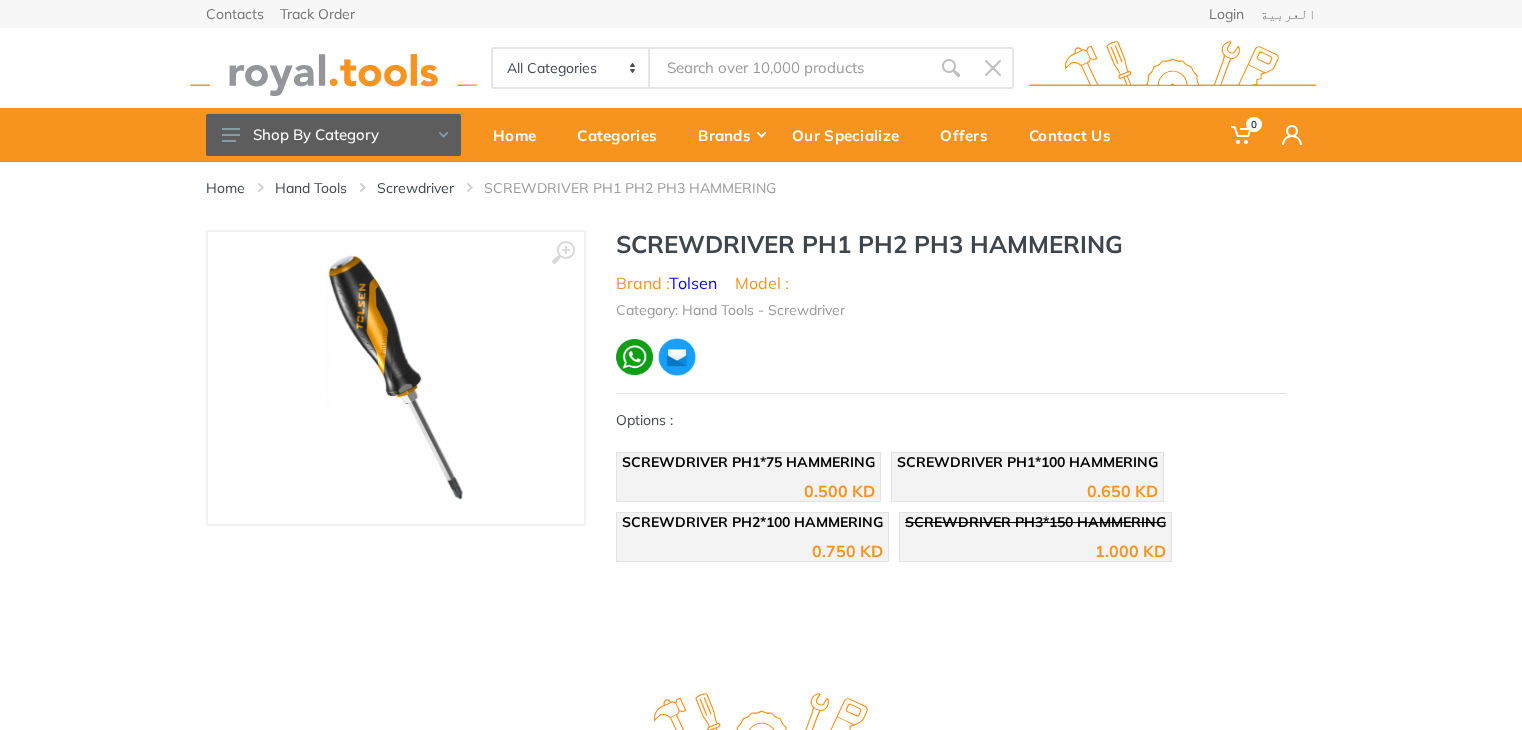 scroll, scrollTop: 0, scrollLeft: 0, axis: both 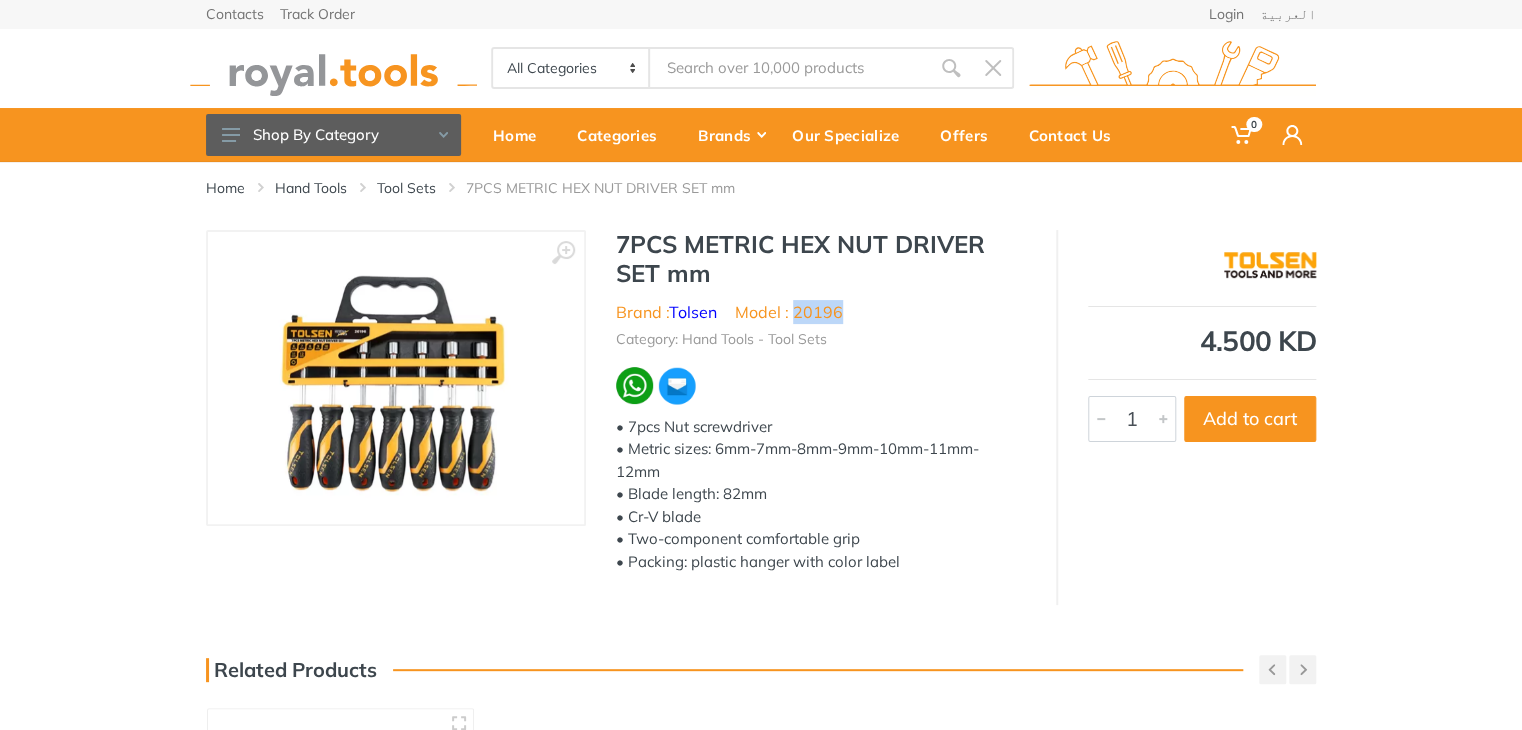 drag, startPoint x: 860, startPoint y: 312, endPoint x: 796, endPoint y: 305, distance: 64.381676 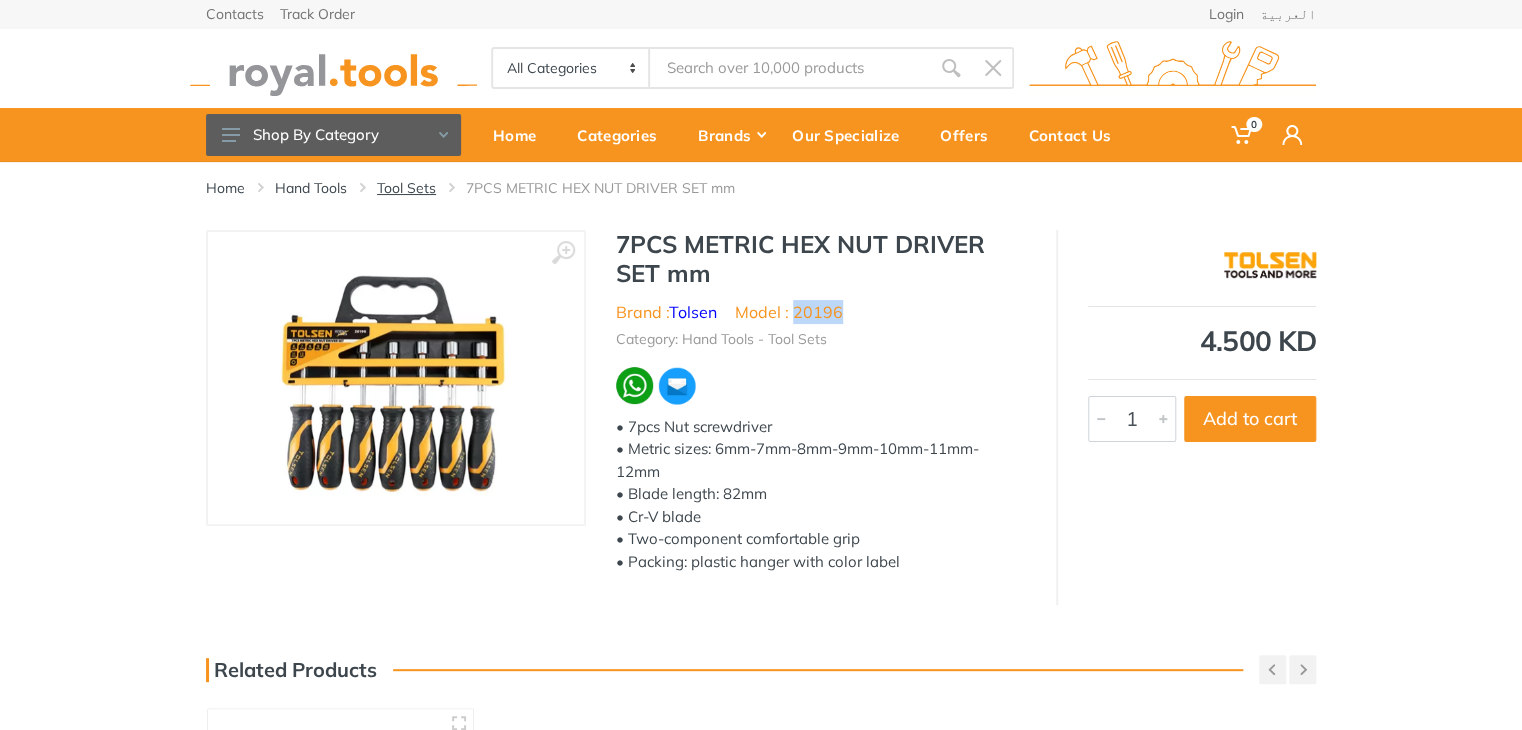 click on "Tool Sets" at bounding box center [406, 188] 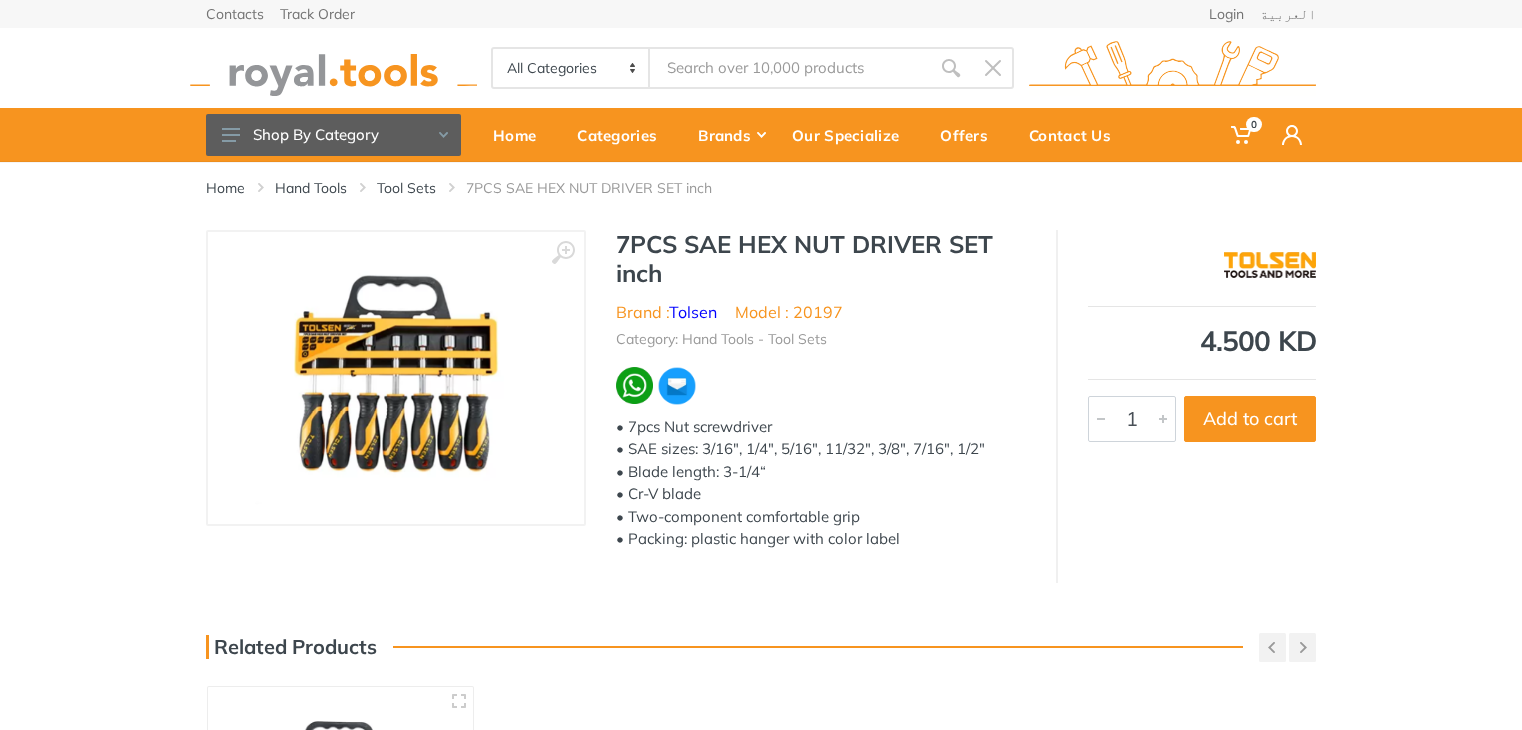 scroll, scrollTop: 0, scrollLeft: 0, axis: both 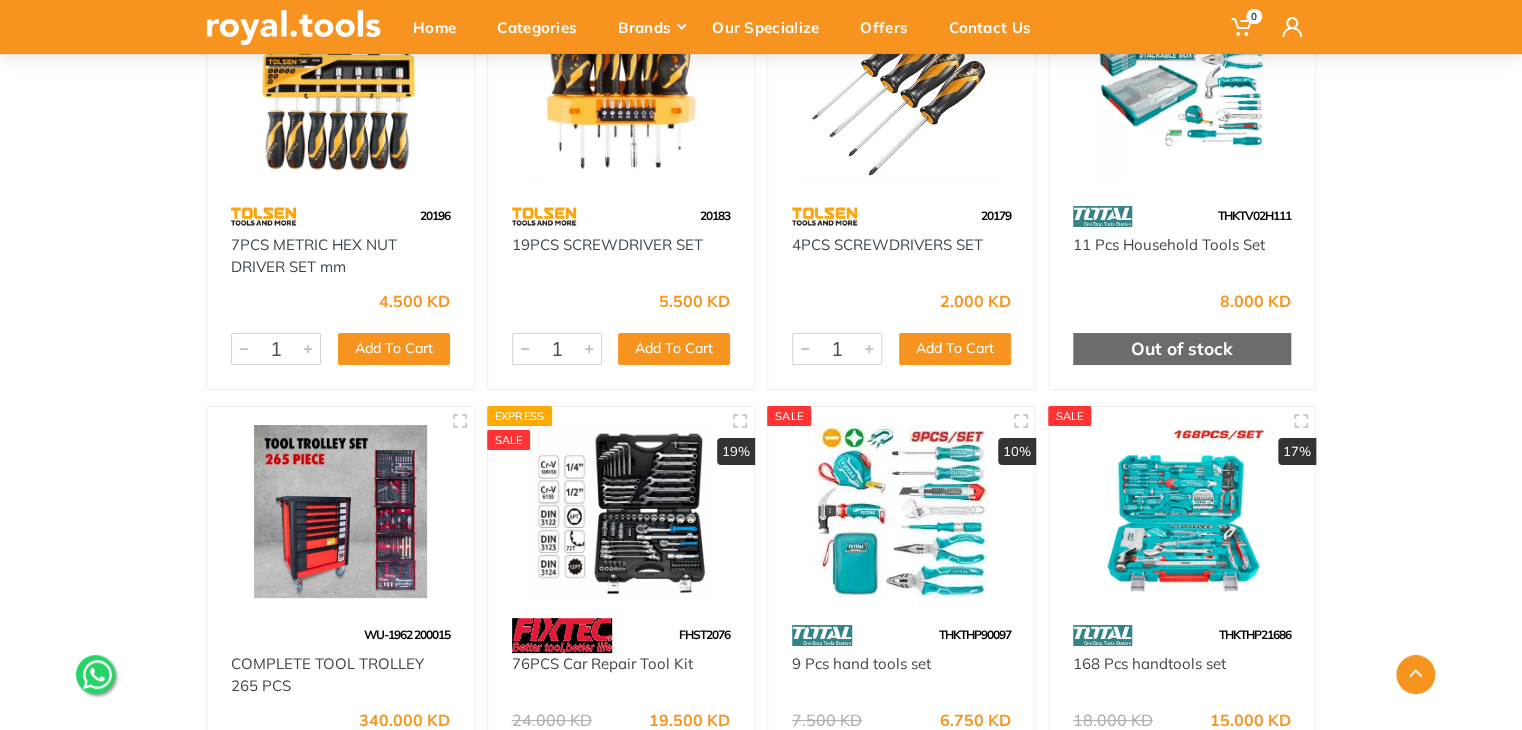 drag, startPoint x: 1534, startPoint y: 565, endPoint x: 1535, endPoint y: 621, distance: 56.008926 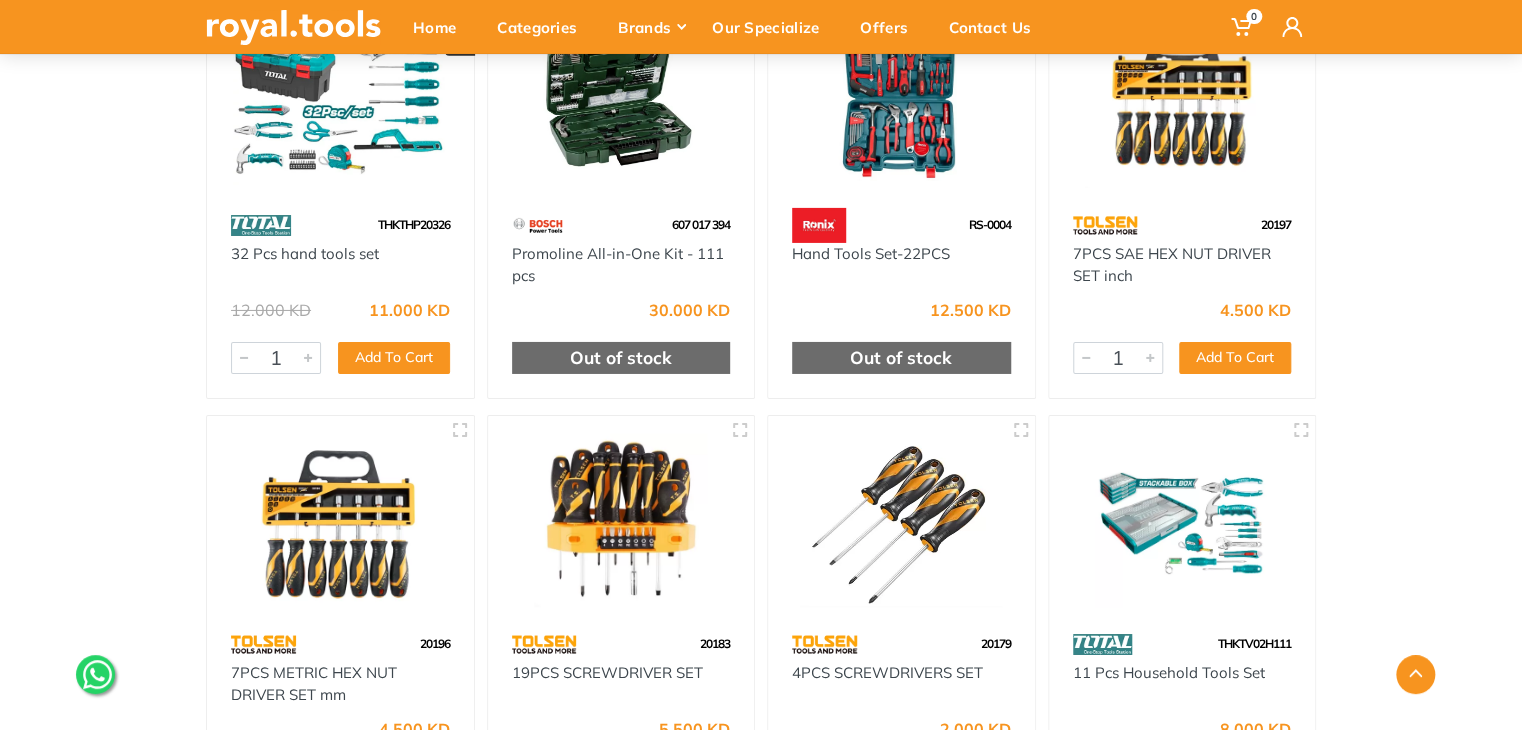 scroll, scrollTop: 3229, scrollLeft: 0, axis: vertical 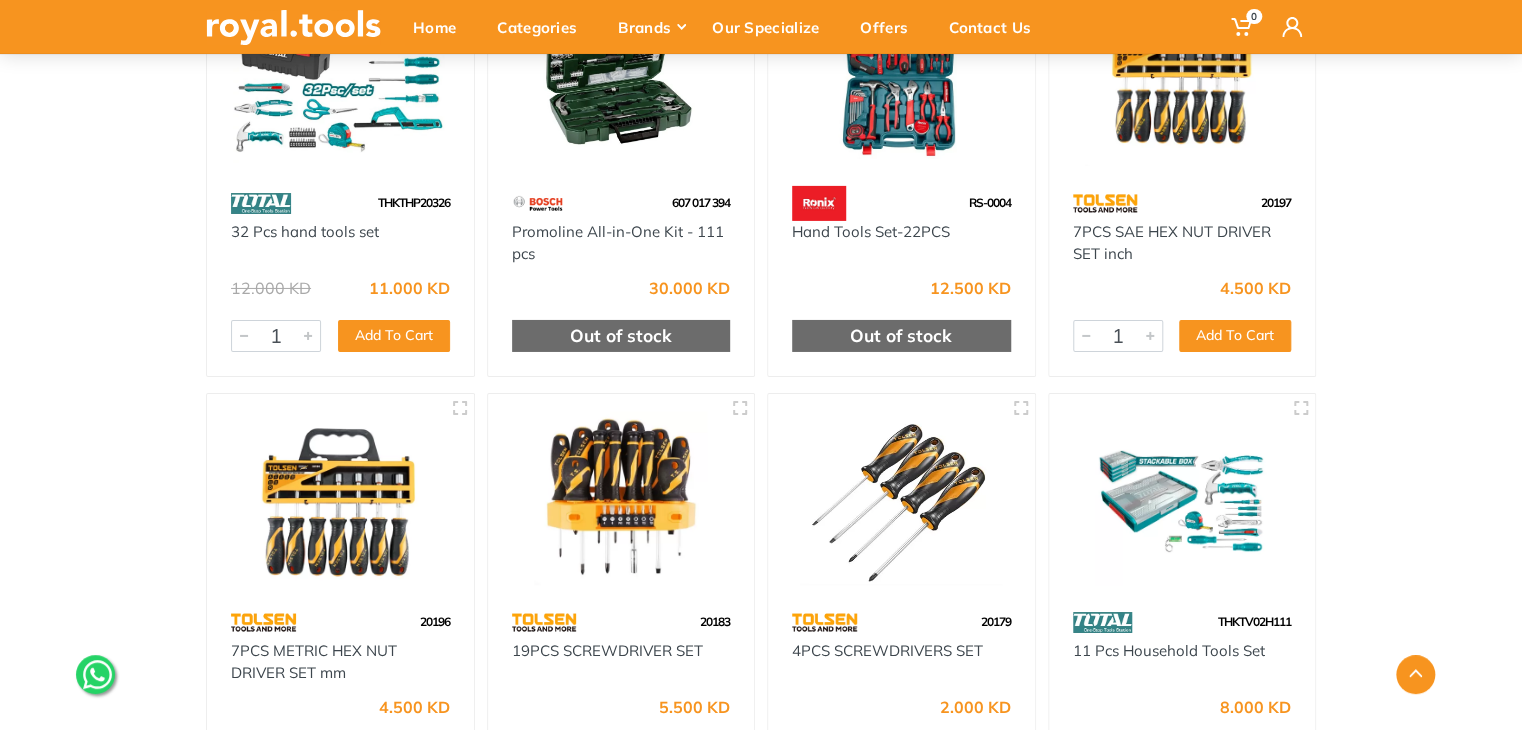 click at bounding box center (340, 498) 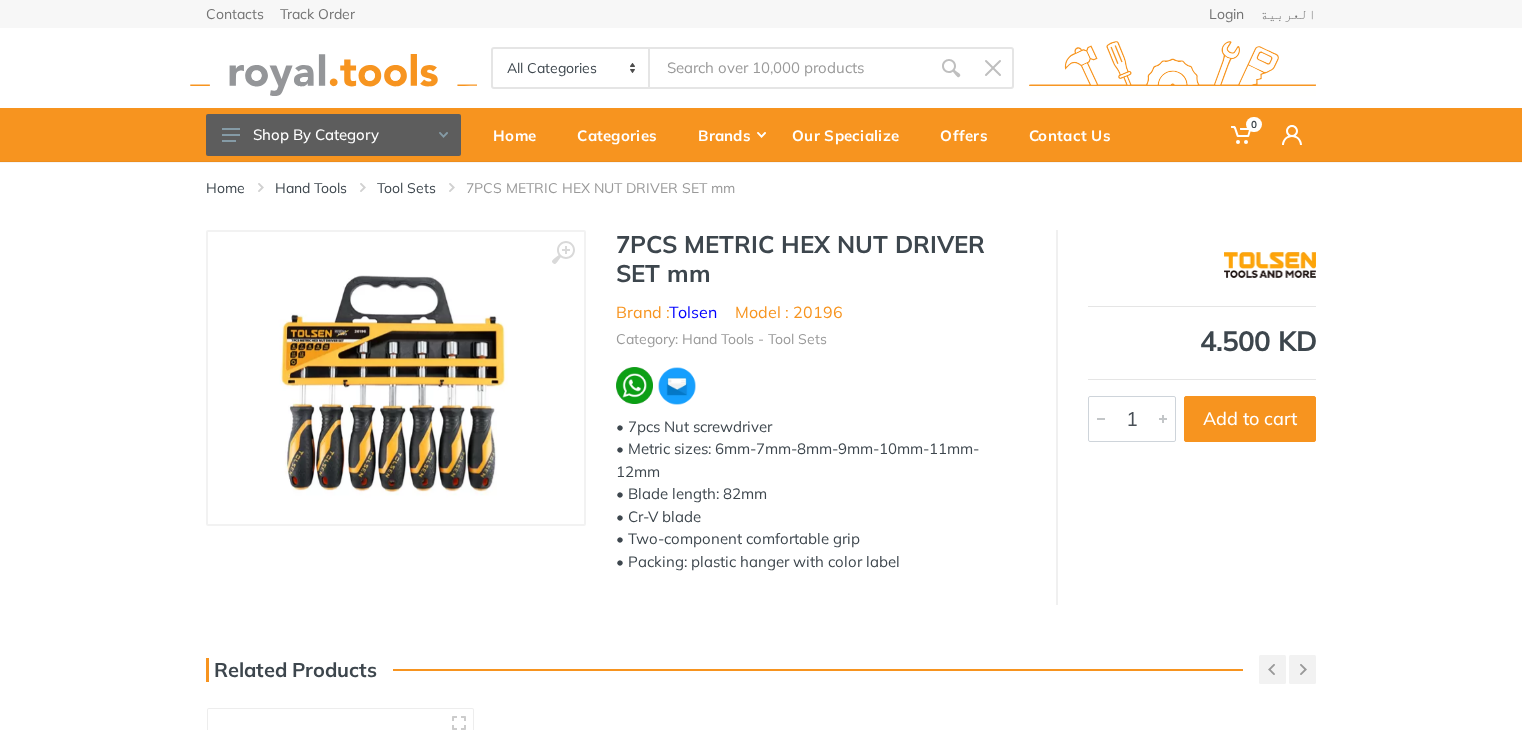 scroll, scrollTop: 0, scrollLeft: 0, axis: both 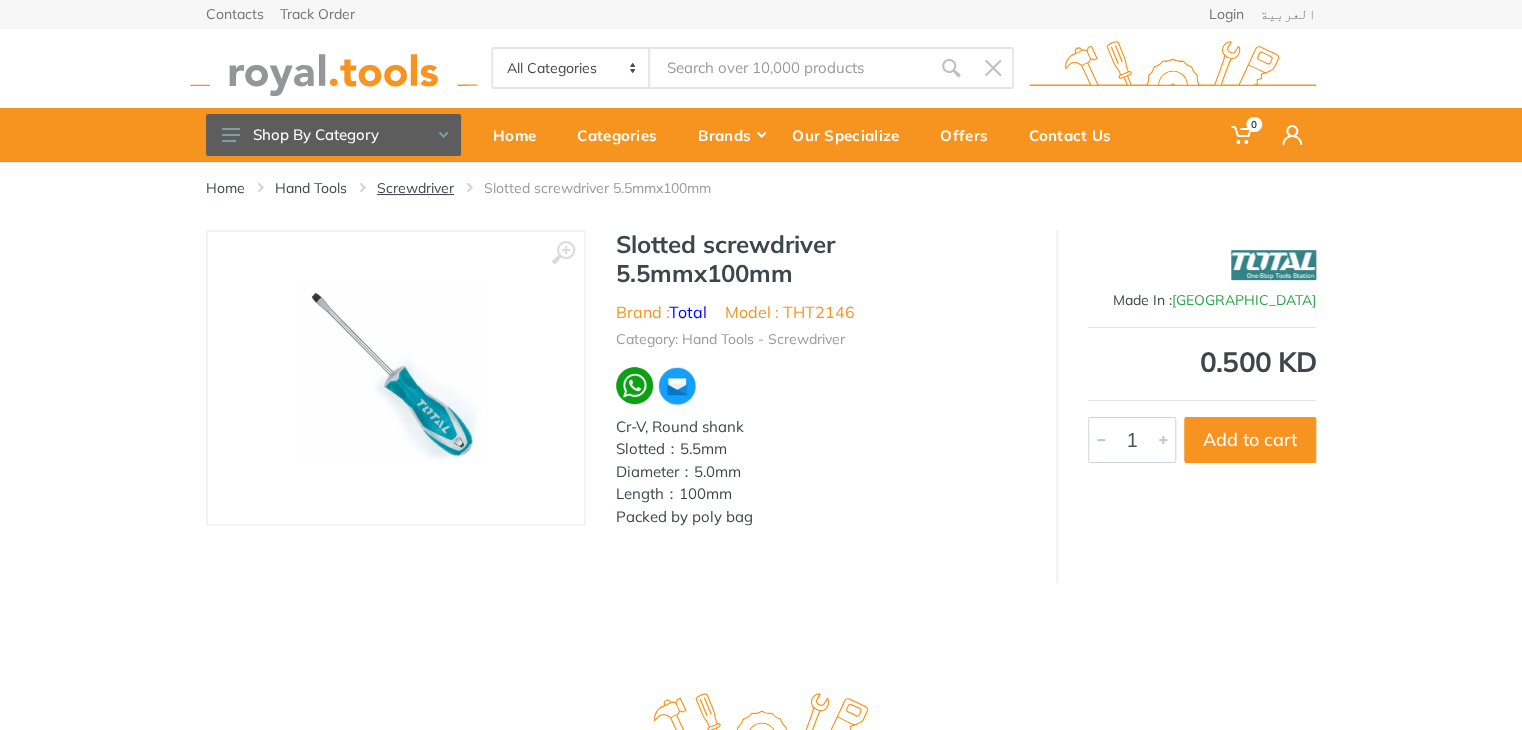 click on "Screwdriver" at bounding box center [415, 188] 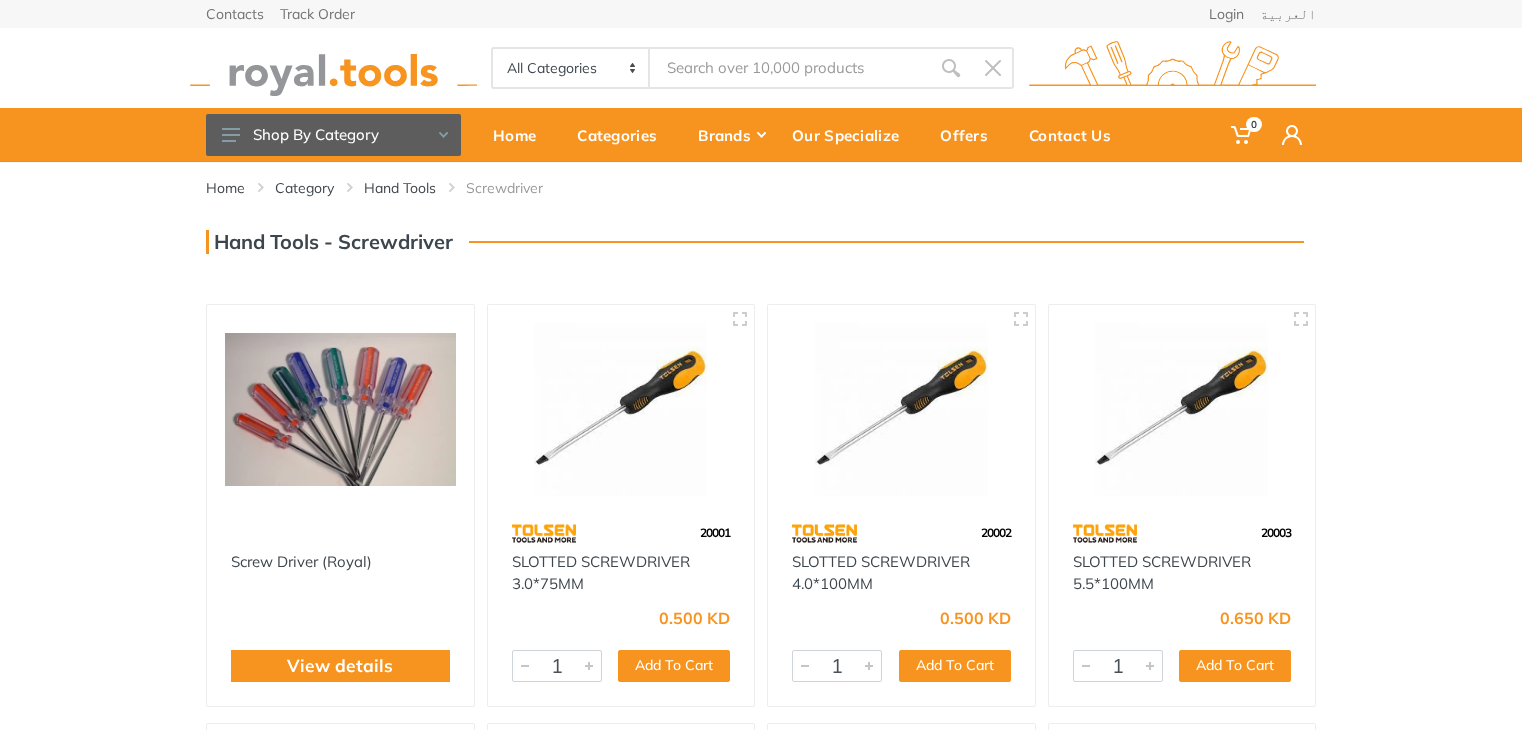 scroll, scrollTop: 0, scrollLeft: 0, axis: both 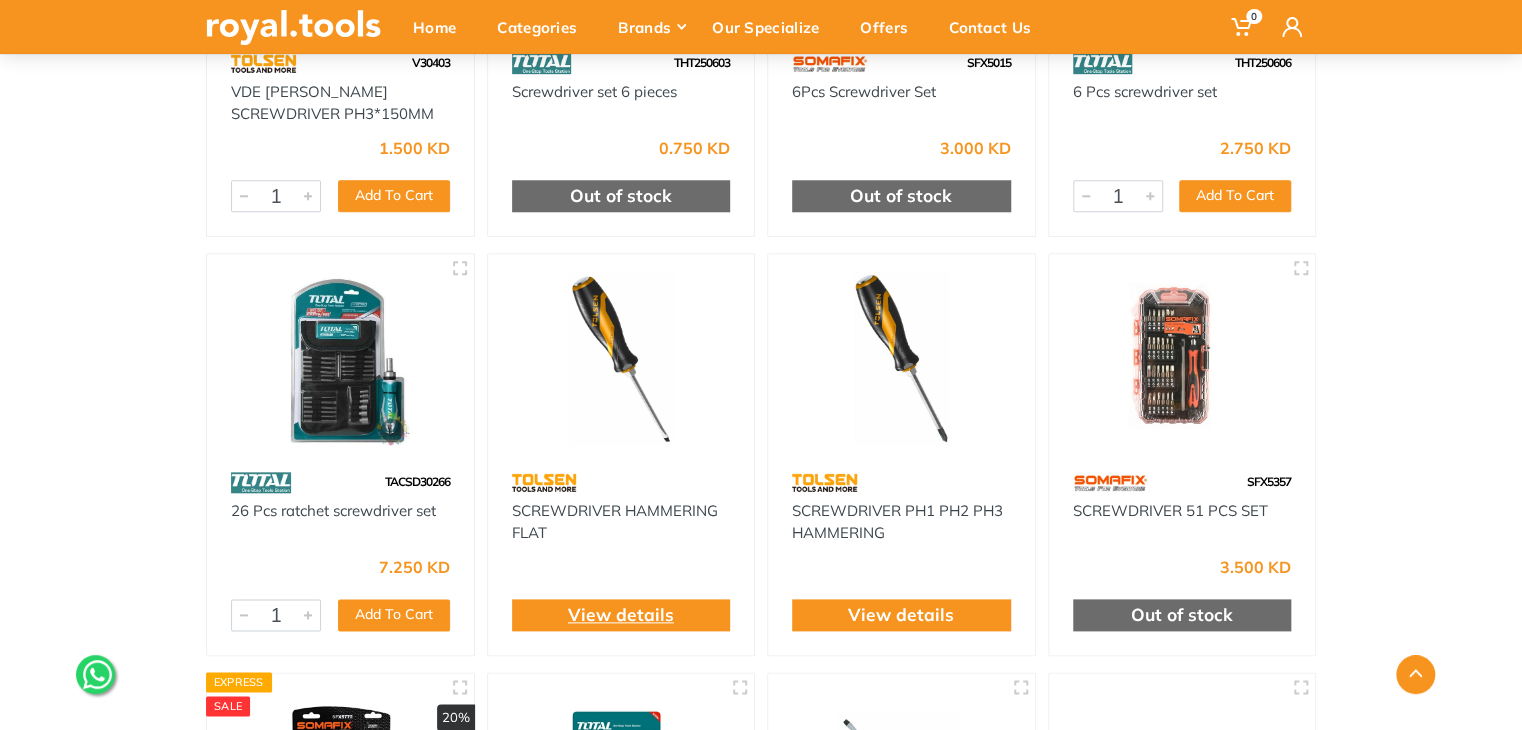 click on "View details" at bounding box center [621, 615] 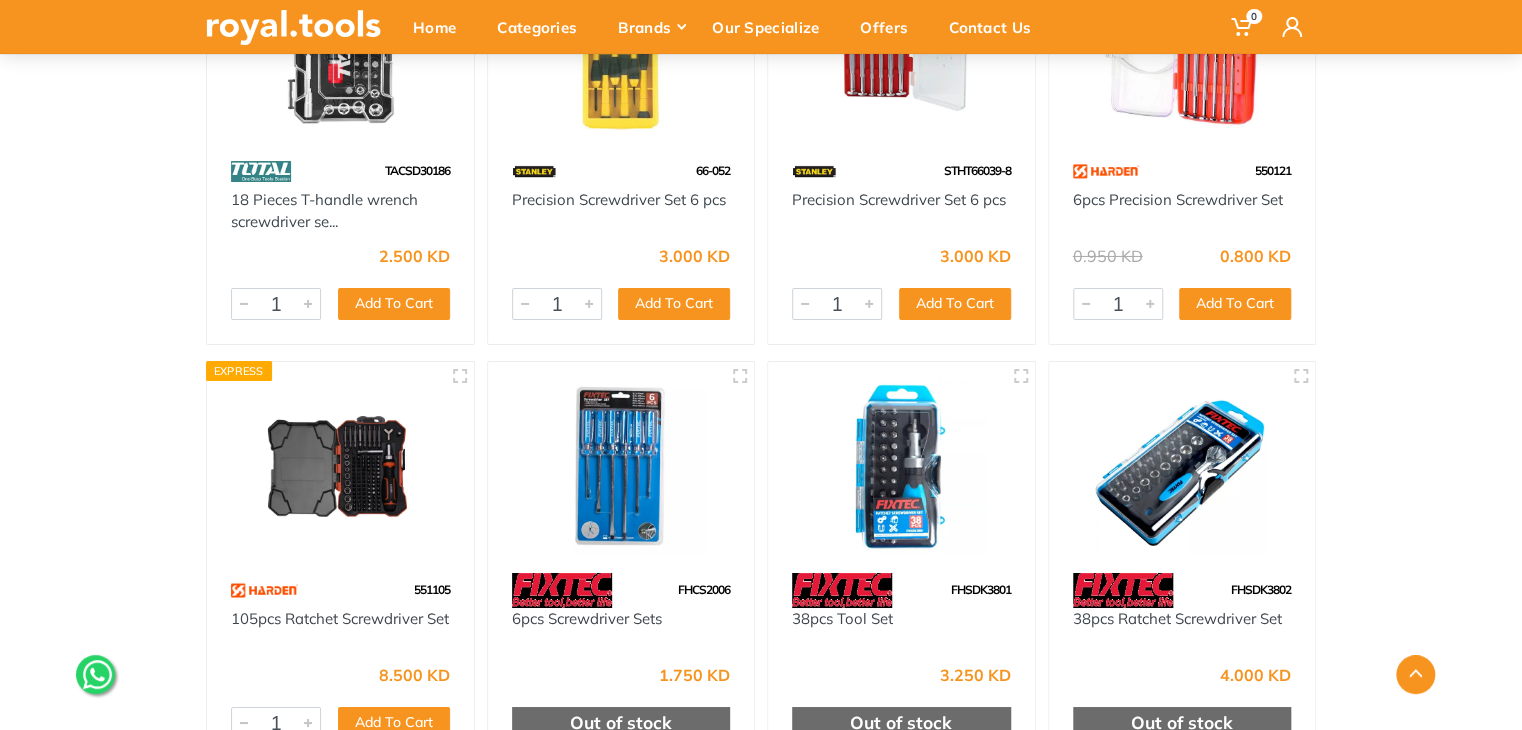 scroll, scrollTop: 7265, scrollLeft: 0, axis: vertical 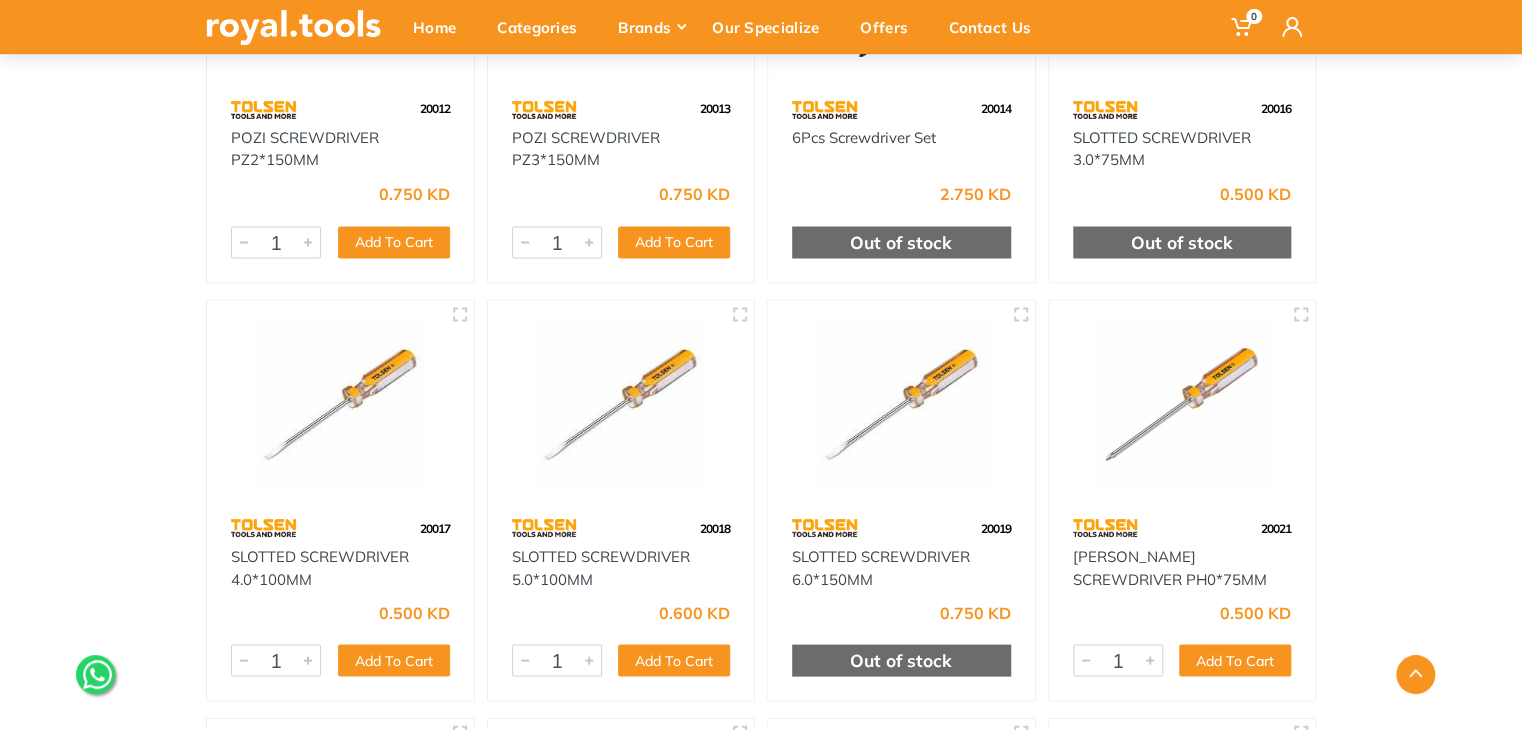 click at bounding box center (621, 404) 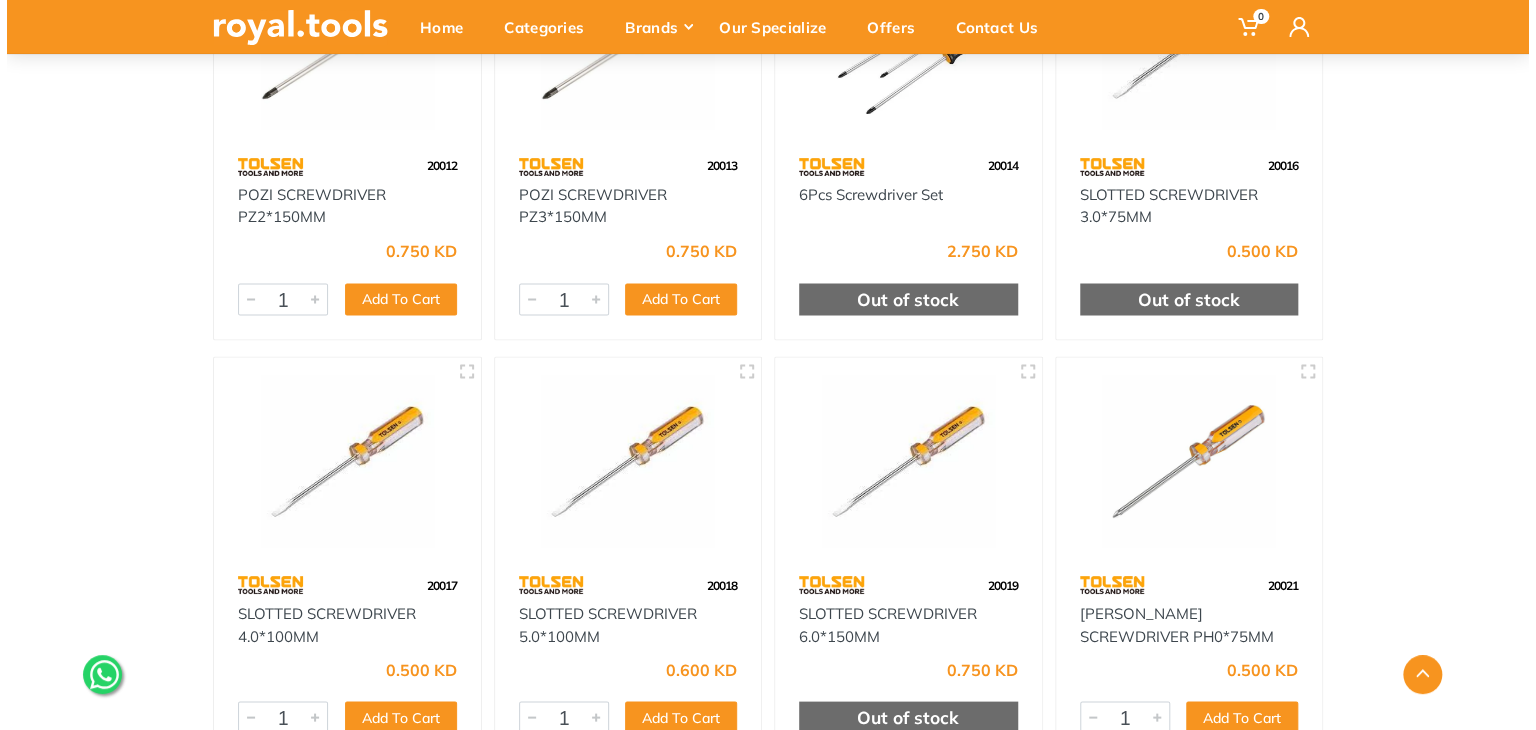 scroll, scrollTop: 0, scrollLeft: 0, axis: both 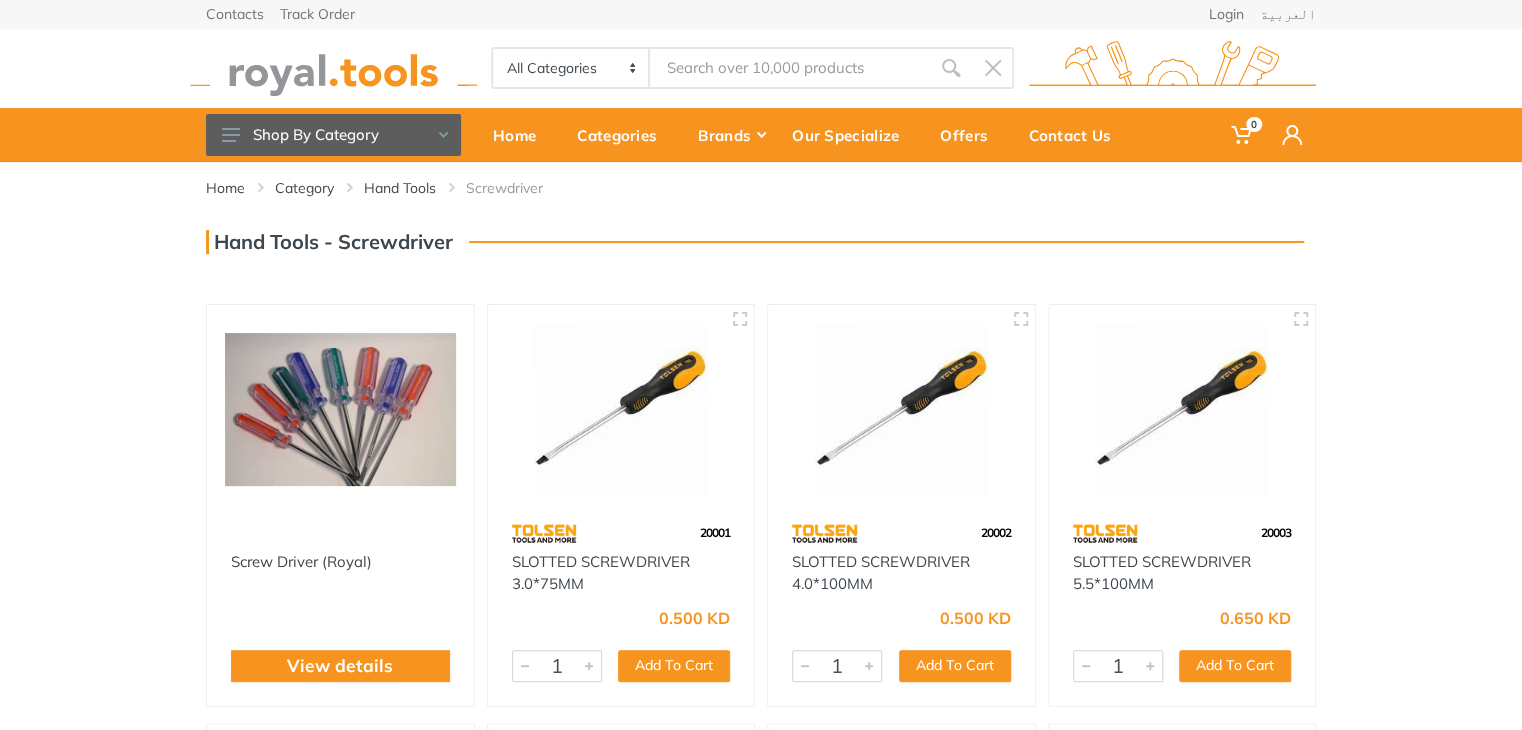 click on "All Categories
Power tools
Cordless Tools
Hand Tools
Power Tools Accessories
Sanitary ware" at bounding box center (761, 68) 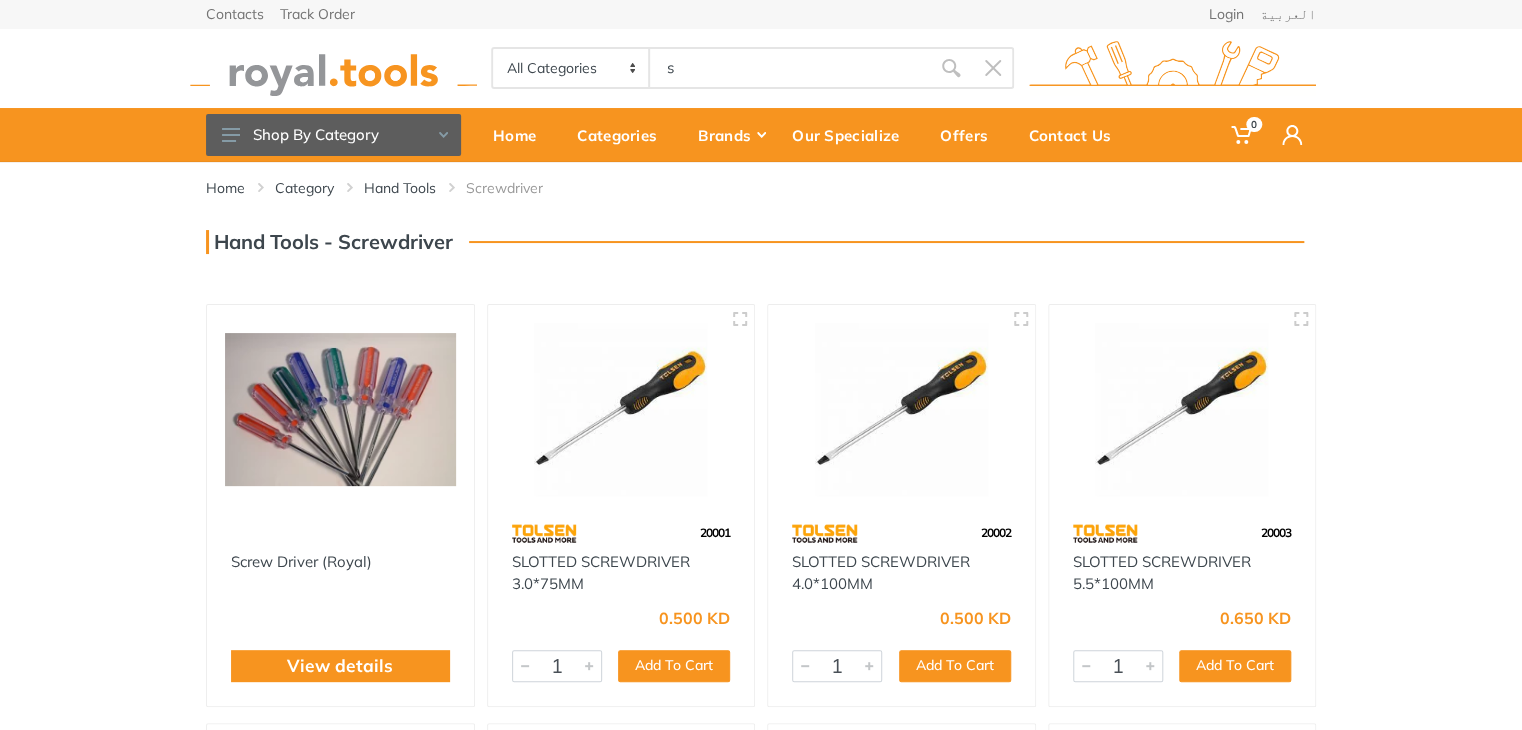 type on "s" 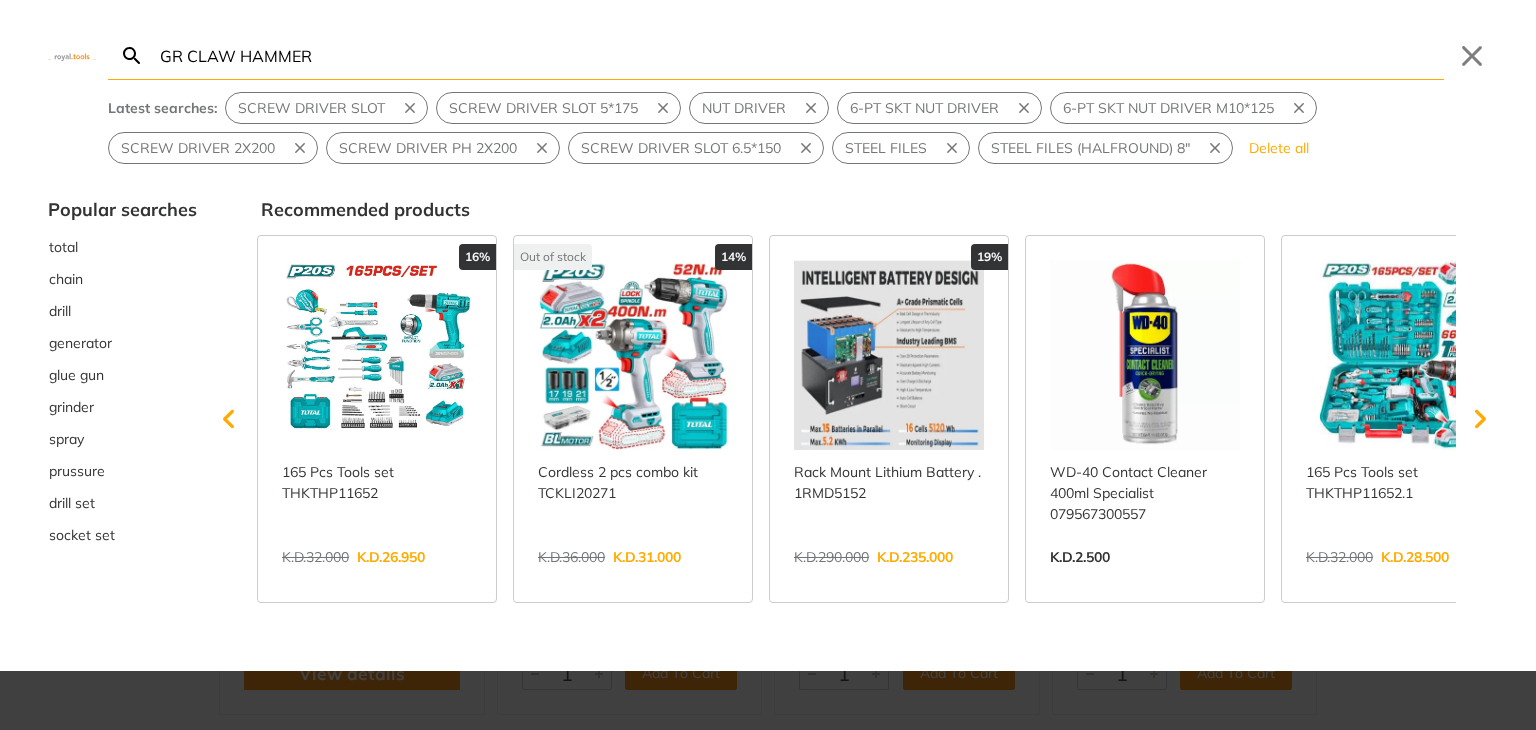 type on "GR CLAW HAMMER" 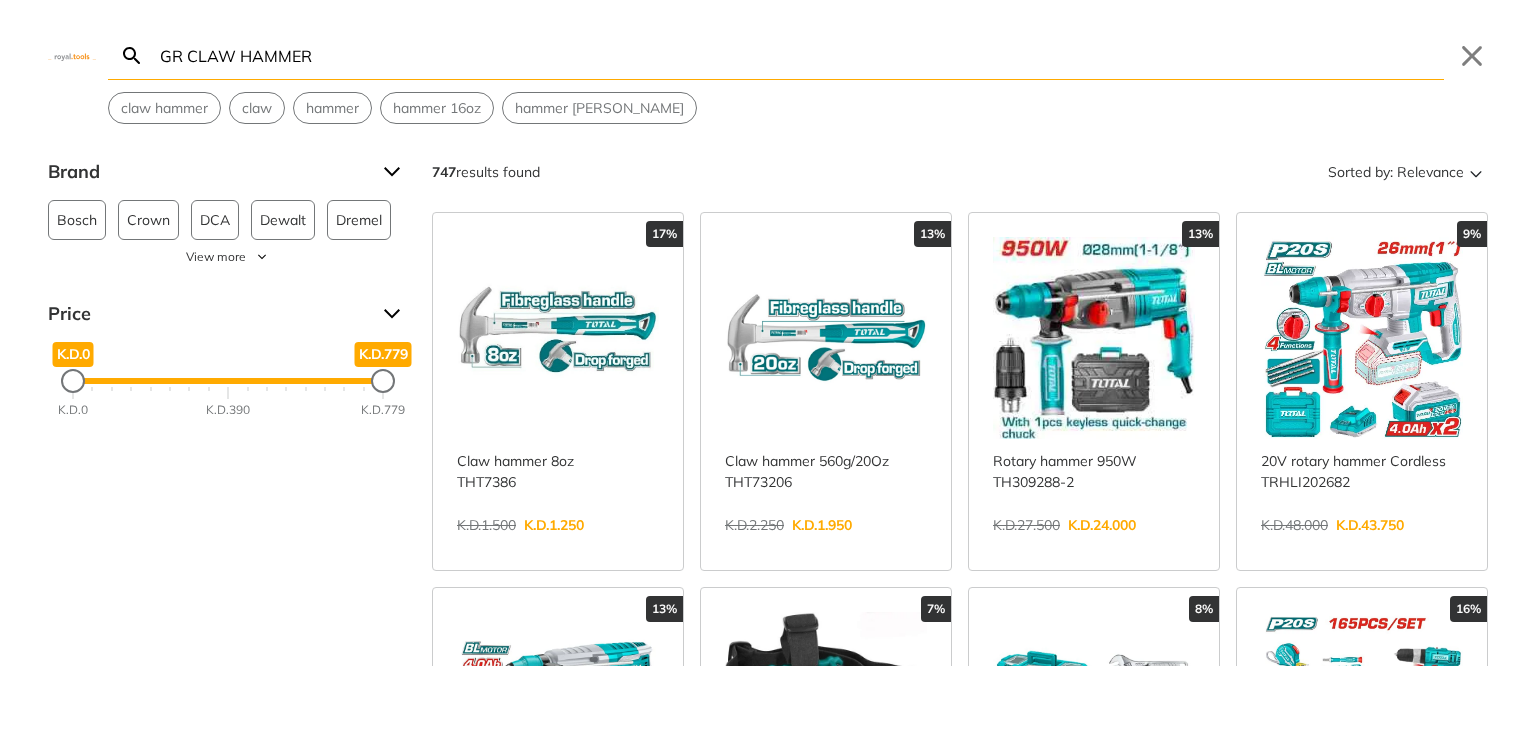 click on "View more →" at bounding box center [826, 546] 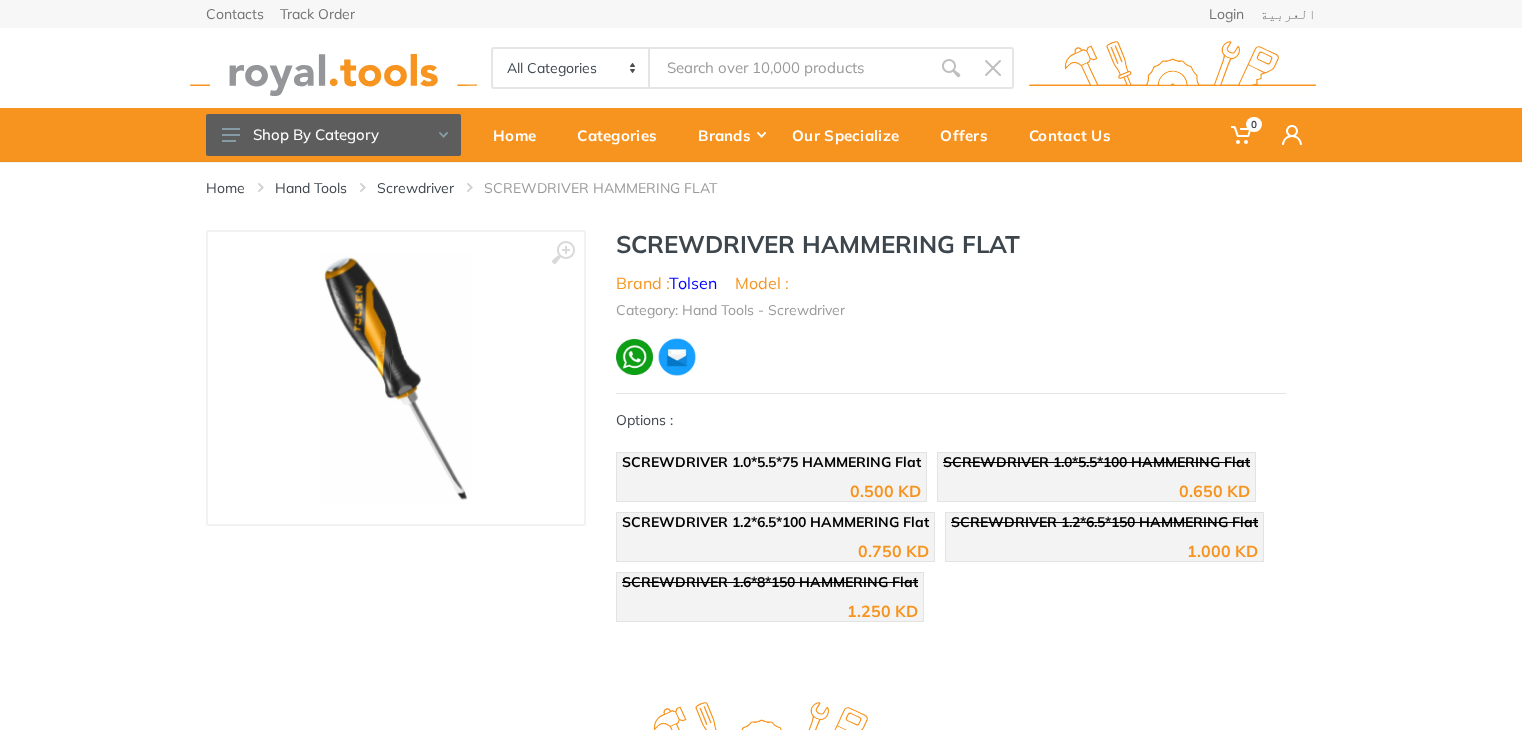 scroll, scrollTop: 0, scrollLeft: 0, axis: both 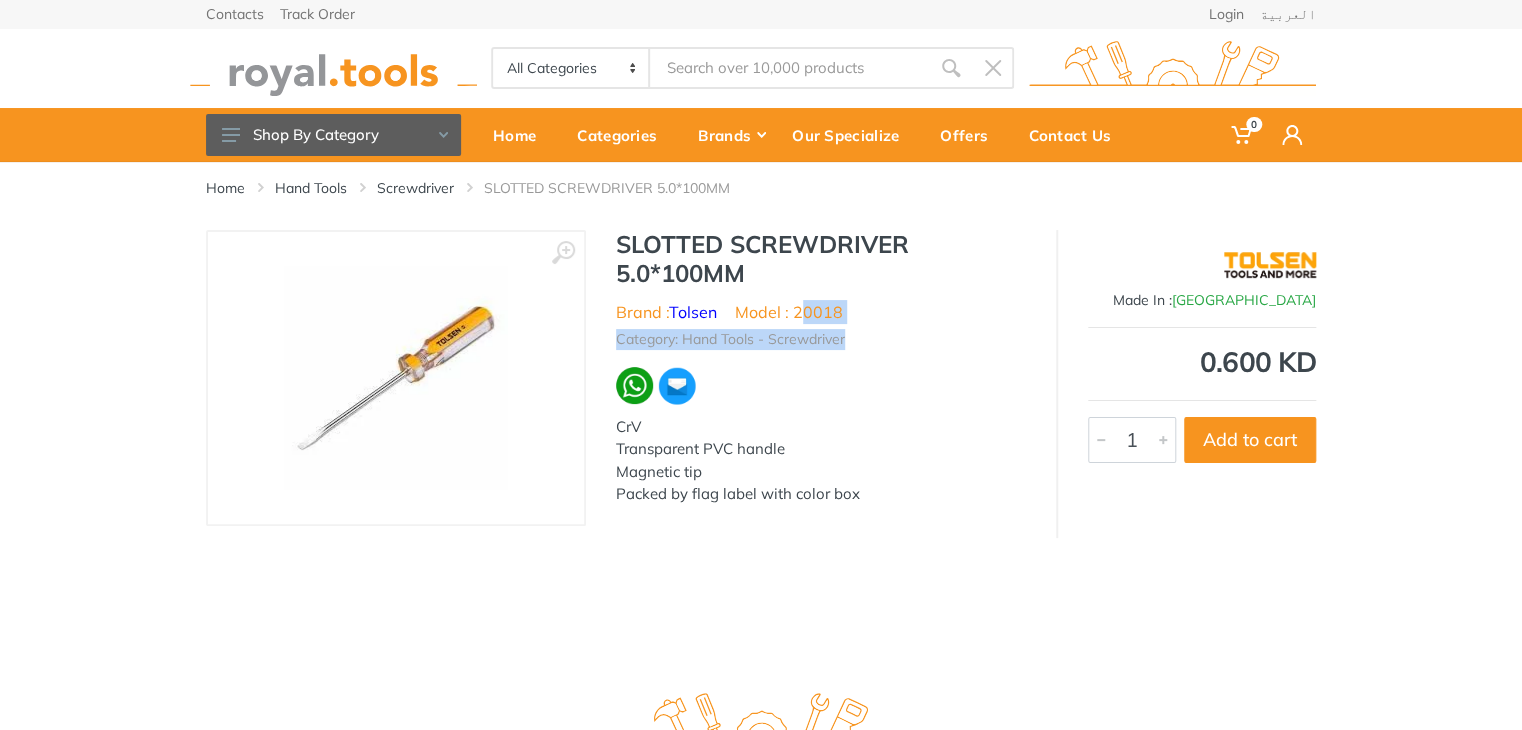 drag, startPoint x: 843, startPoint y: 325, endPoint x: 805, endPoint y: 322, distance: 38.118237 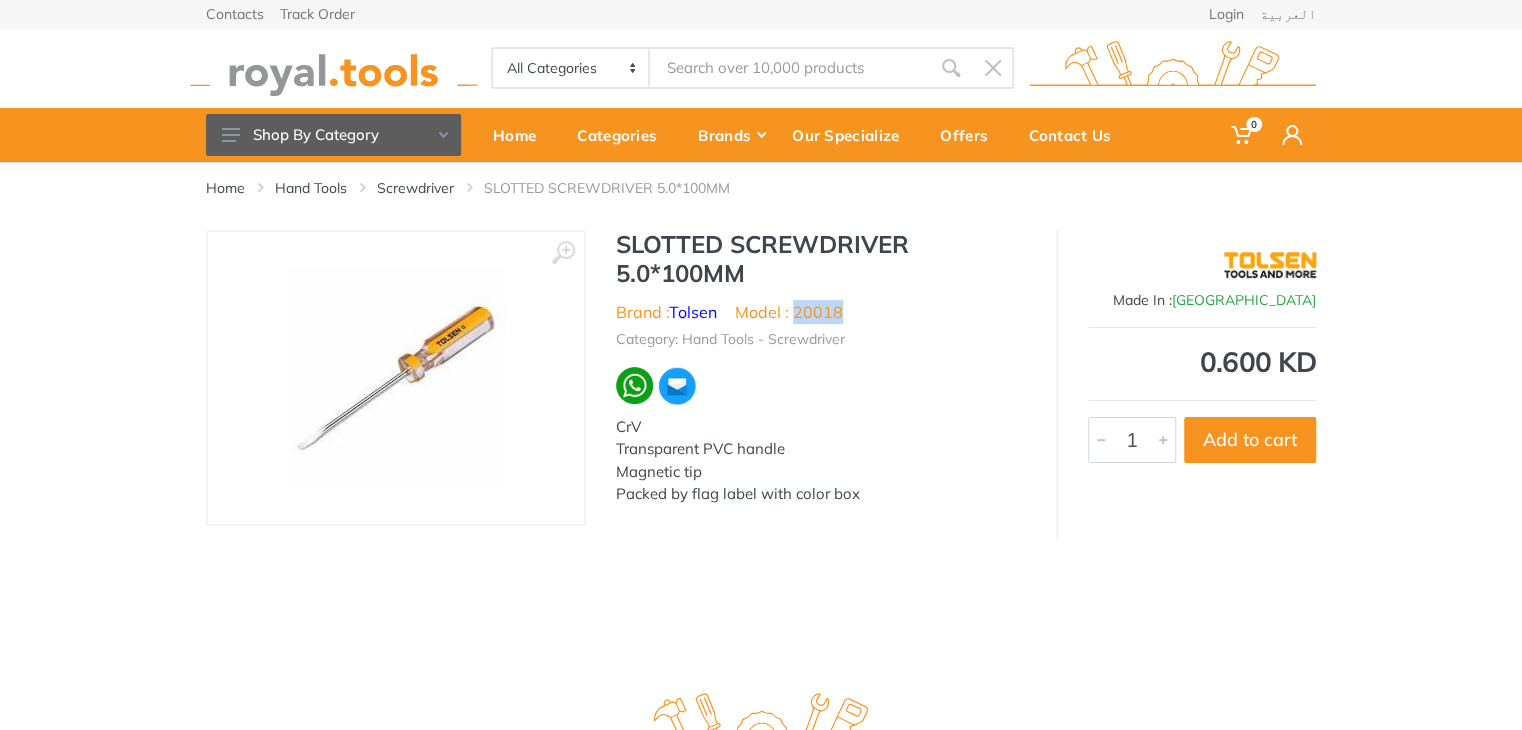 drag, startPoint x: 845, startPoint y: 309, endPoint x: 797, endPoint y: 314, distance: 48.259712 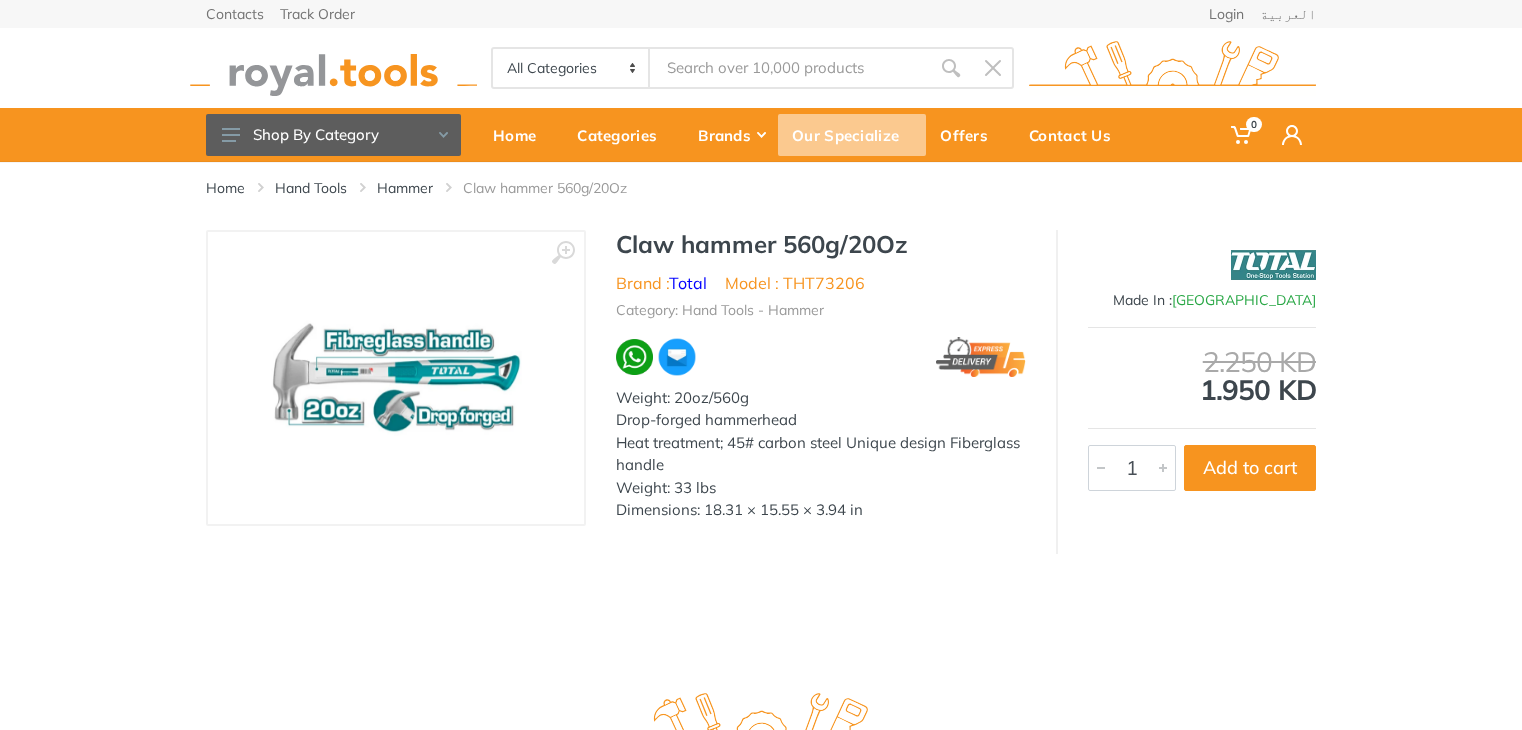 scroll, scrollTop: 0, scrollLeft: 0, axis: both 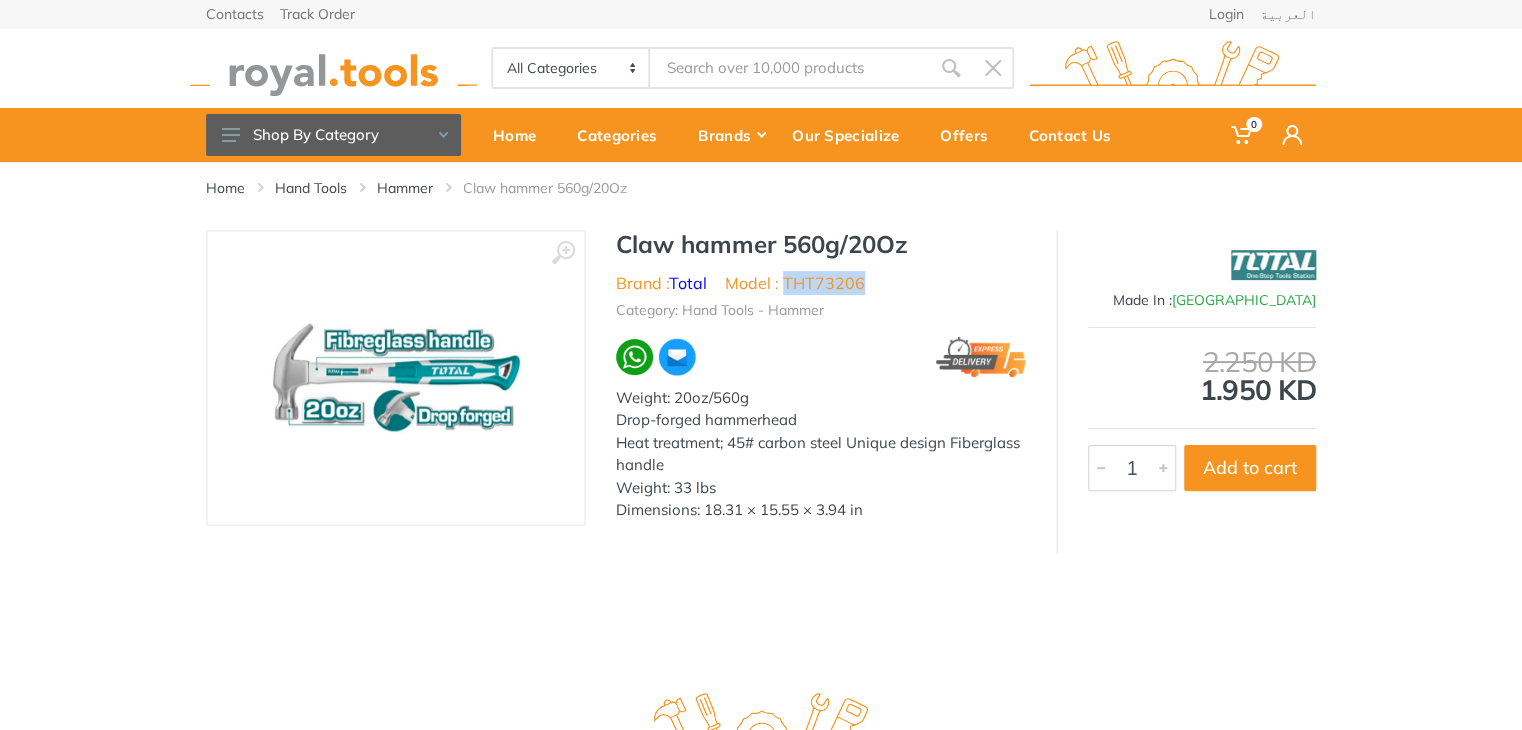 drag, startPoint x: 867, startPoint y: 281, endPoint x: 785, endPoint y: 281, distance: 82 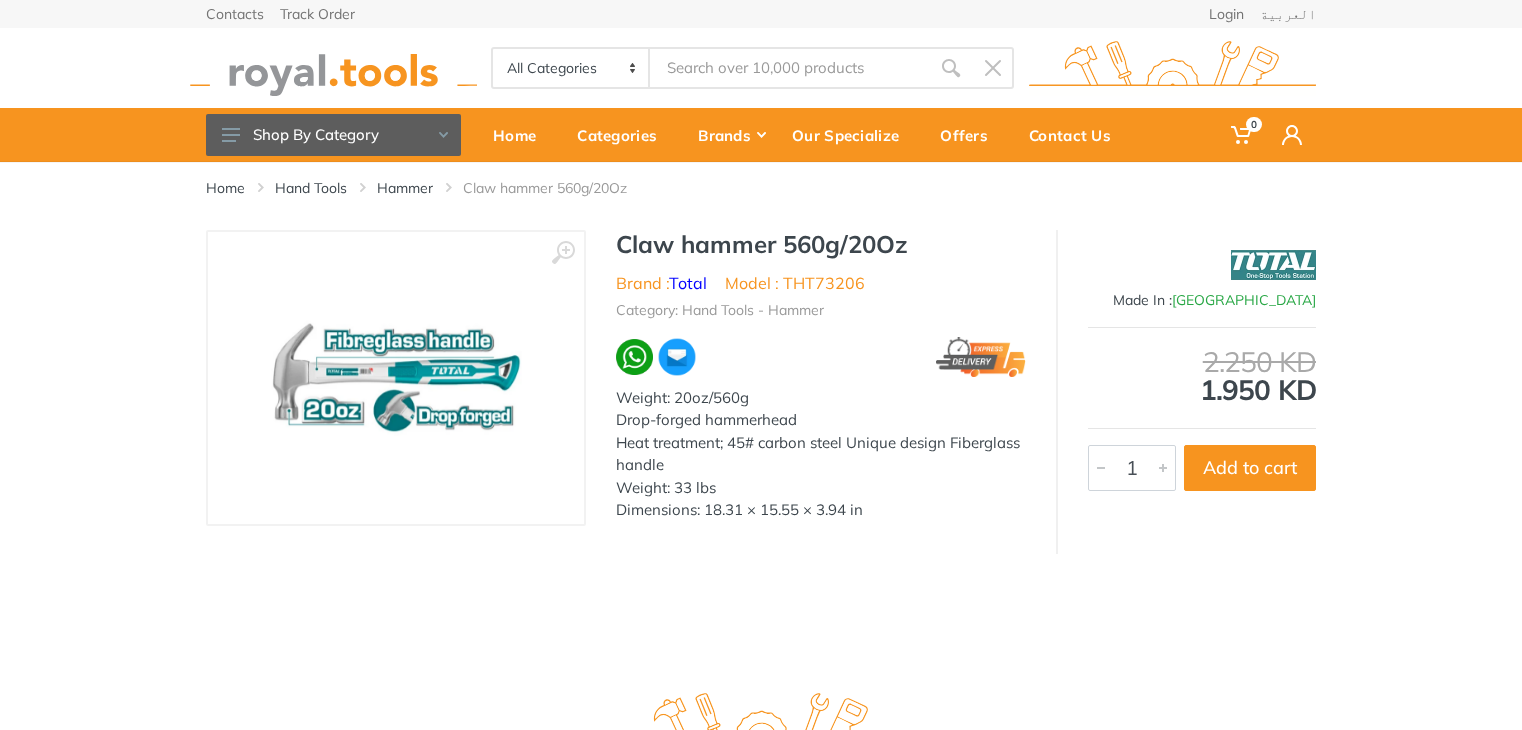 scroll, scrollTop: 0, scrollLeft: 0, axis: both 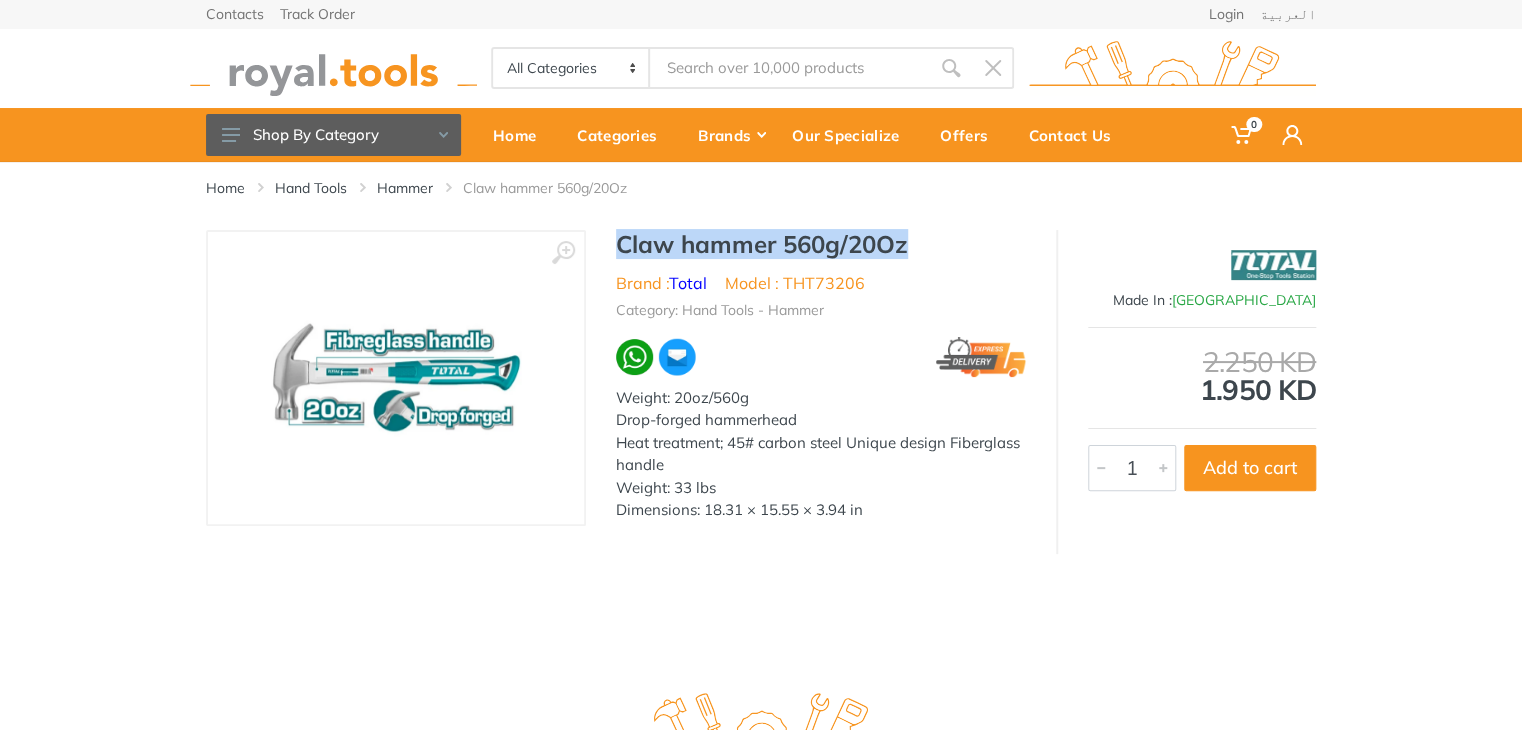drag, startPoint x: 910, startPoint y: 247, endPoint x: 618, endPoint y: 236, distance: 292.20712 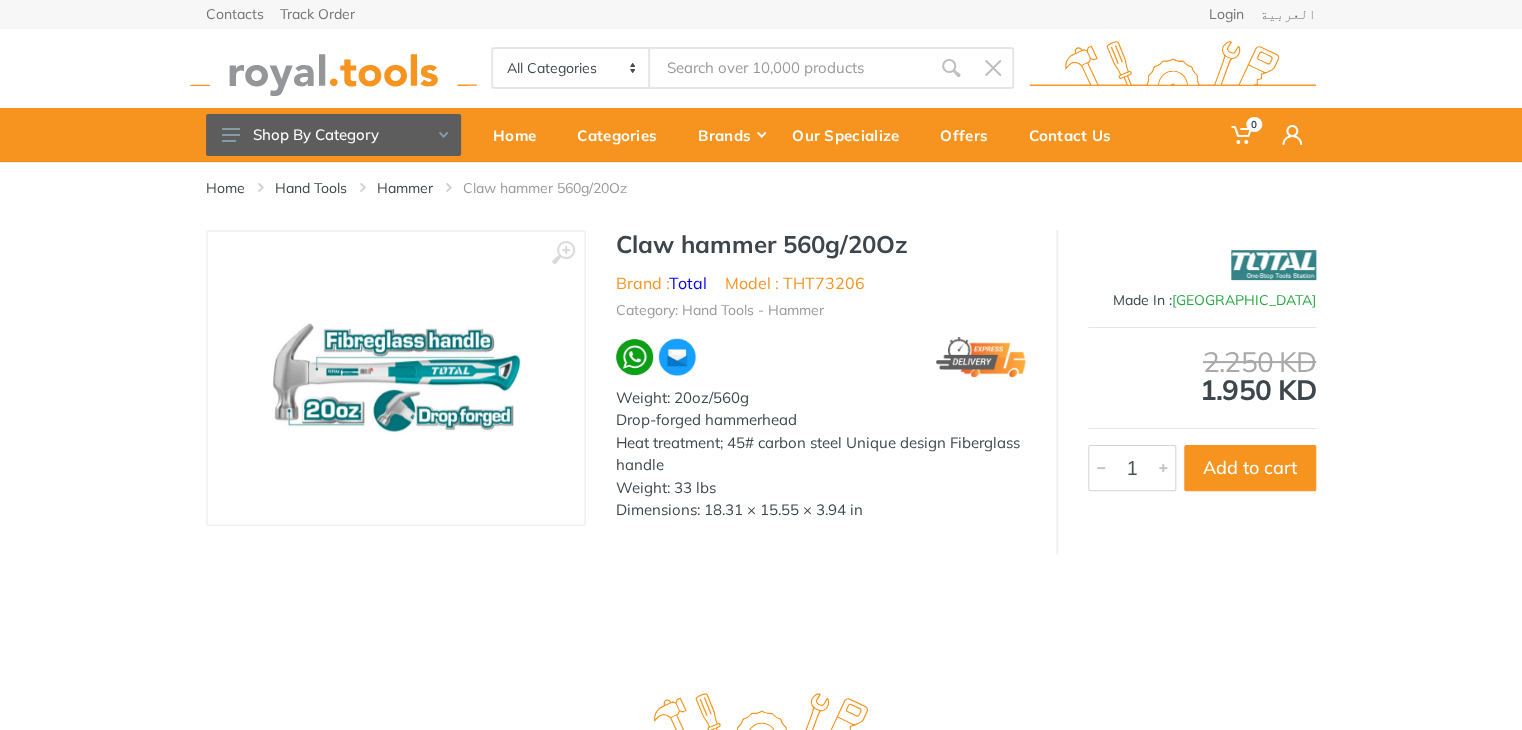 click at bounding box center [790, 68] 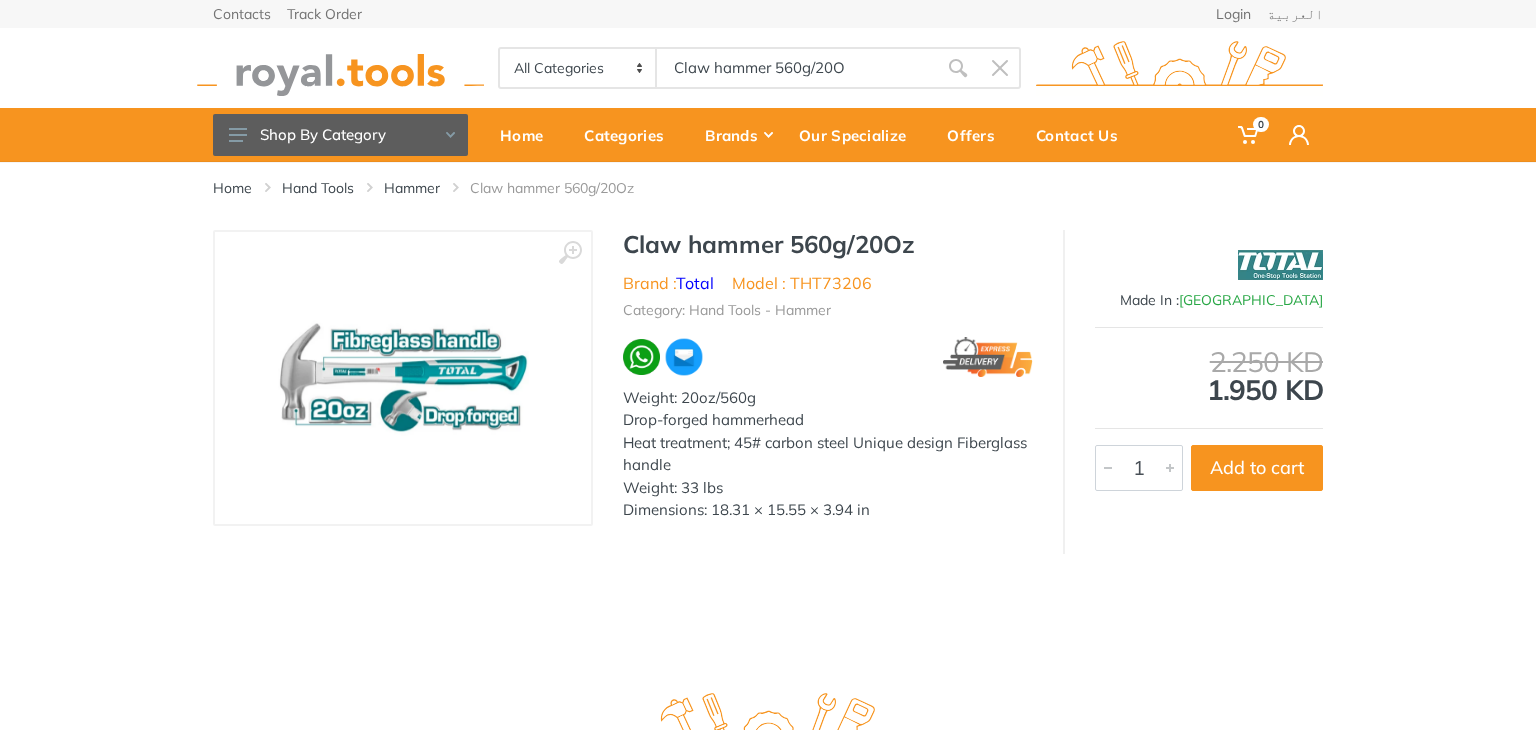 type on "Claw hammer 560g/20O" 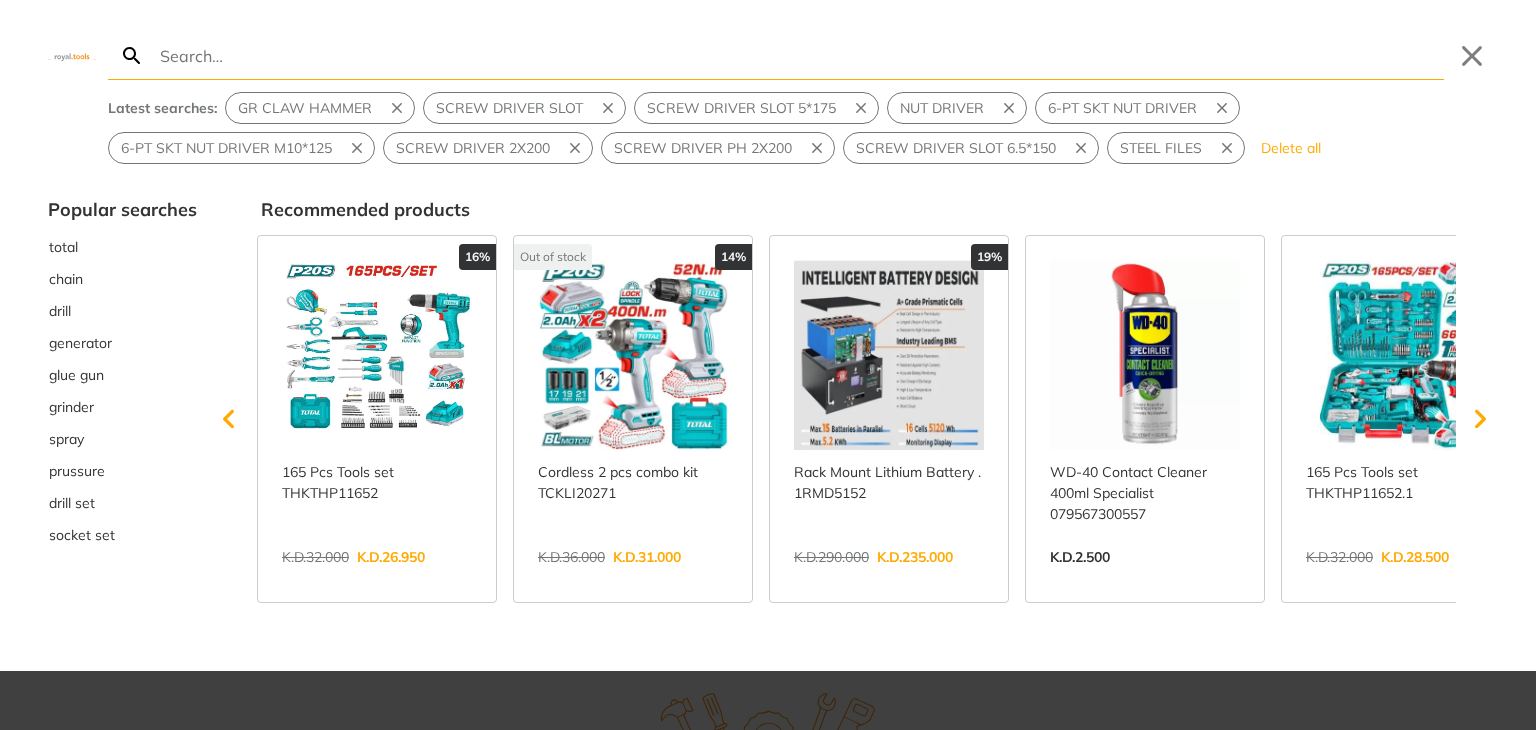 scroll, scrollTop: 0, scrollLeft: 0, axis: both 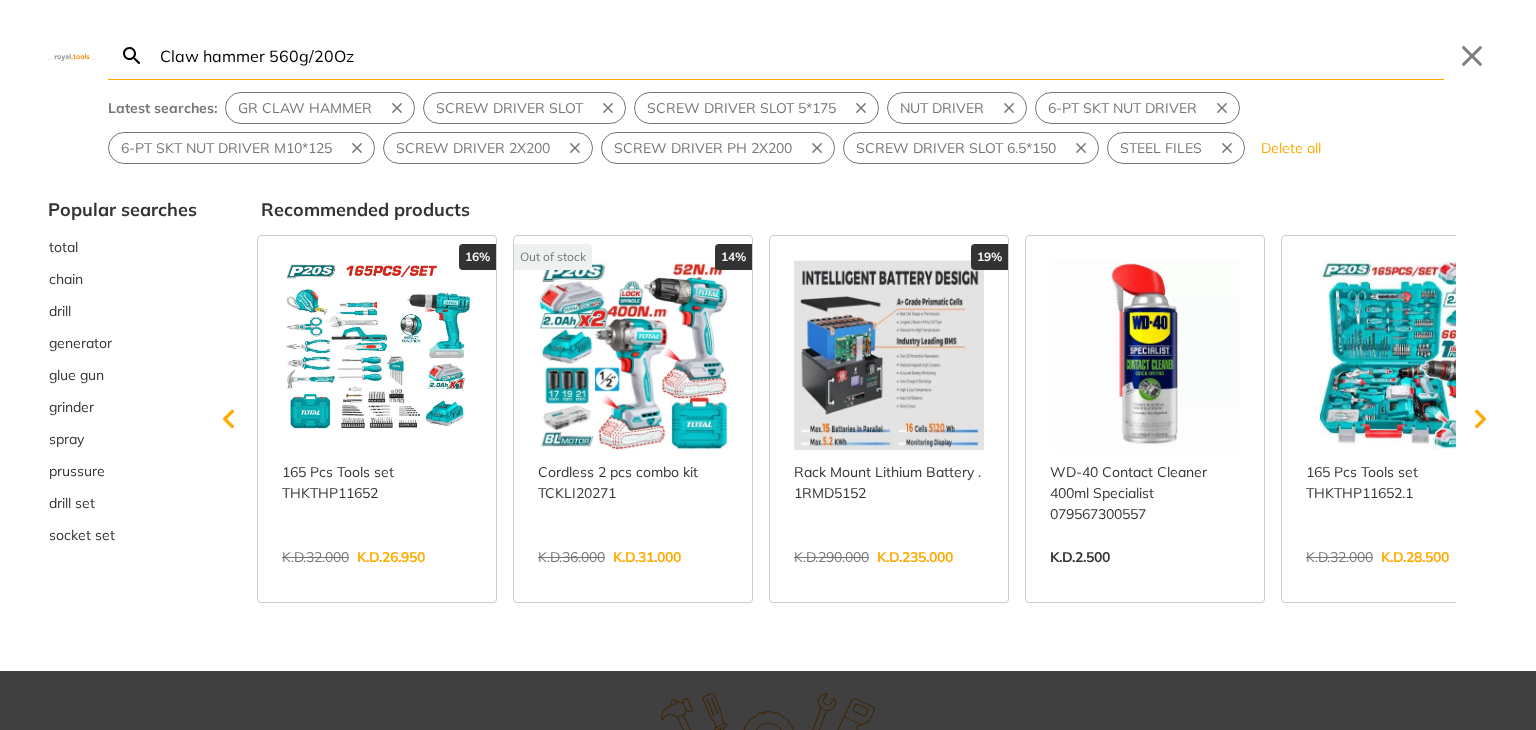 type on "Claw hammer 560g/20Oz" 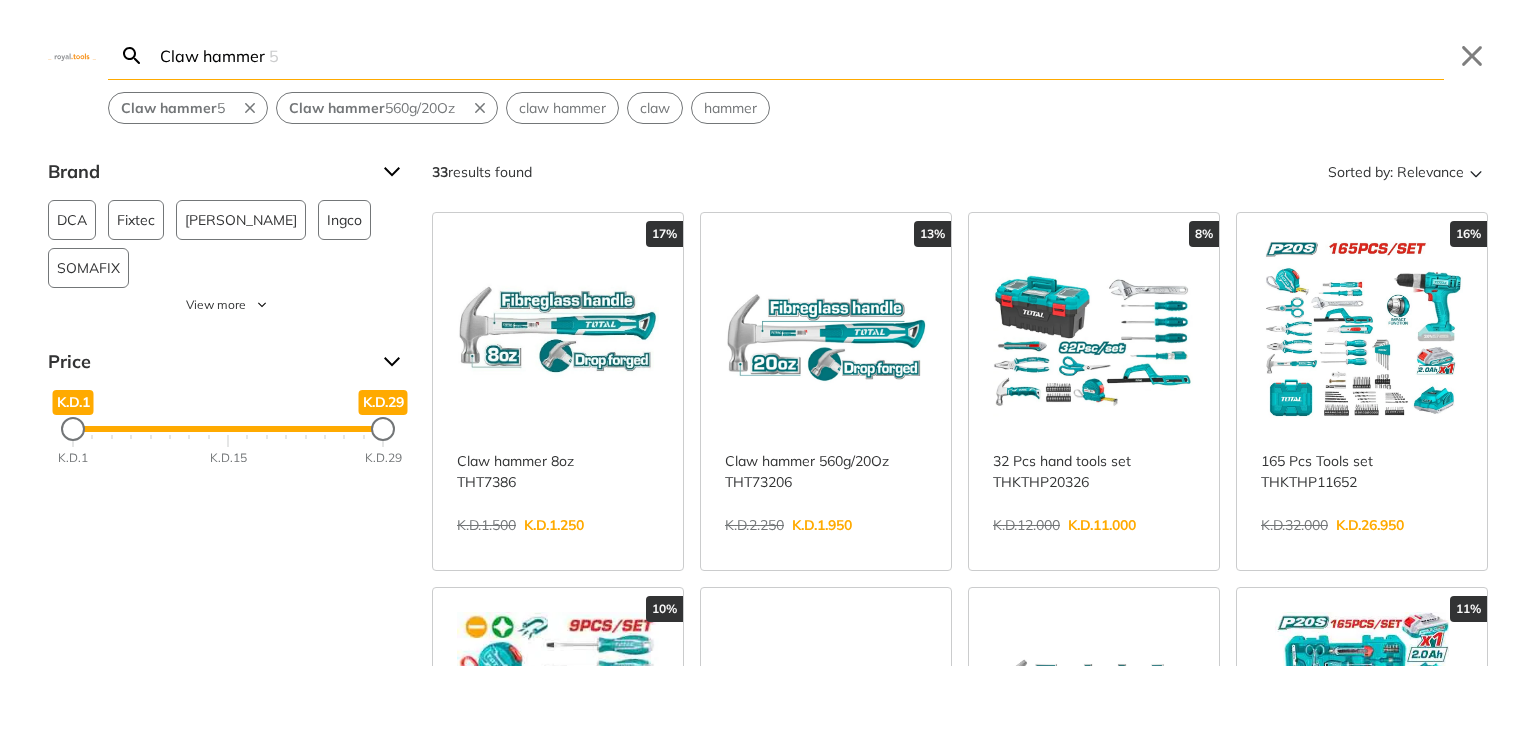 type on "Claw hammer" 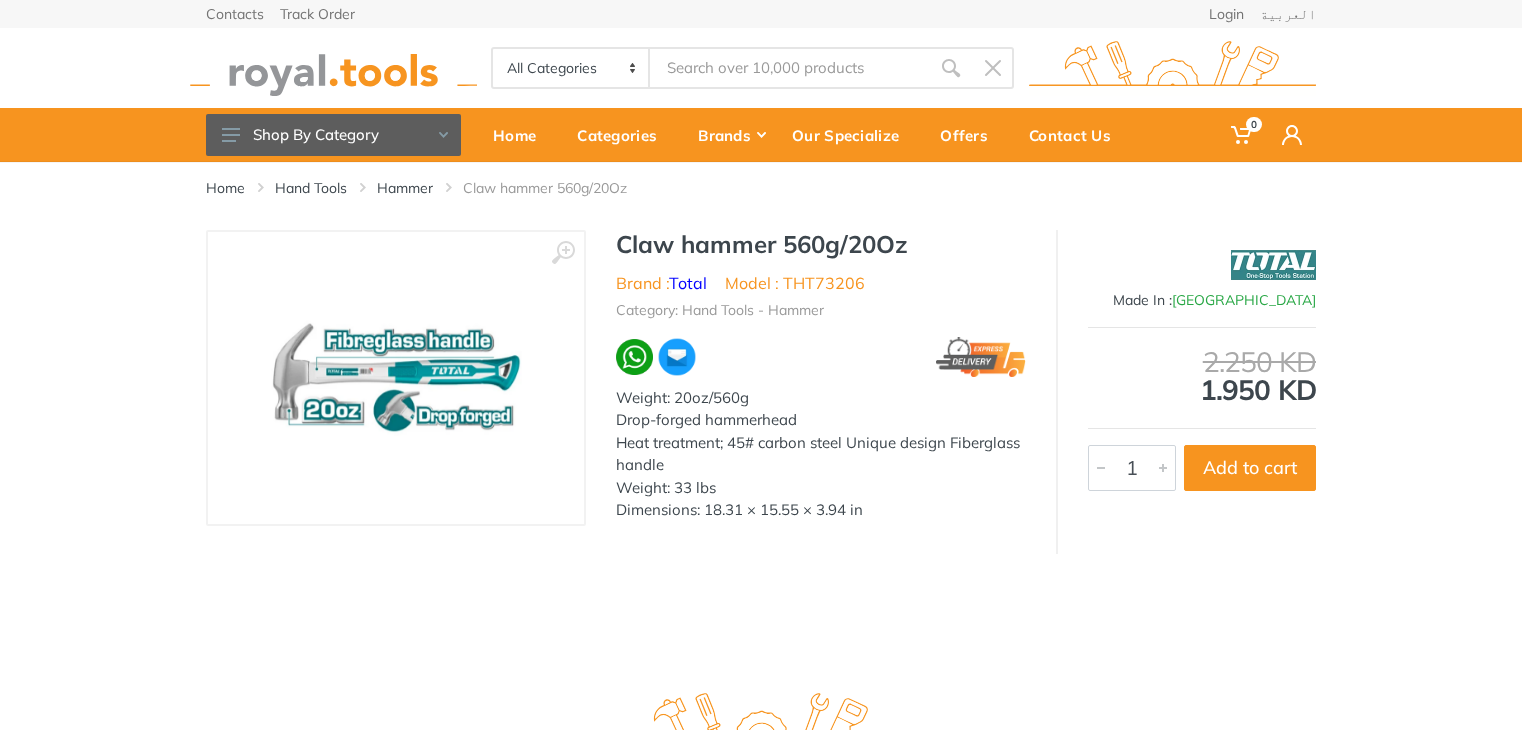 scroll, scrollTop: 0, scrollLeft: 0, axis: both 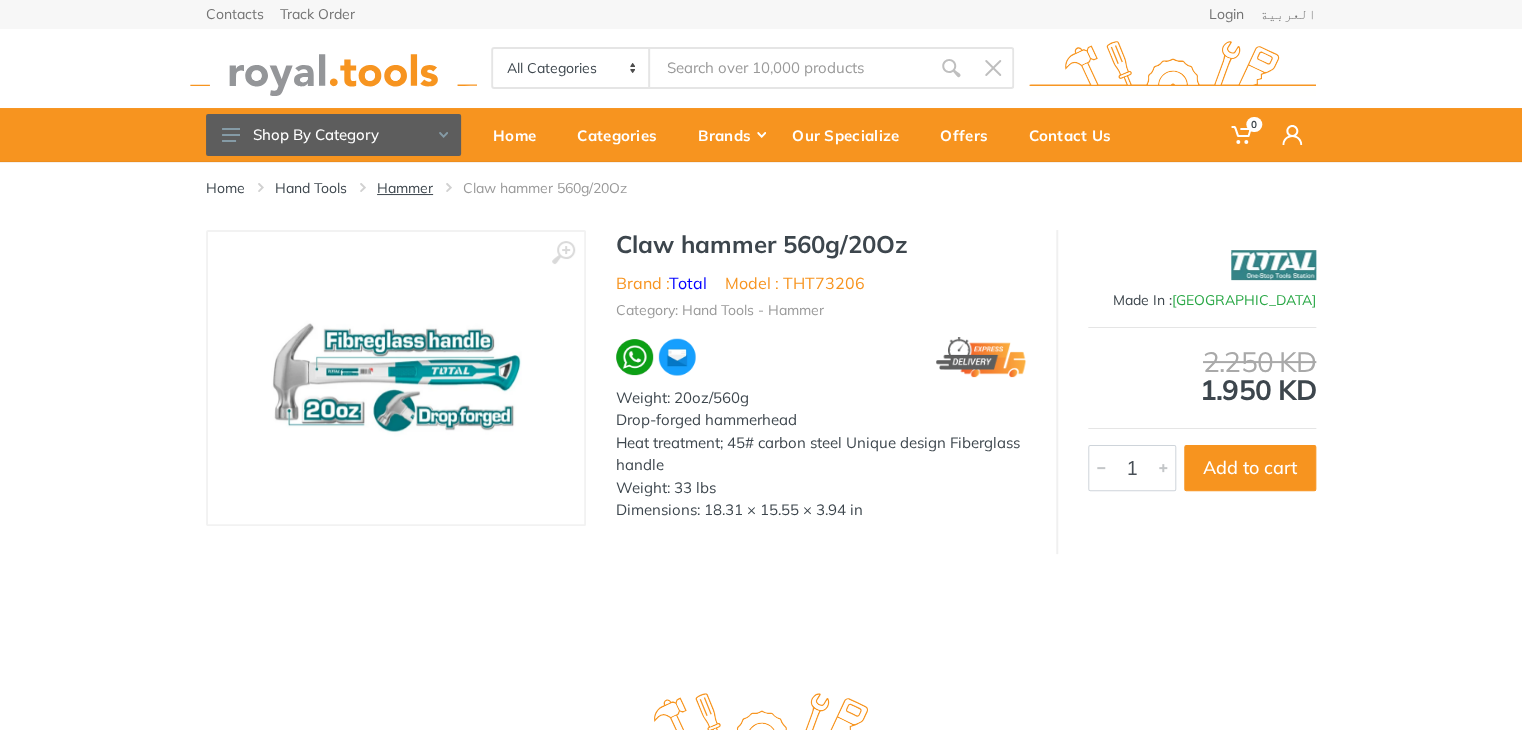 click on "Hammer" at bounding box center [405, 188] 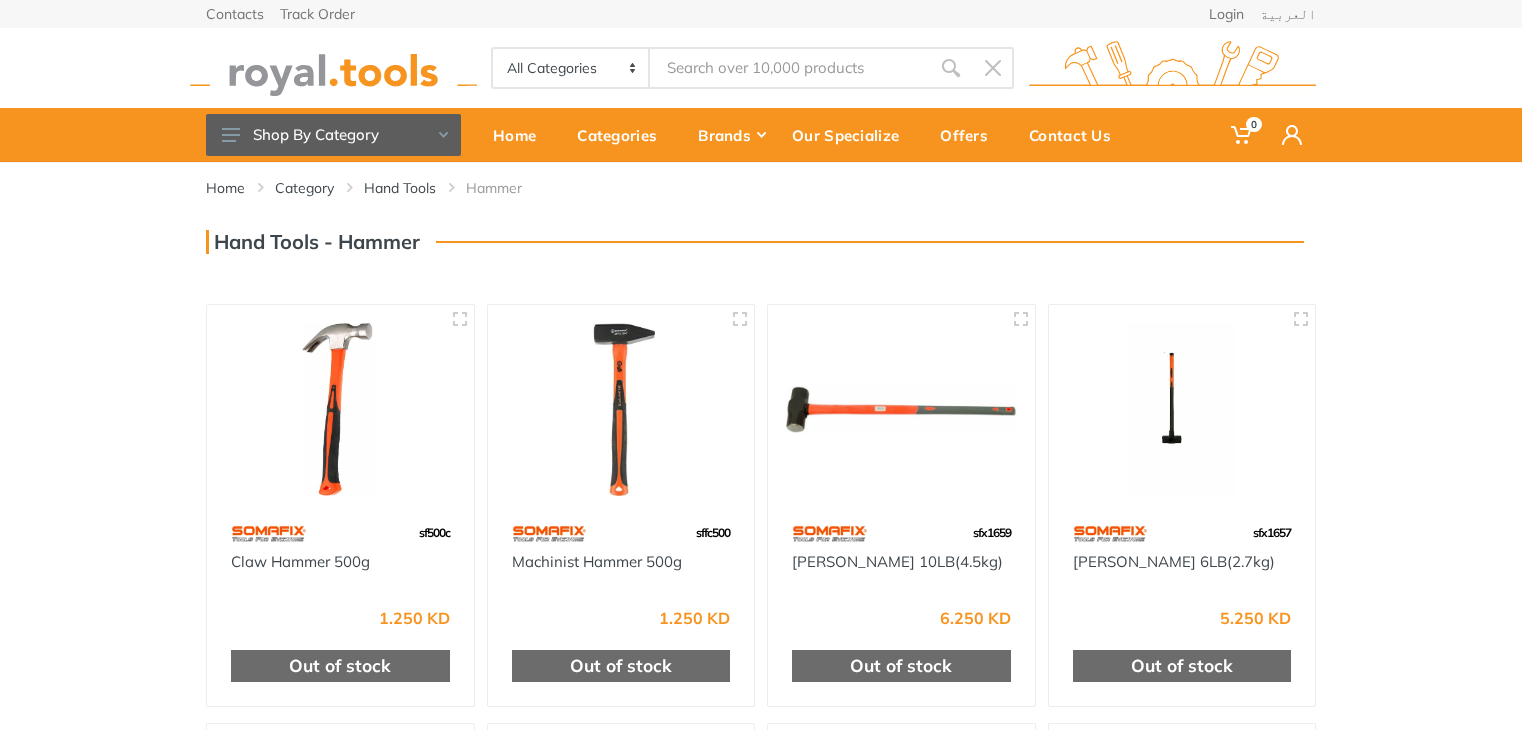 scroll, scrollTop: 0, scrollLeft: 0, axis: both 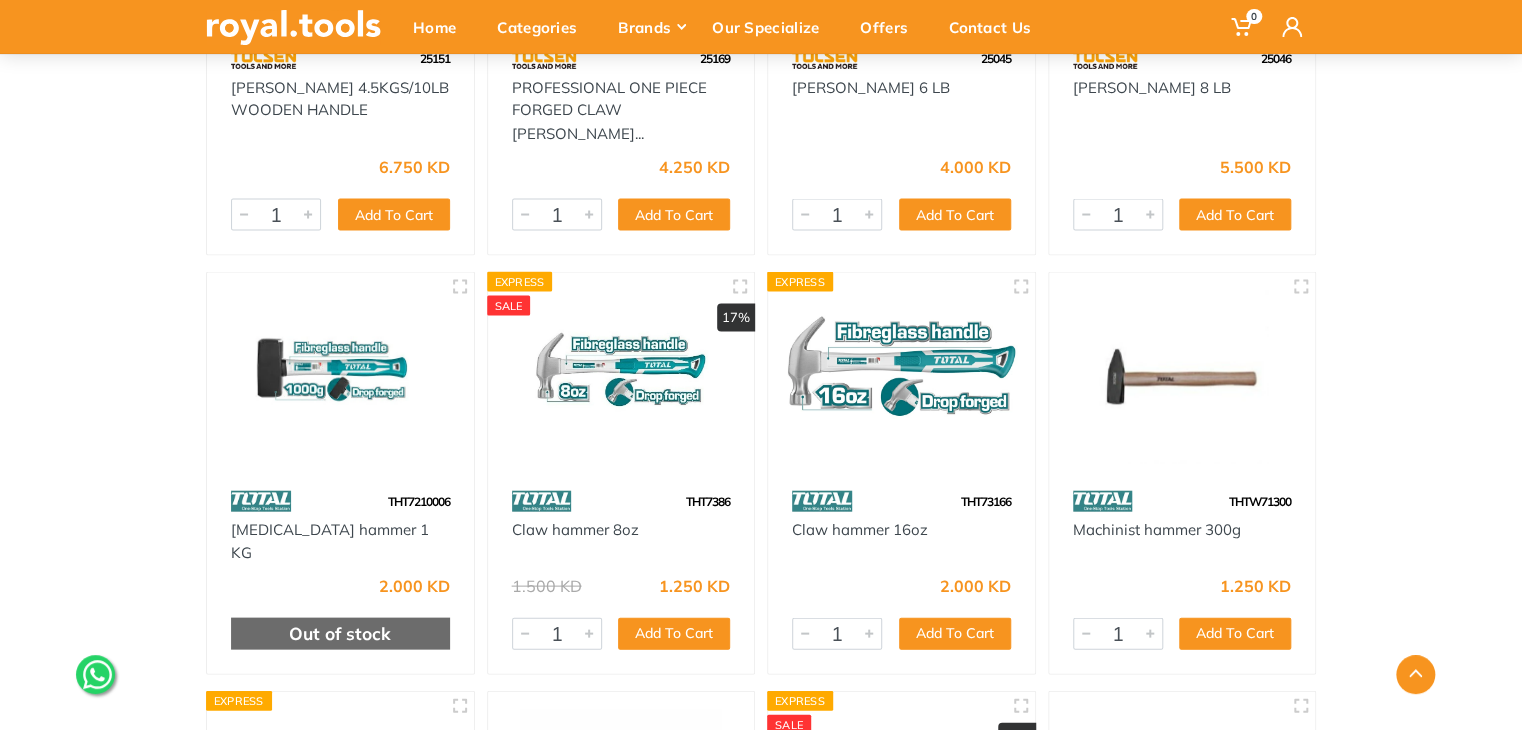 click at bounding box center [901, 376] 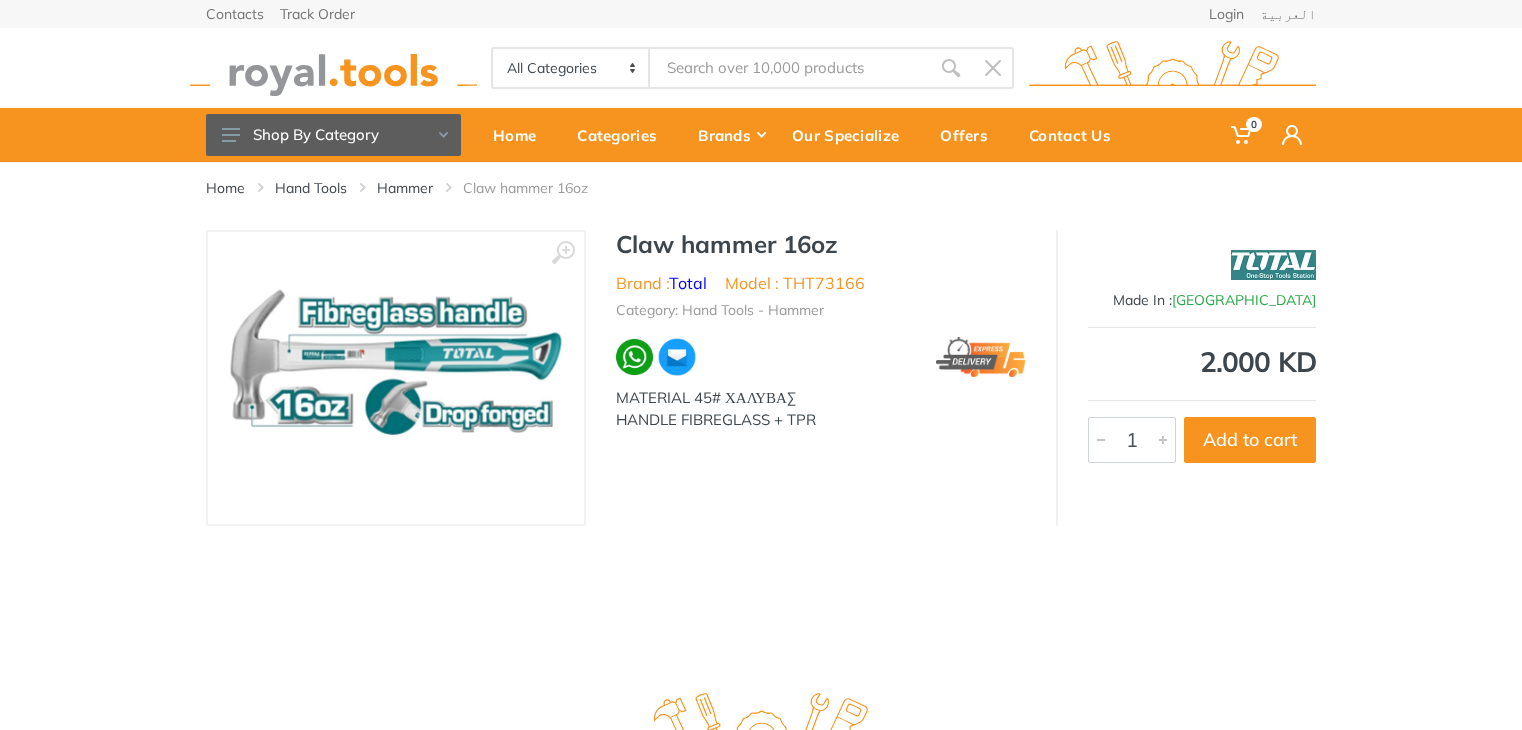 scroll, scrollTop: 0, scrollLeft: 0, axis: both 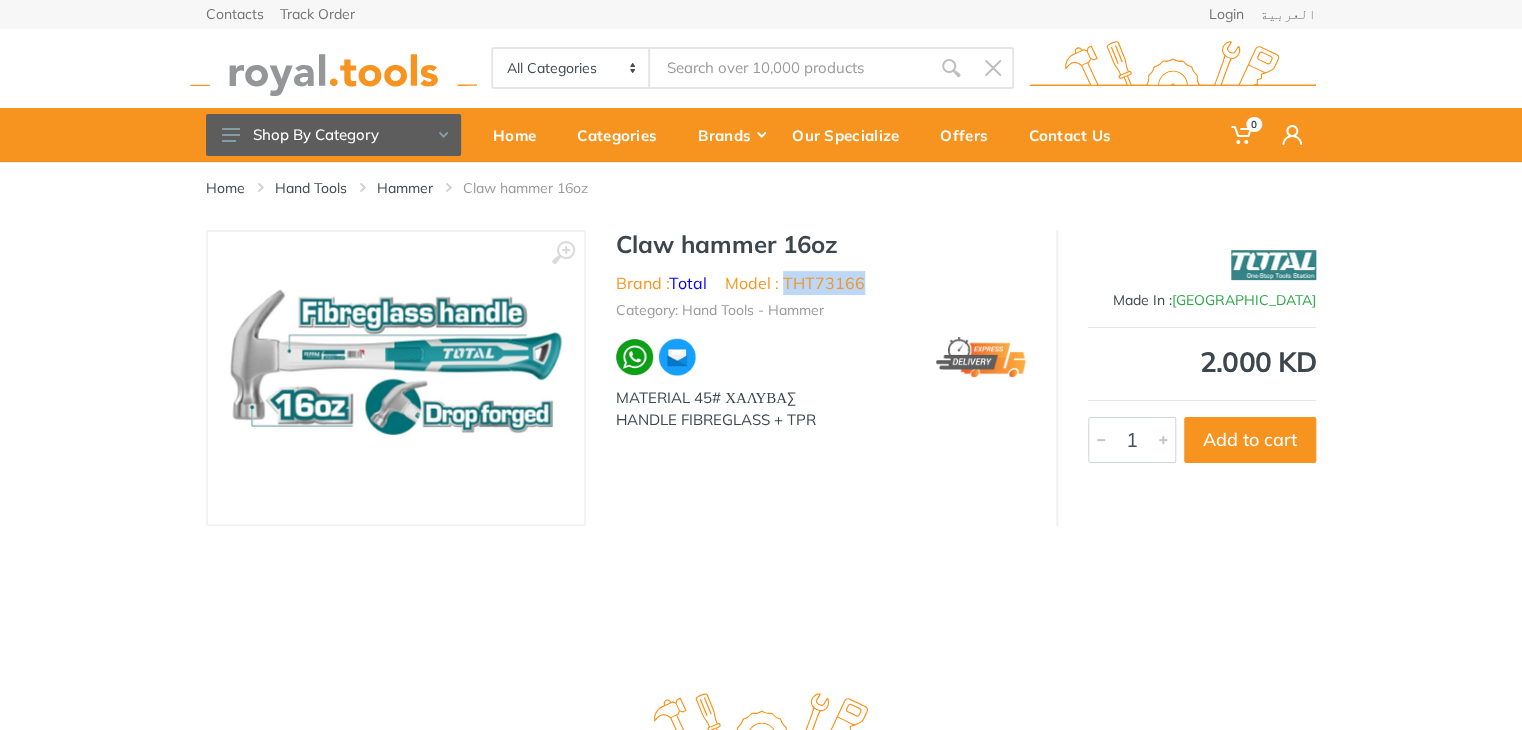 drag, startPoint x: 864, startPoint y: 286, endPoint x: 787, endPoint y: 288, distance: 77.02597 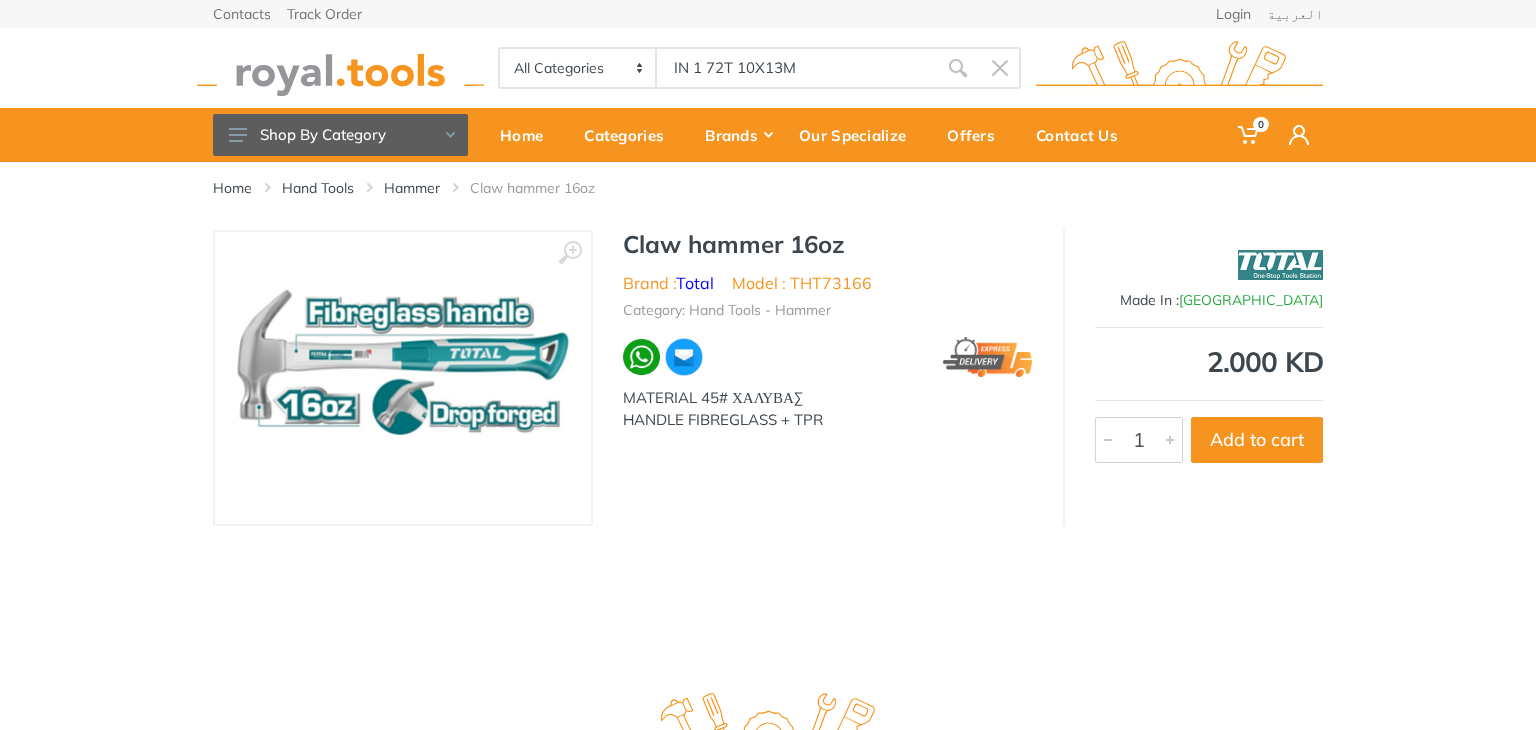 type on "IN 1 72T 10X13M" 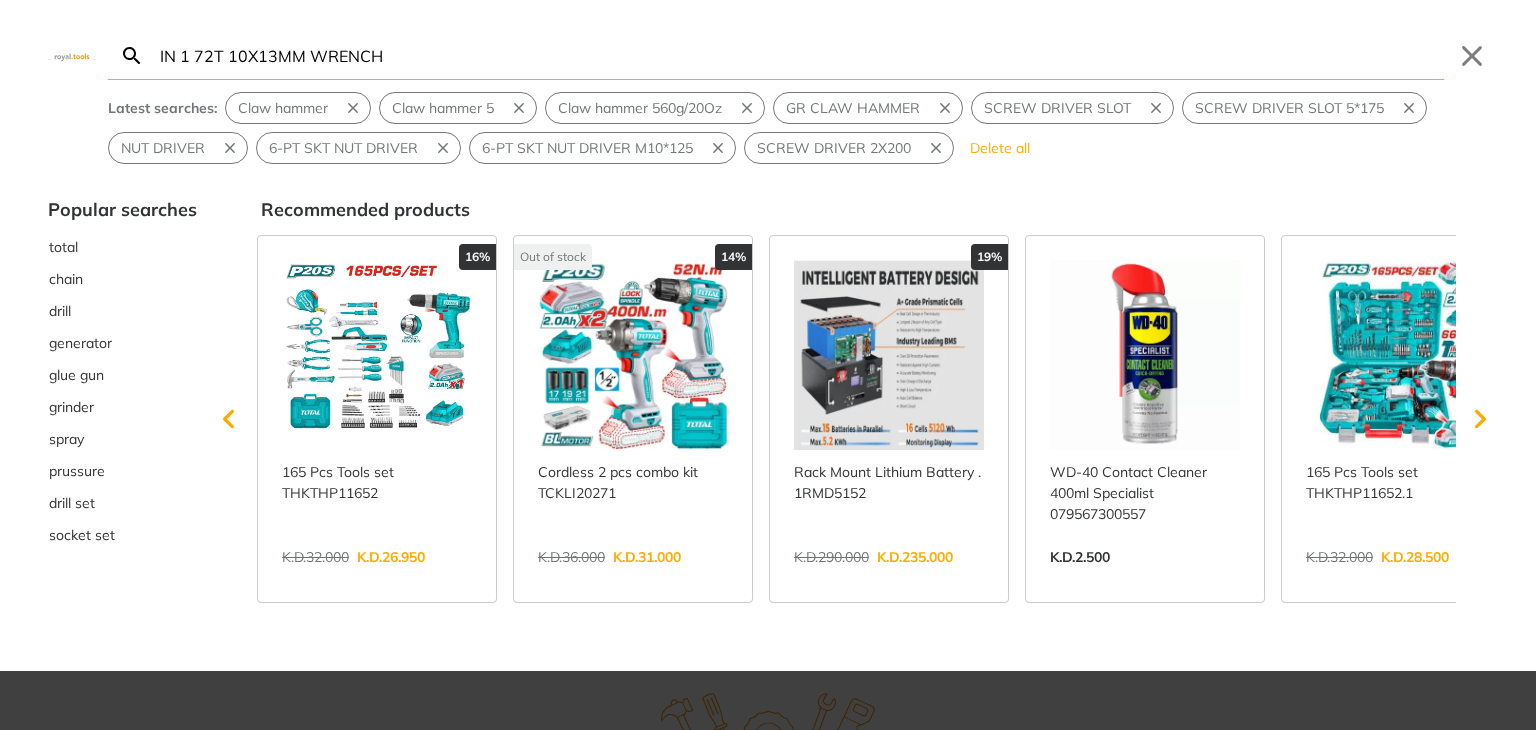 type on "IN 1 72T 10X13MM WRENCH" 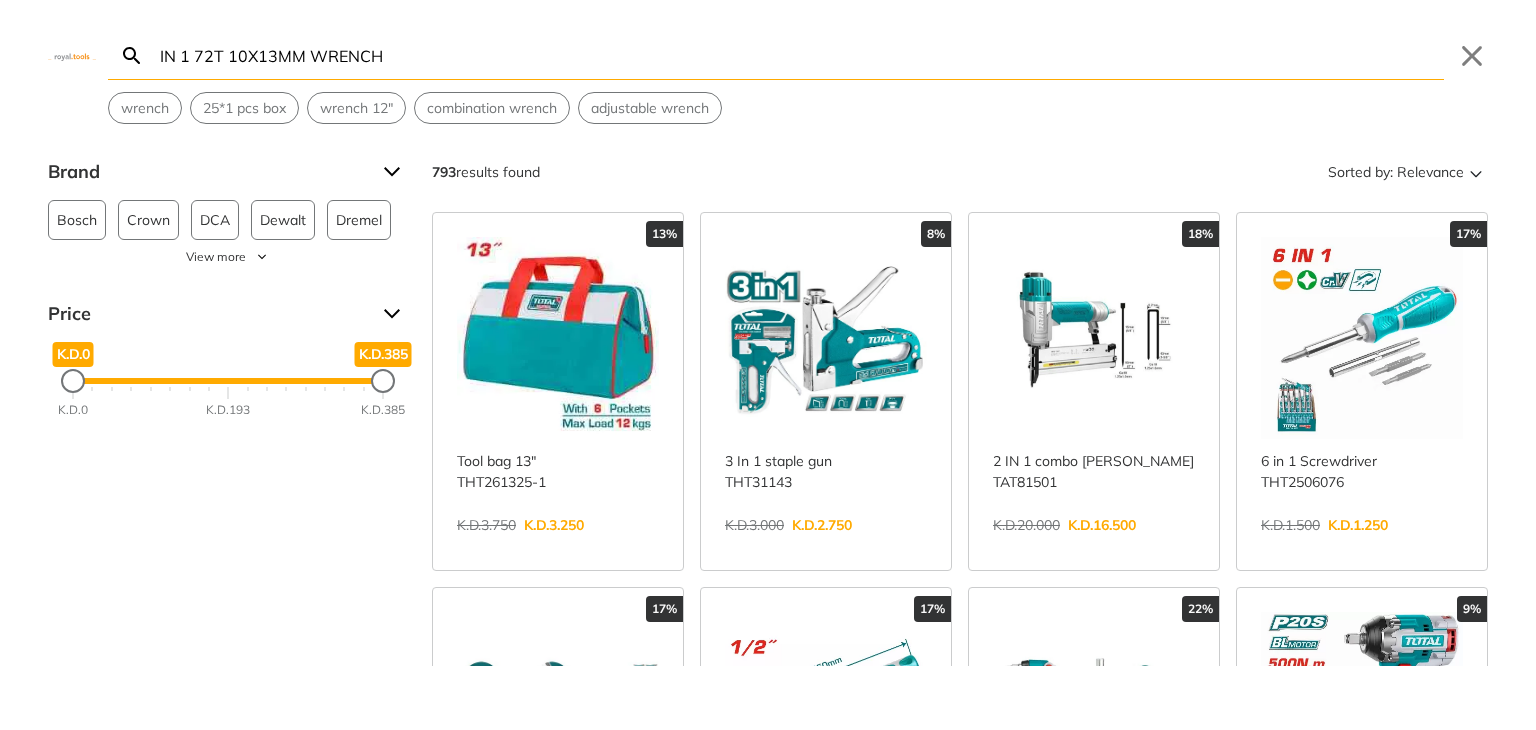 click on "IN 1 72T 10X13MM WRENCH" at bounding box center [800, 55] 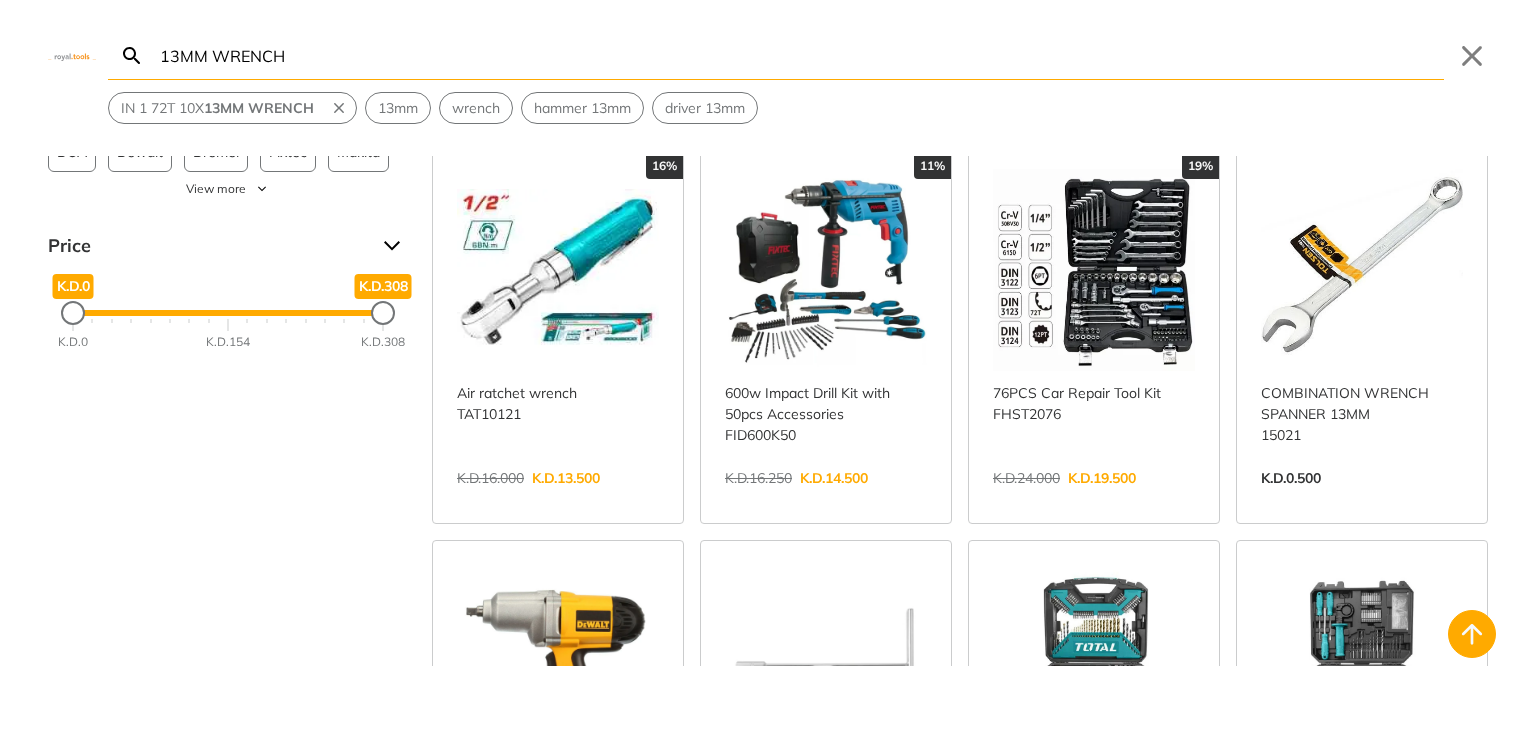 scroll, scrollTop: 0, scrollLeft: 0, axis: both 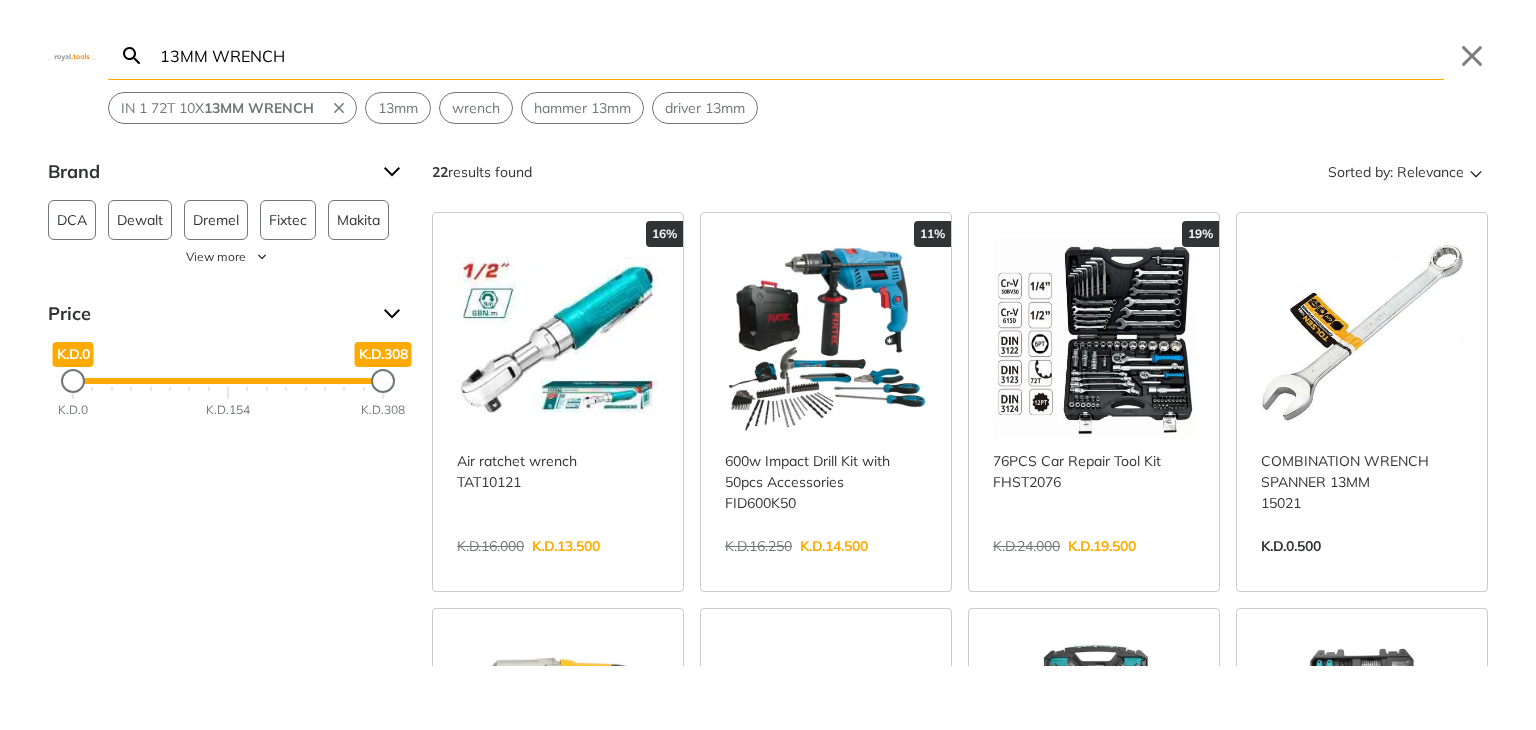 type on "13MM WRENCH" 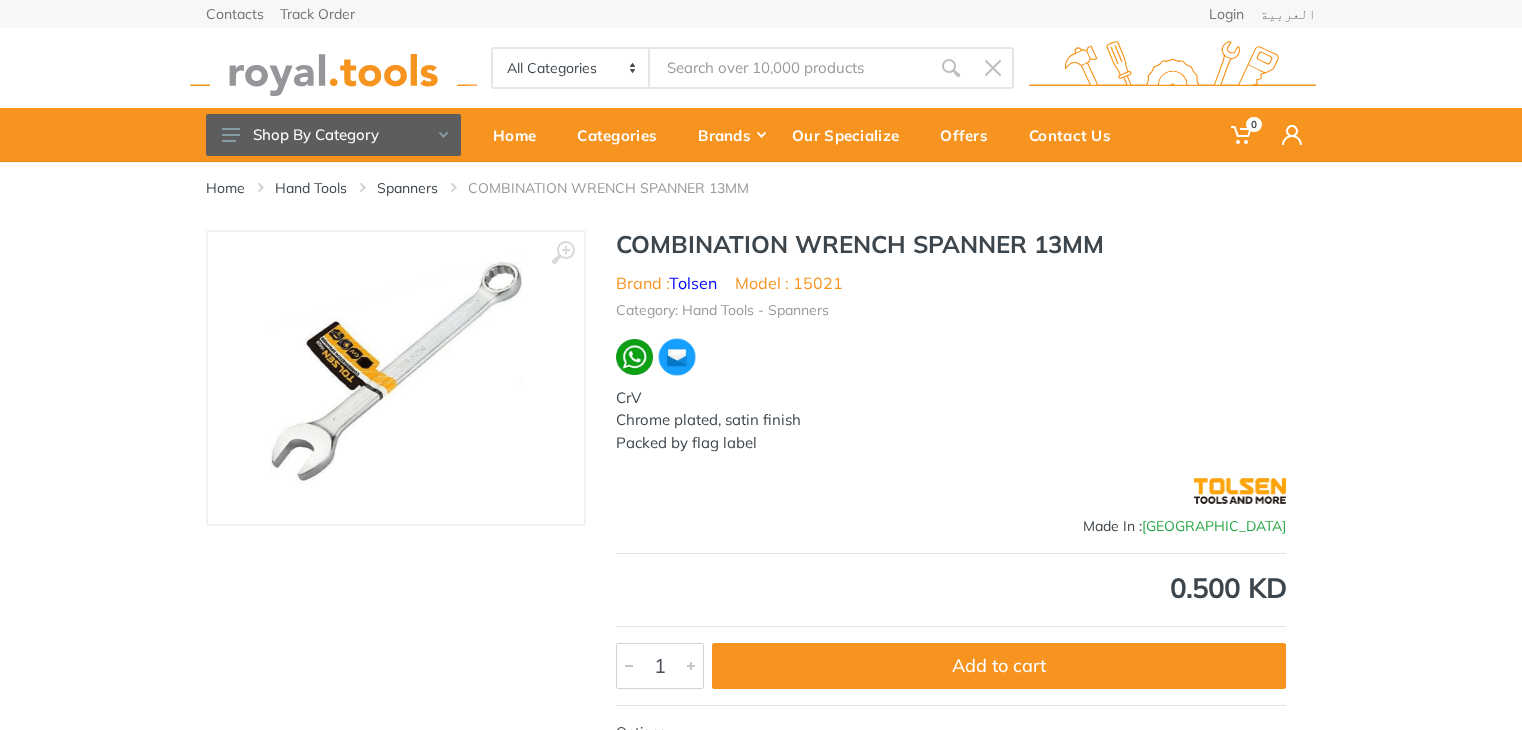 scroll, scrollTop: 0, scrollLeft: 0, axis: both 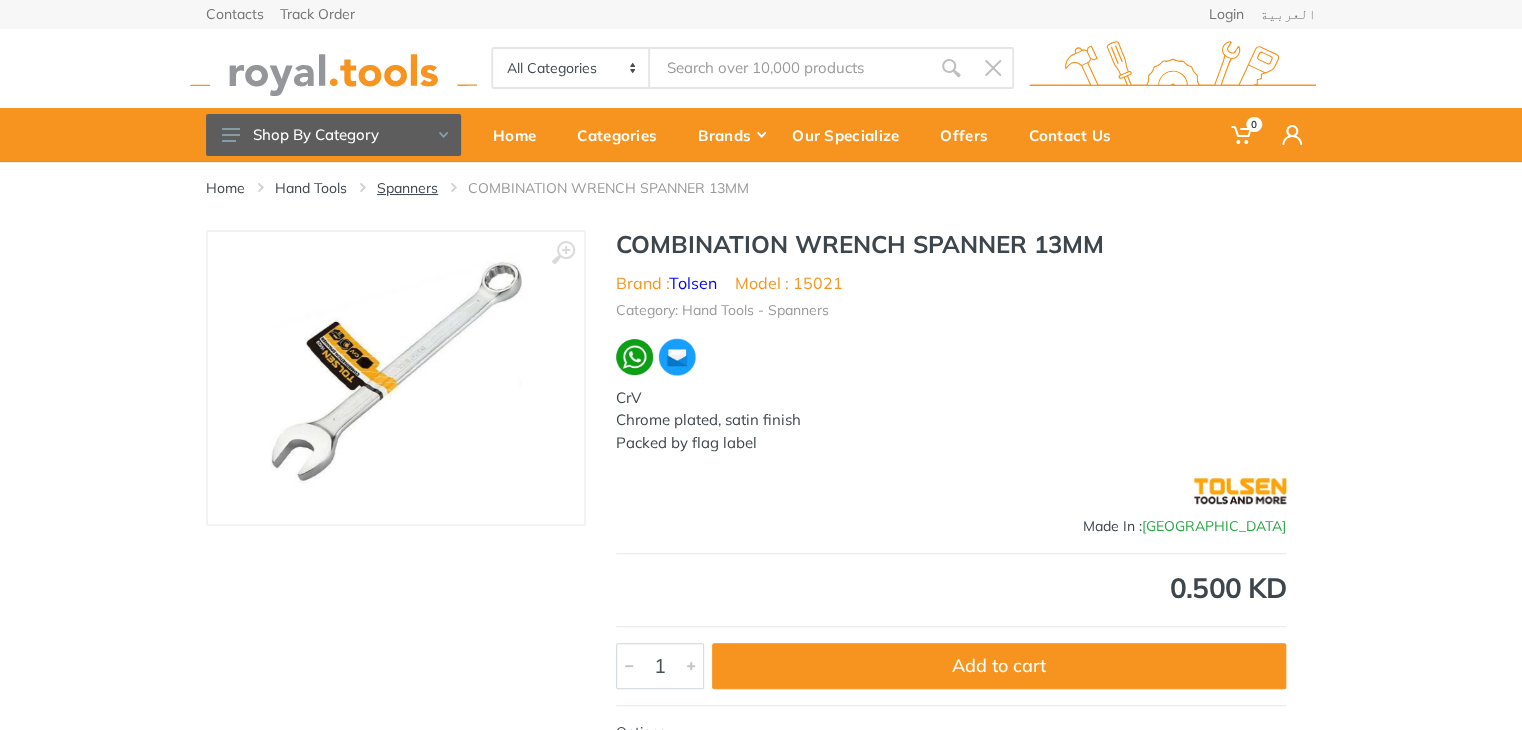 click on "Spanners" at bounding box center [407, 188] 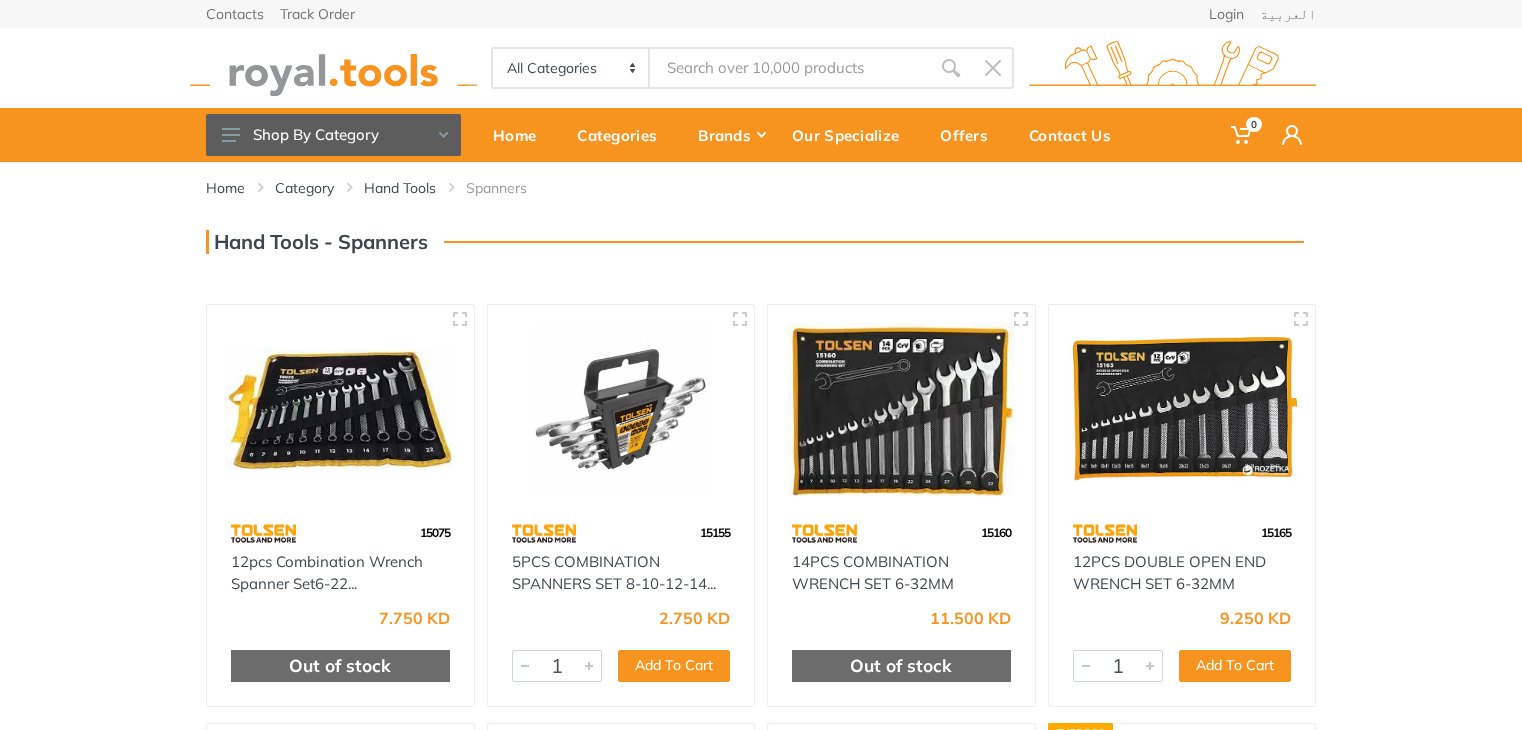 scroll, scrollTop: 0, scrollLeft: 0, axis: both 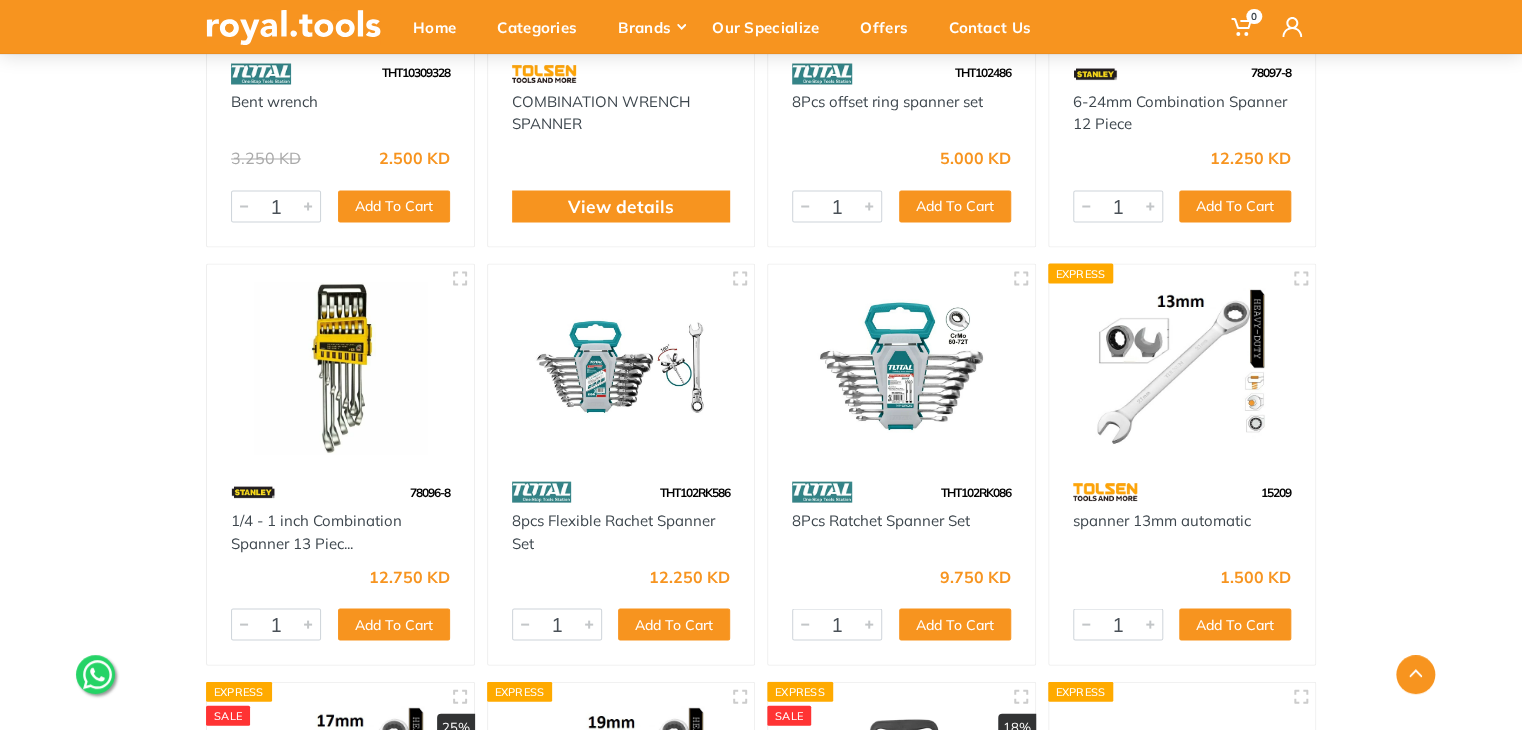 click at bounding box center [1182, 368] 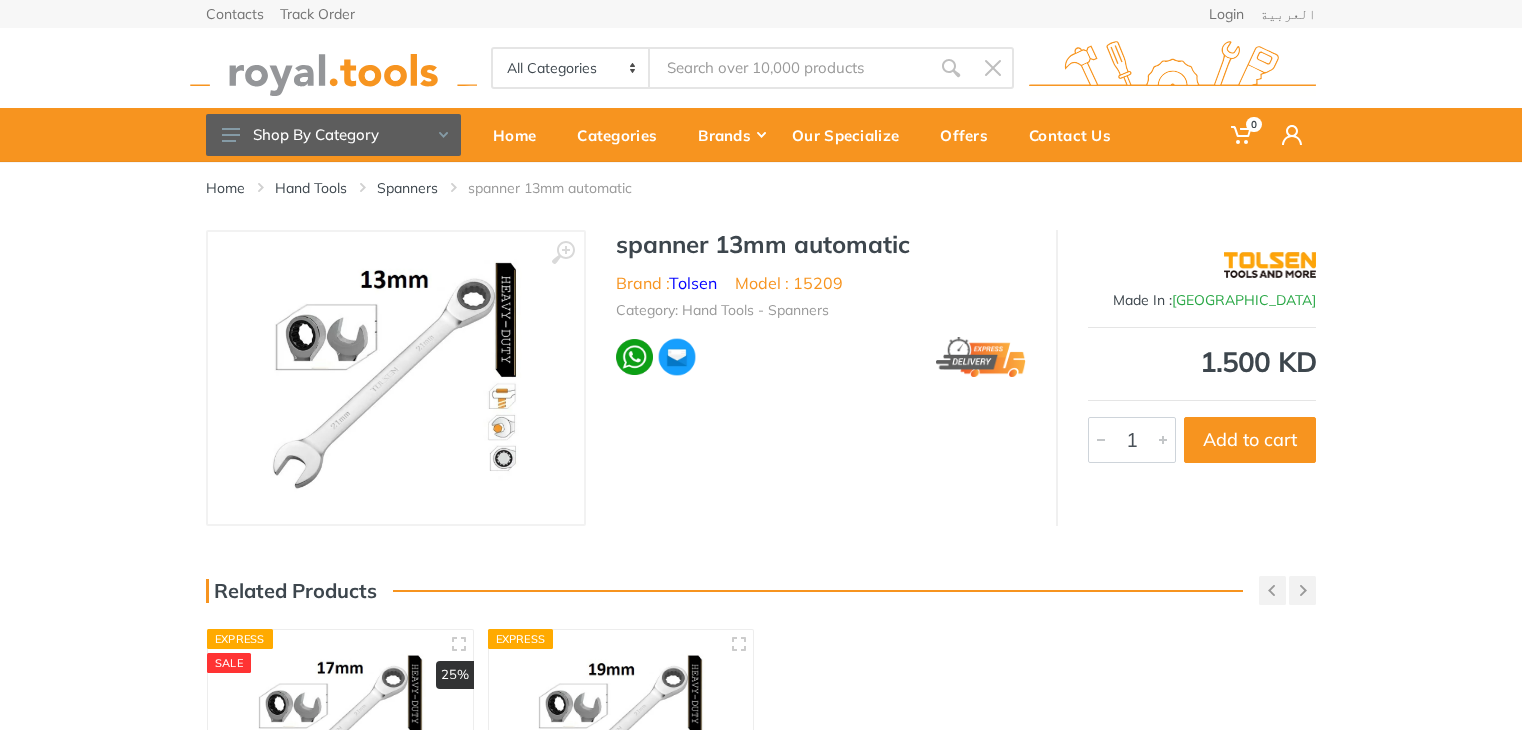 scroll, scrollTop: 0, scrollLeft: 0, axis: both 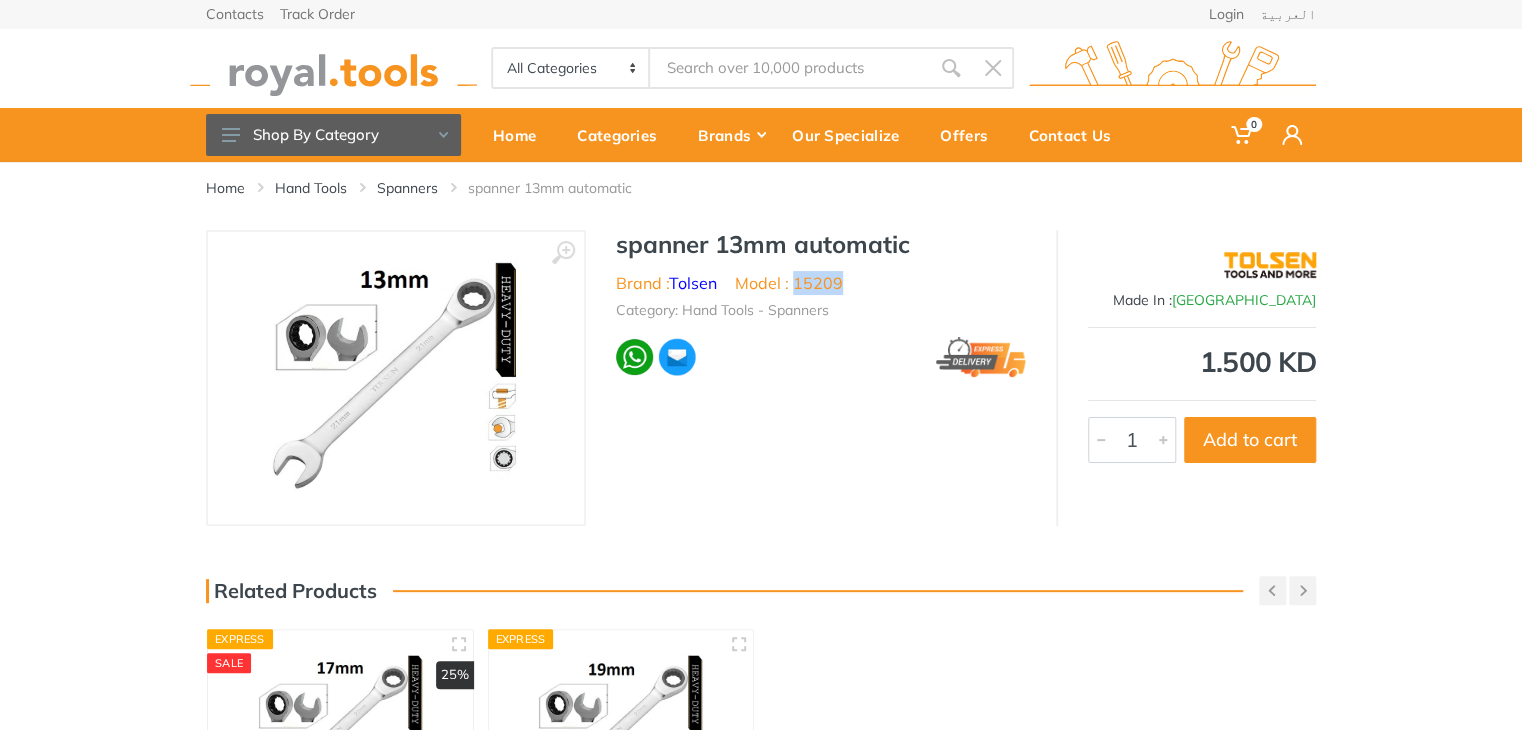 drag, startPoint x: 845, startPoint y: 285, endPoint x: 798, endPoint y: 283, distance: 47.042534 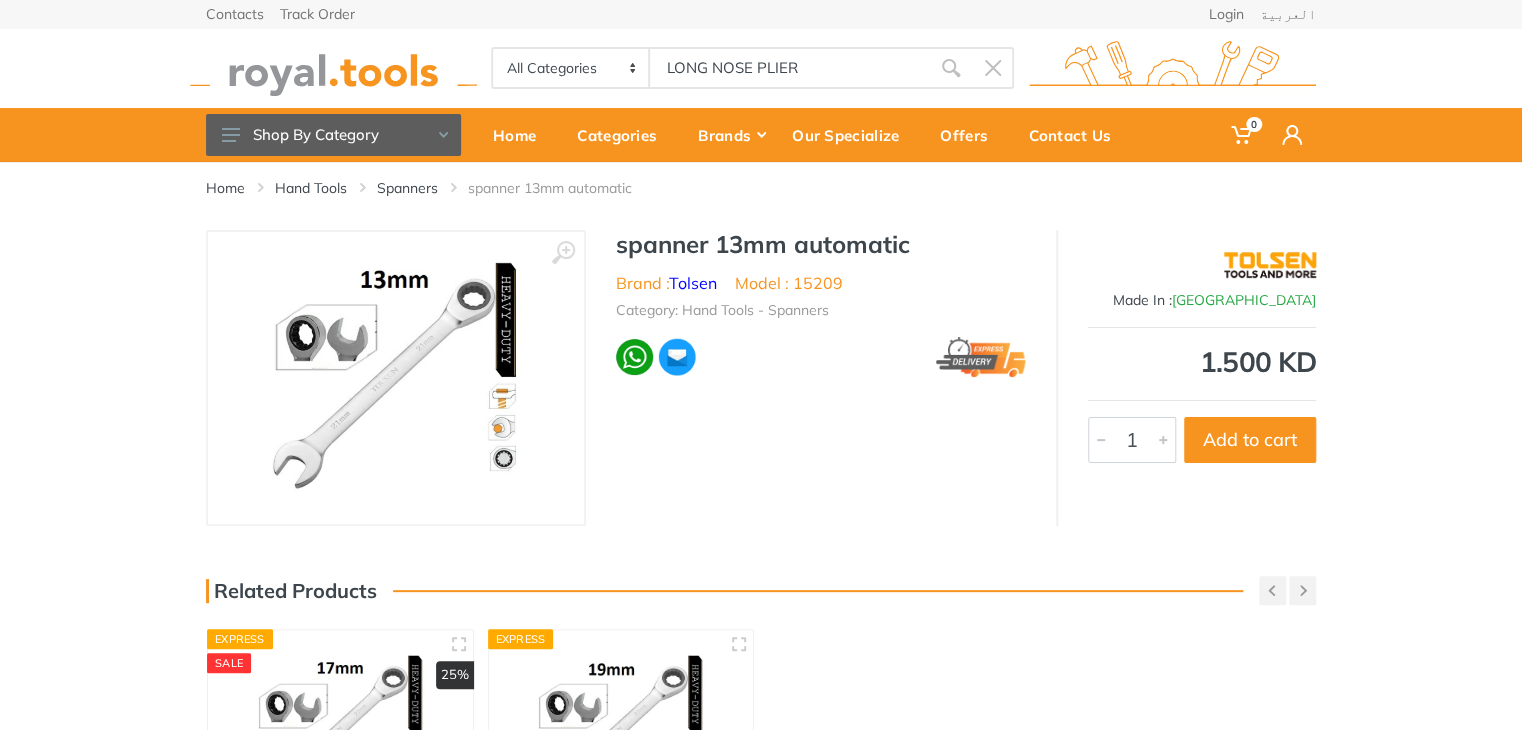 type on "LONG NOSE PLIER" 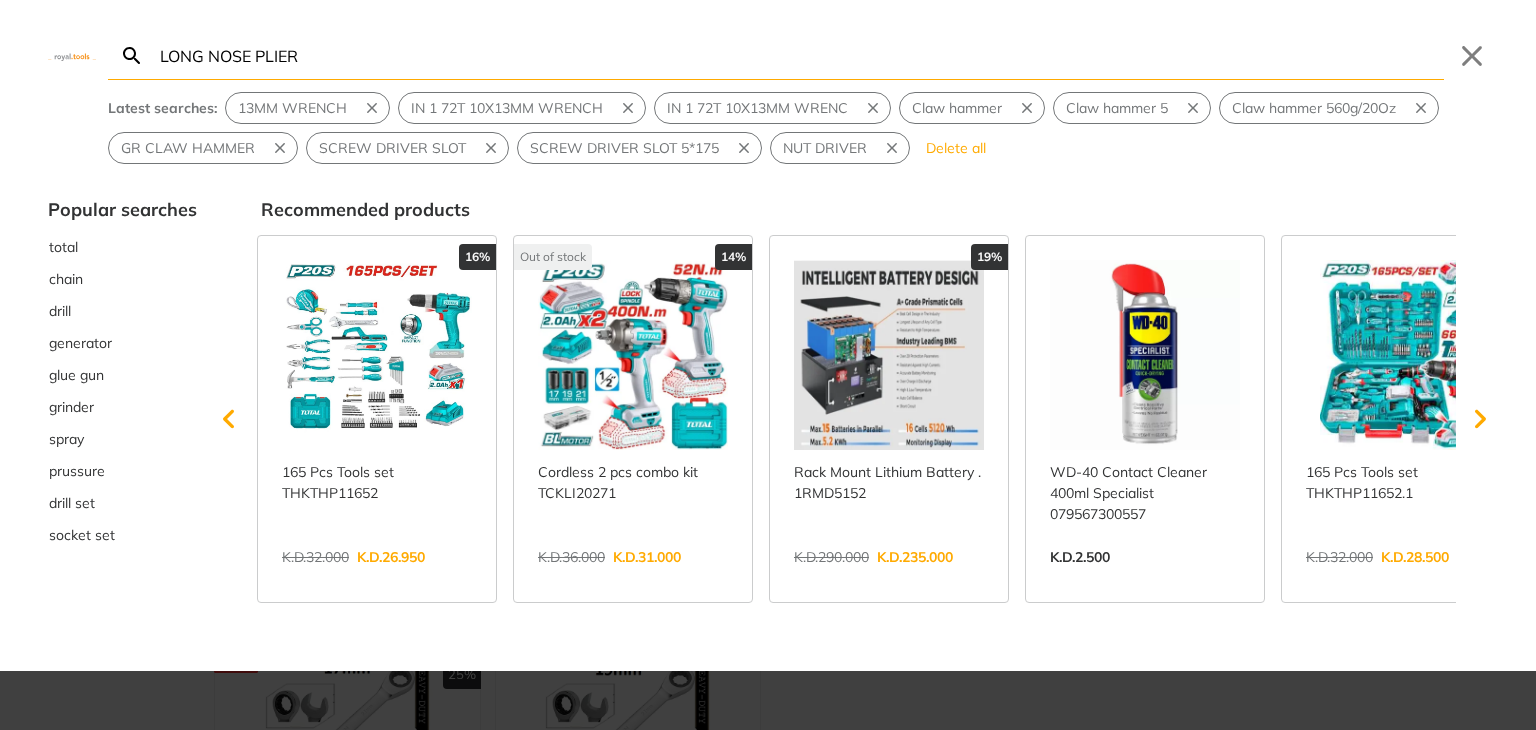 type on "LONG NOSE PLIER" 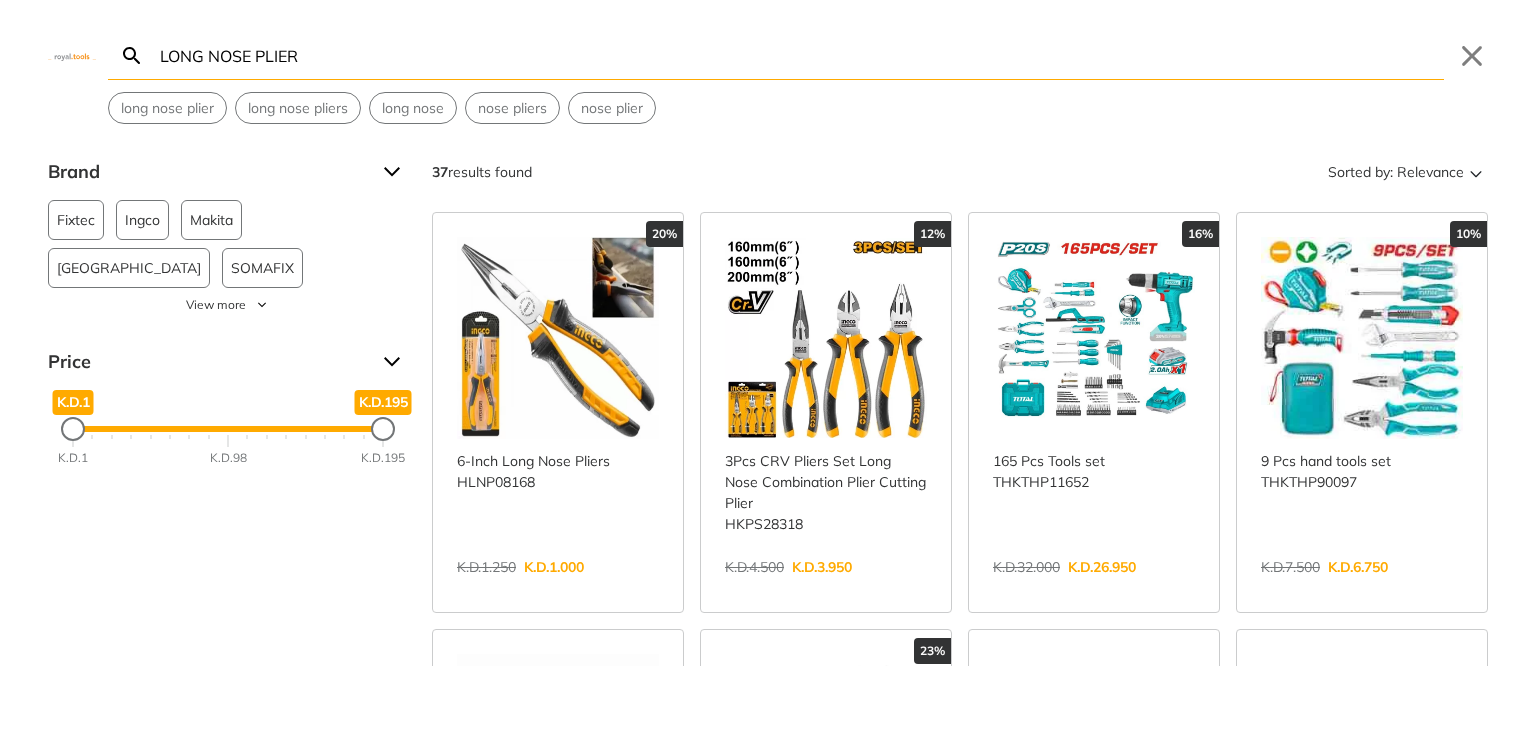 click on "View more →" at bounding box center [558, 588] 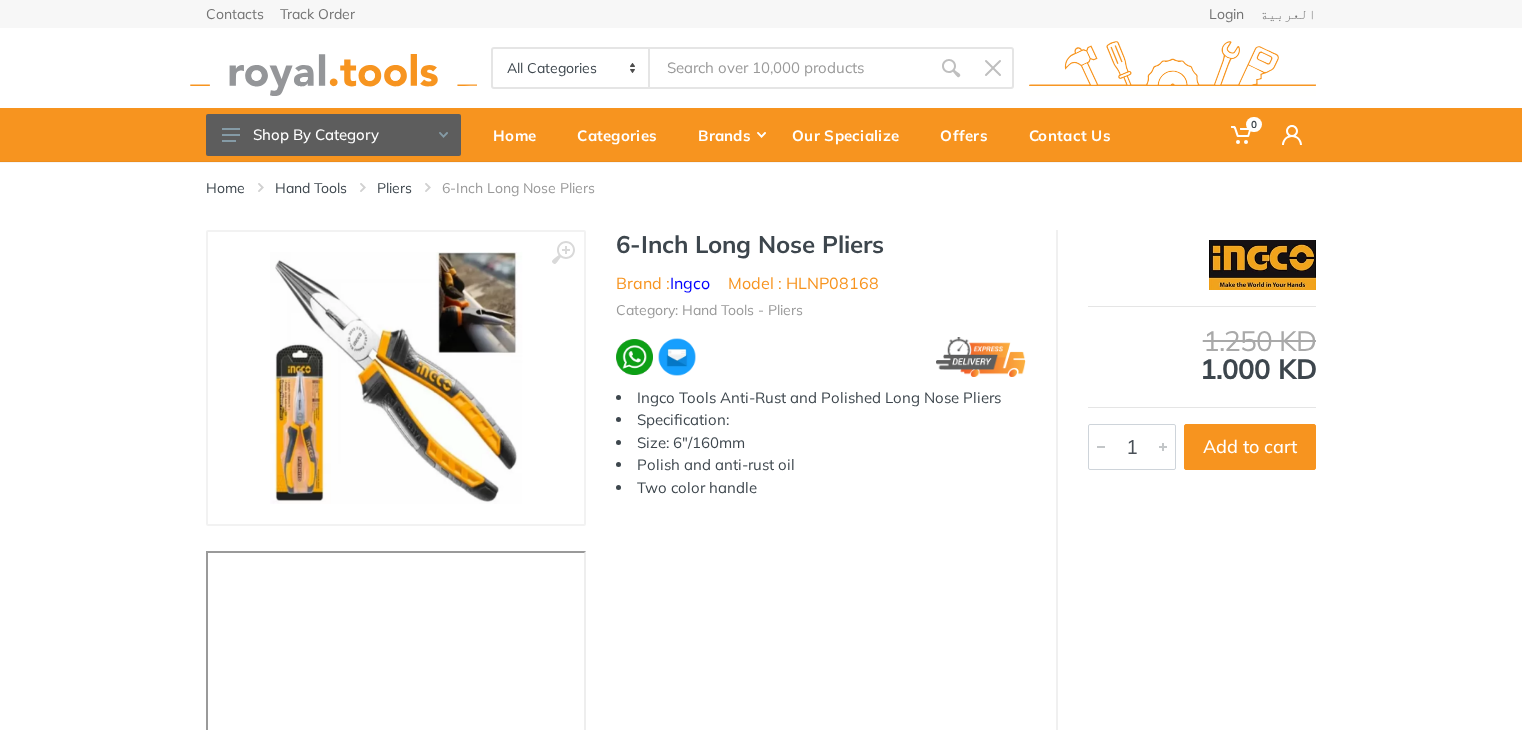 scroll, scrollTop: 0, scrollLeft: 0, axis: both 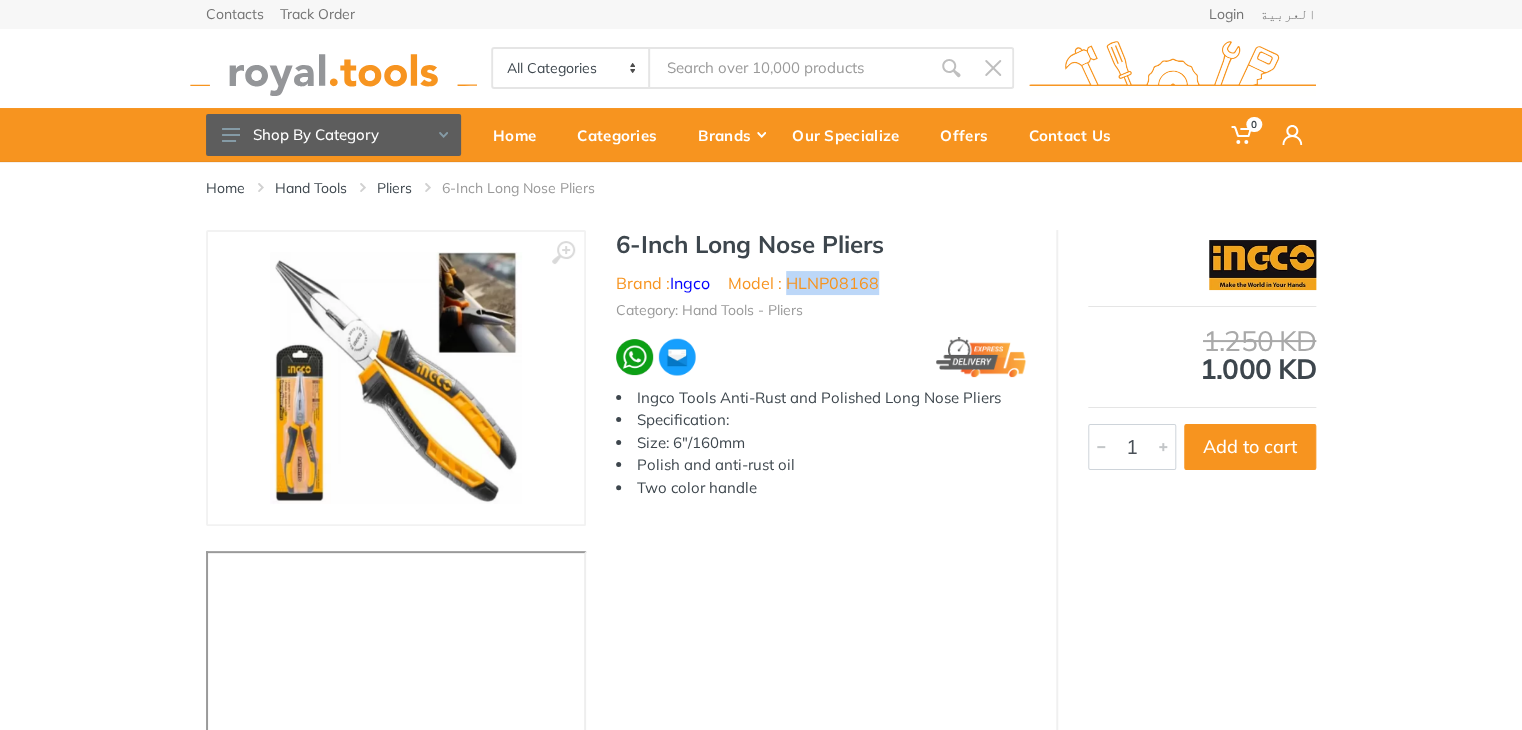 drag, startPoint x: 884, startPoint y: 276, endPoint x: 787, endPoint y: 293, distance: 98.478424 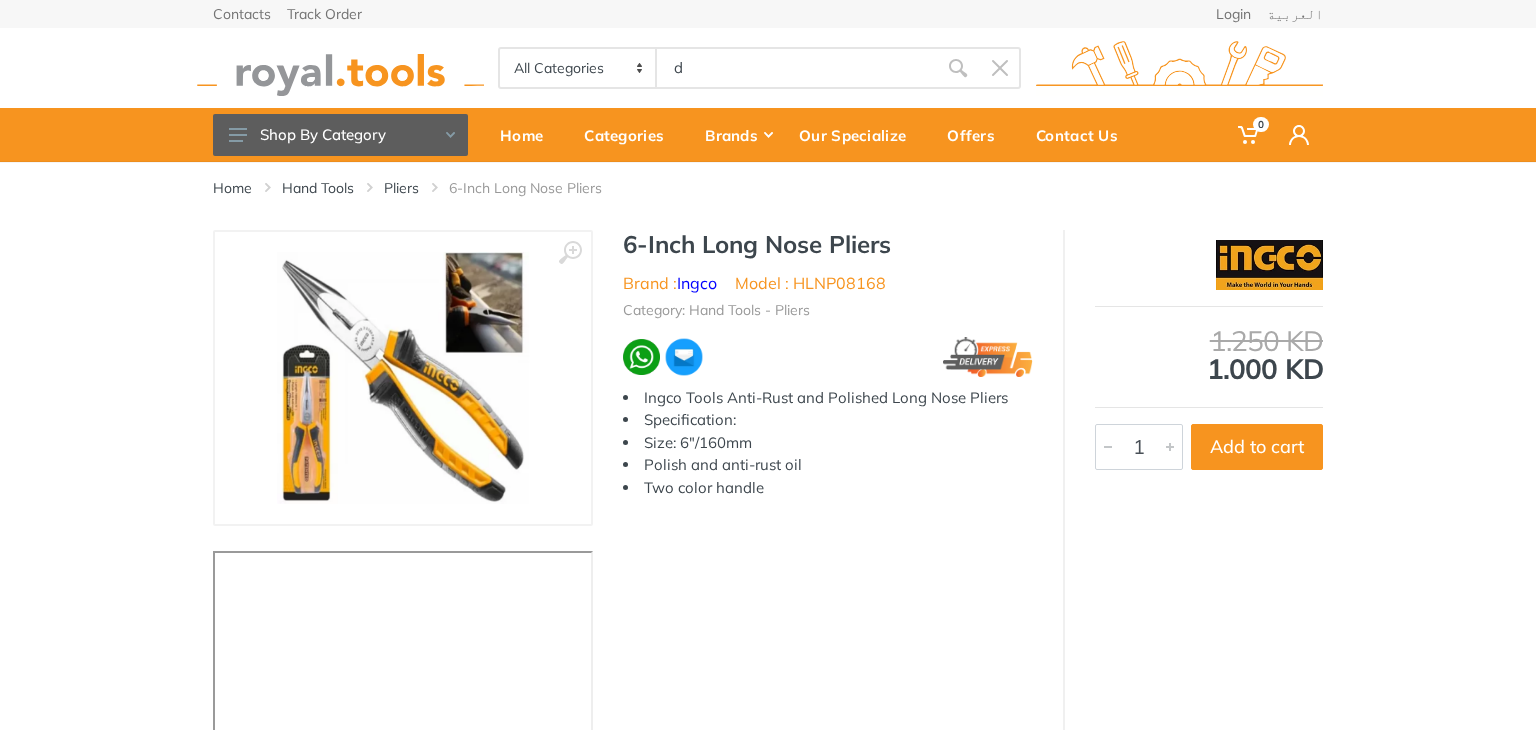 type on "d" 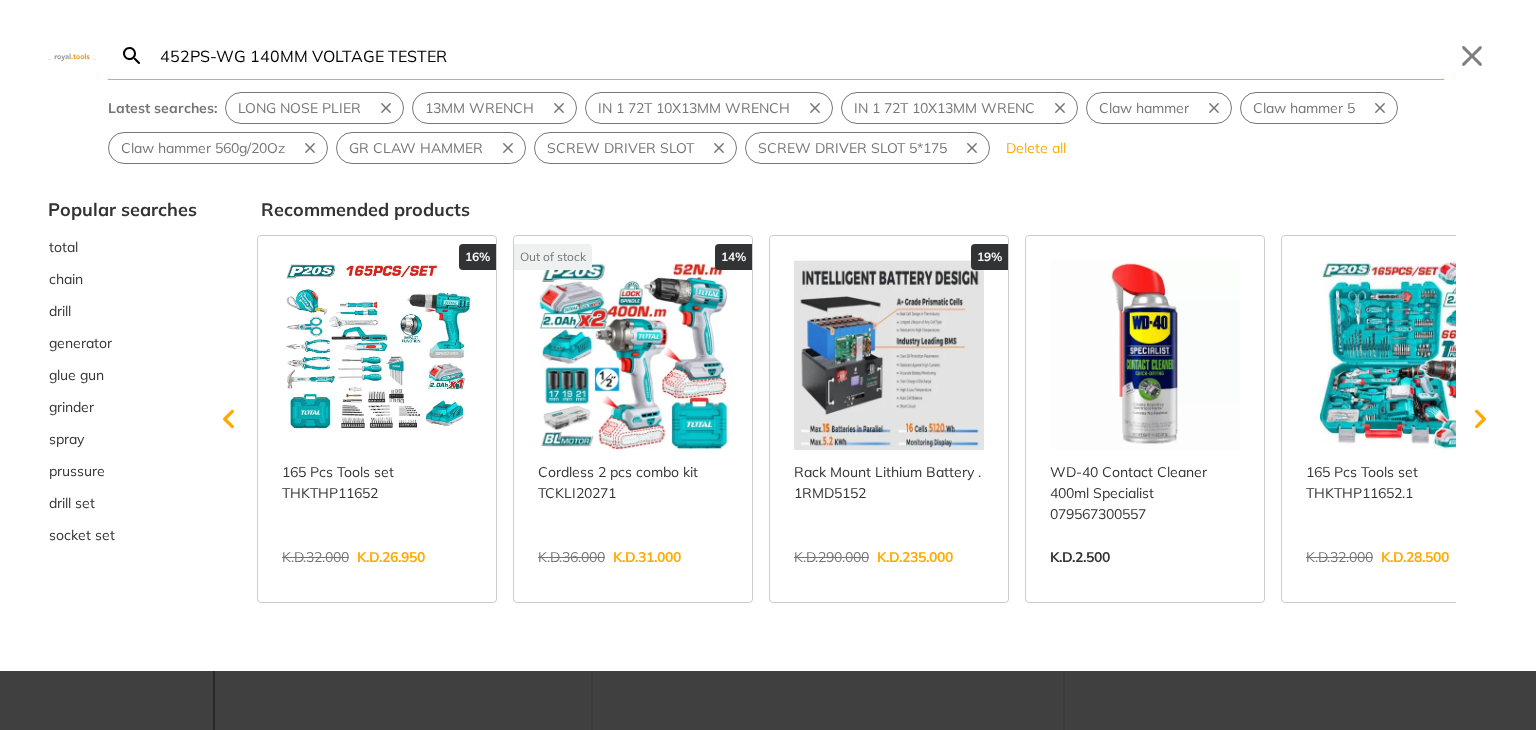type on "452PS-WG 140MM VOLTAGE TESTER" 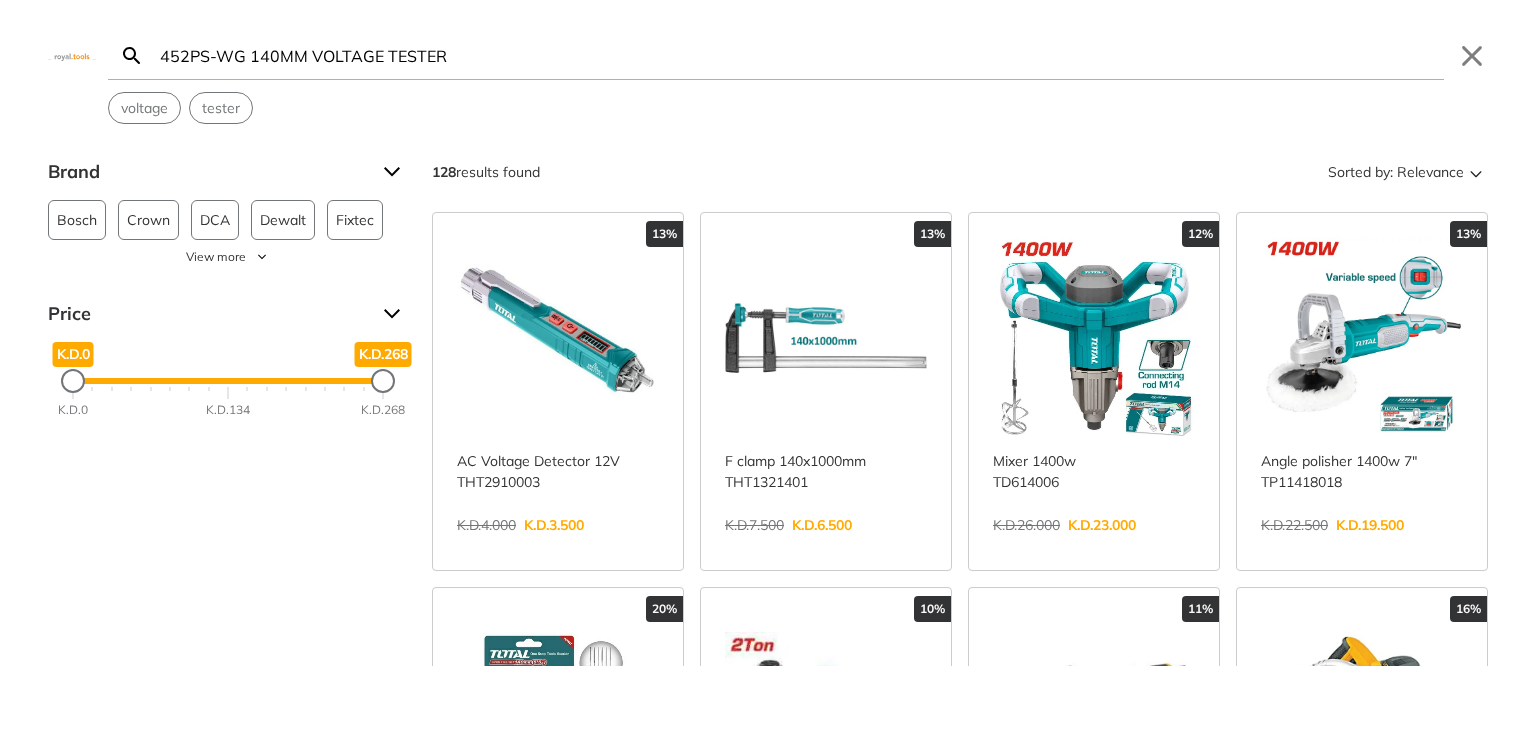 drag, startPoint x: 216, startPoint y: 55, endPoint x: 116, endPoint y: 28, distance: 103.58089 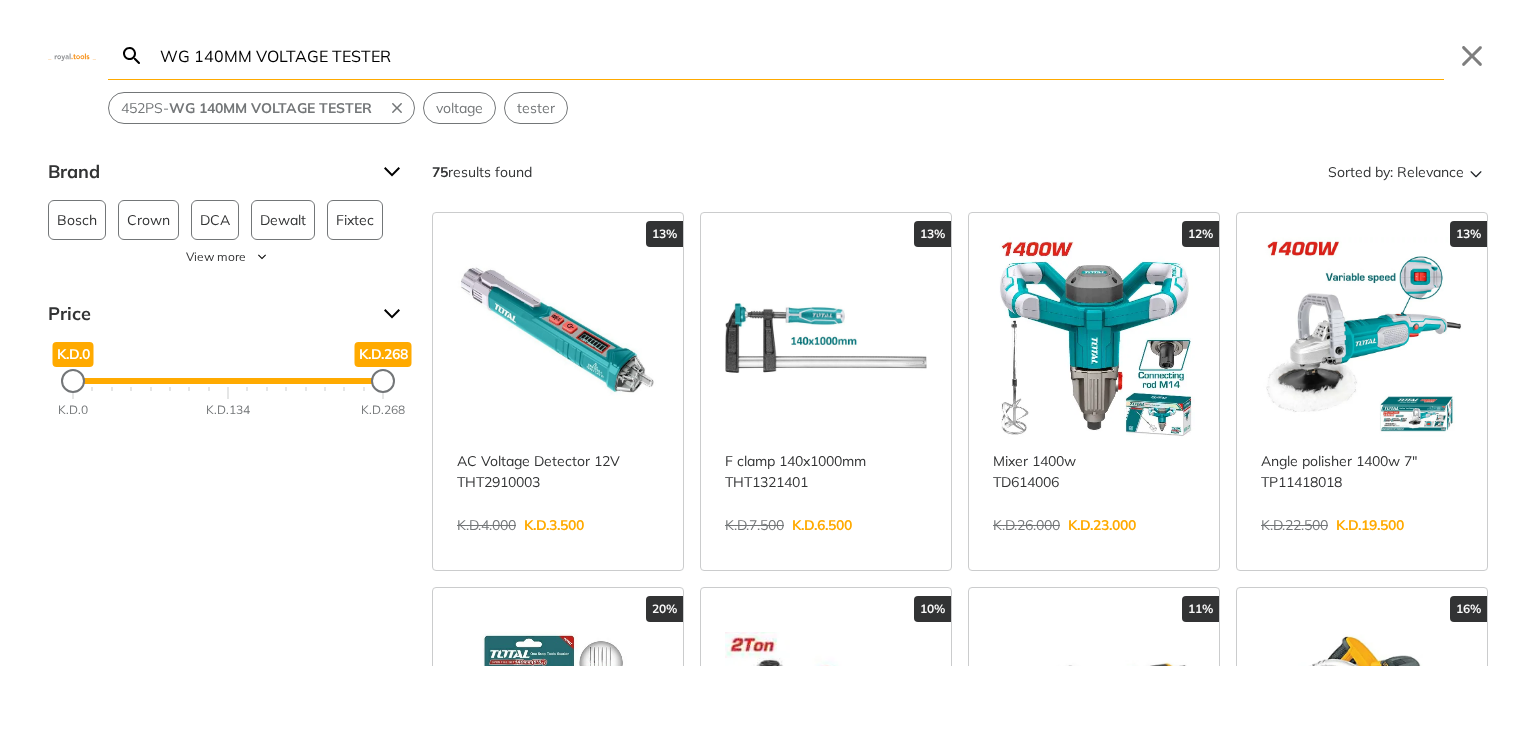 drag, startPoint x: 195, startPoint y: 55, endPoint x: 100, endPoint y: 26, distance: 99.32774 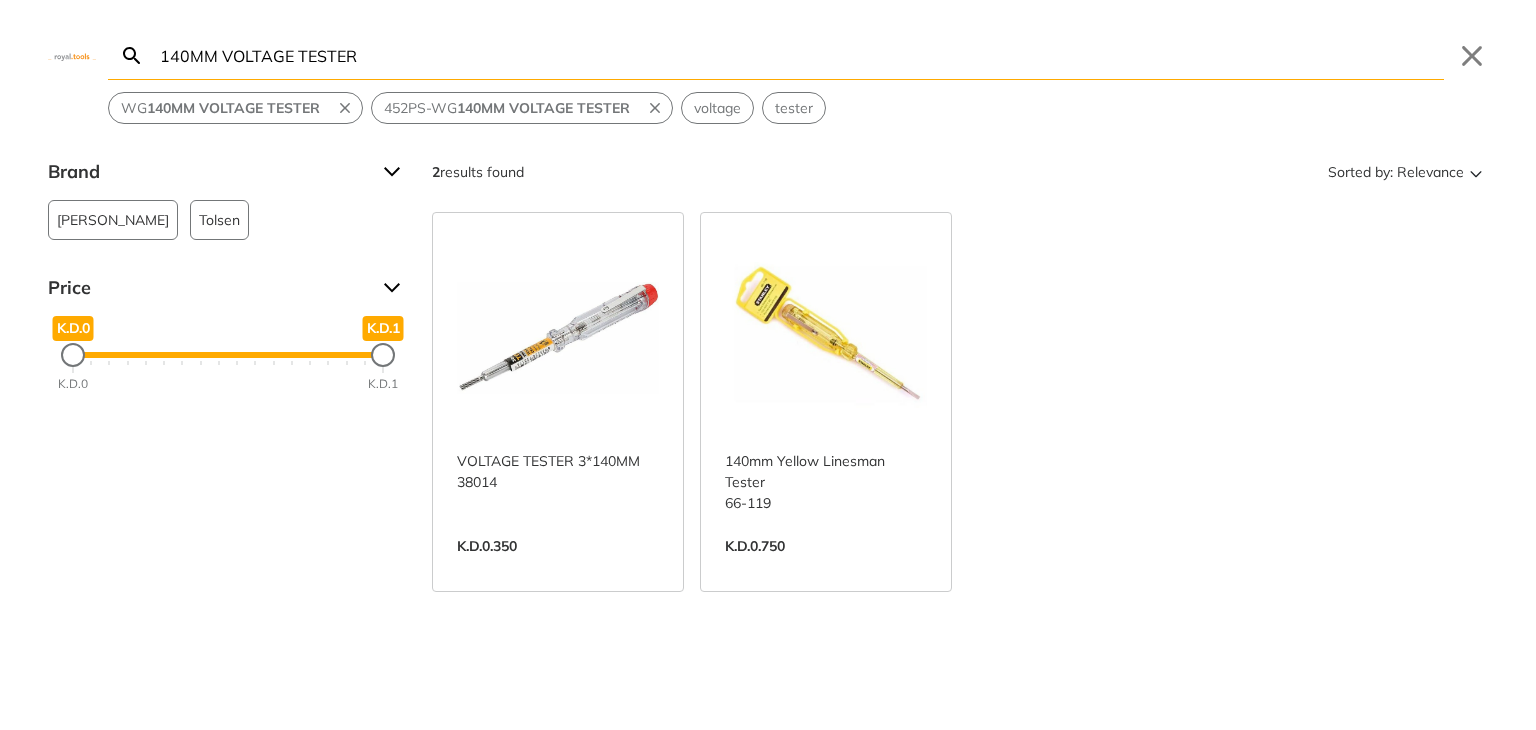 type on "140MM VOLTAGE TESTER" 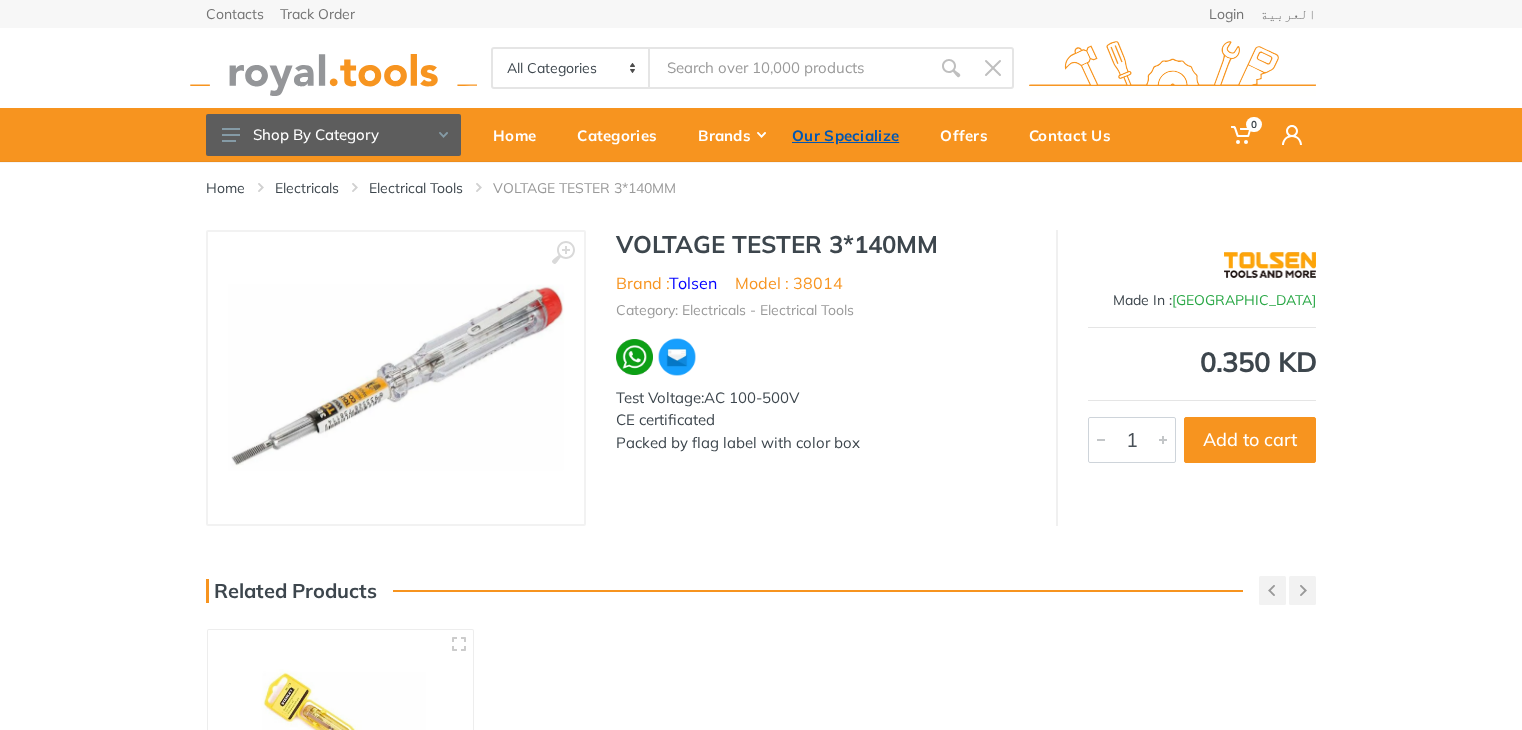 scroll, scrollTop: 0, scrollLeft: 0, axis: both 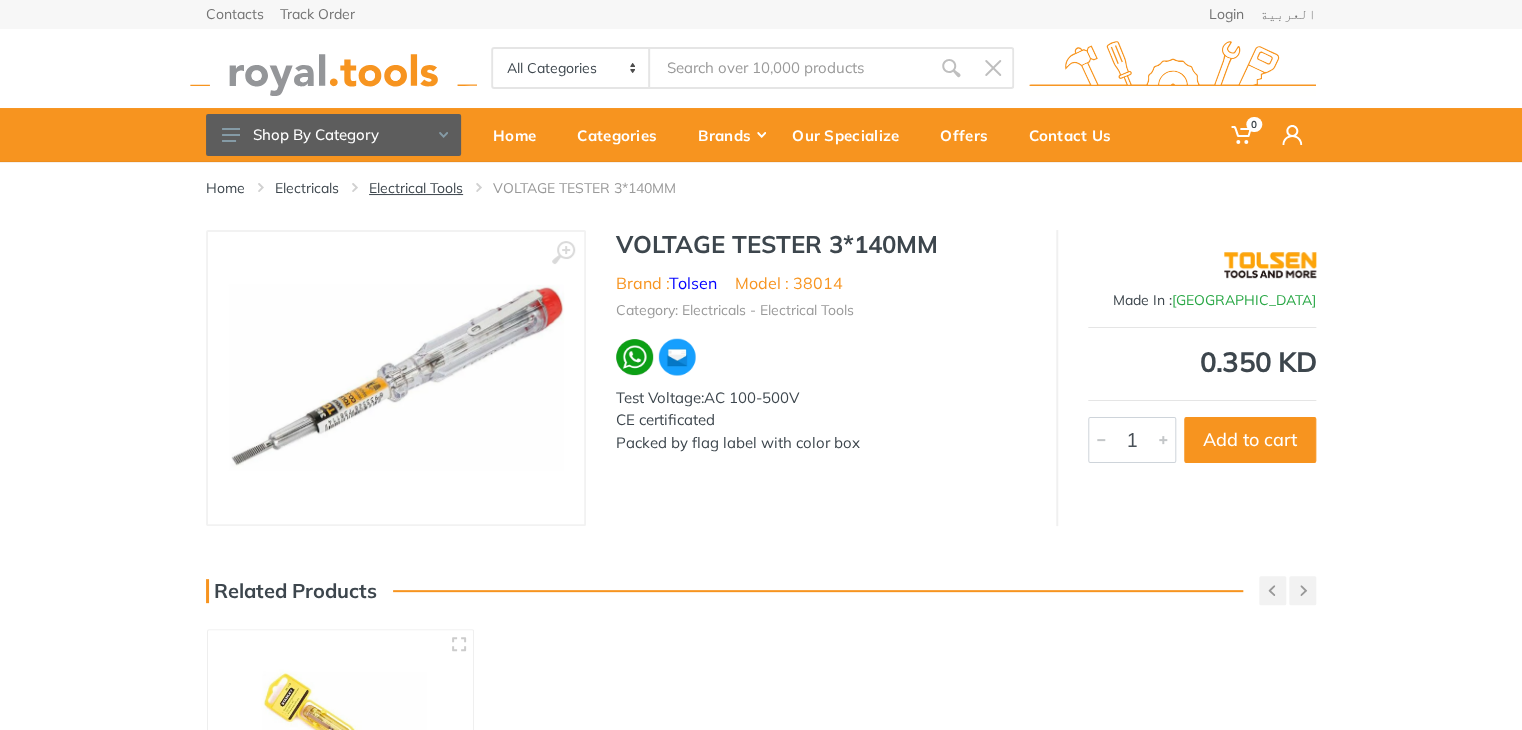 click on "Electrical Tools" at bounding box center [416, 188] 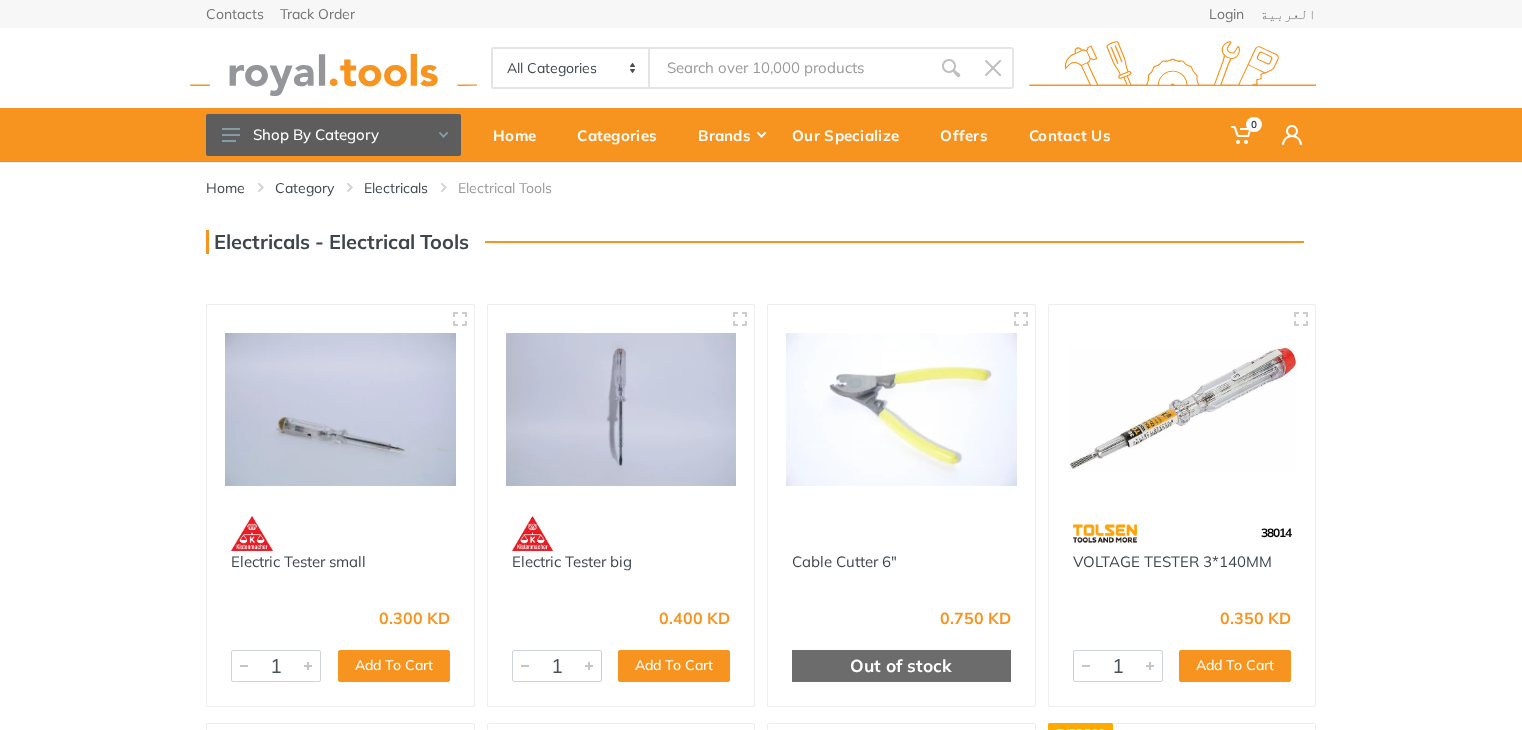scroll, scrollTop: 0, scrollLeft: 0, axis: both 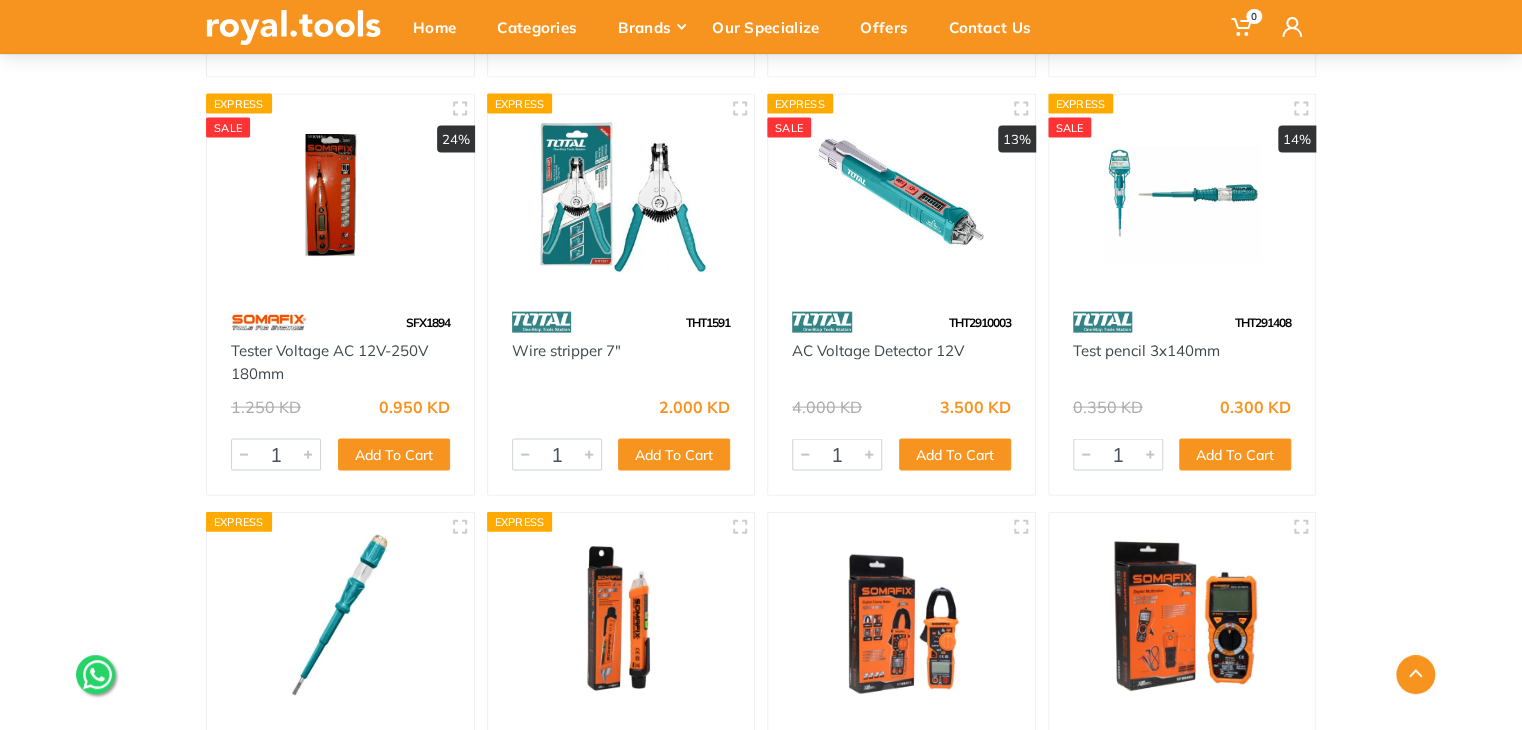 click at bounding box center [1182, 198] 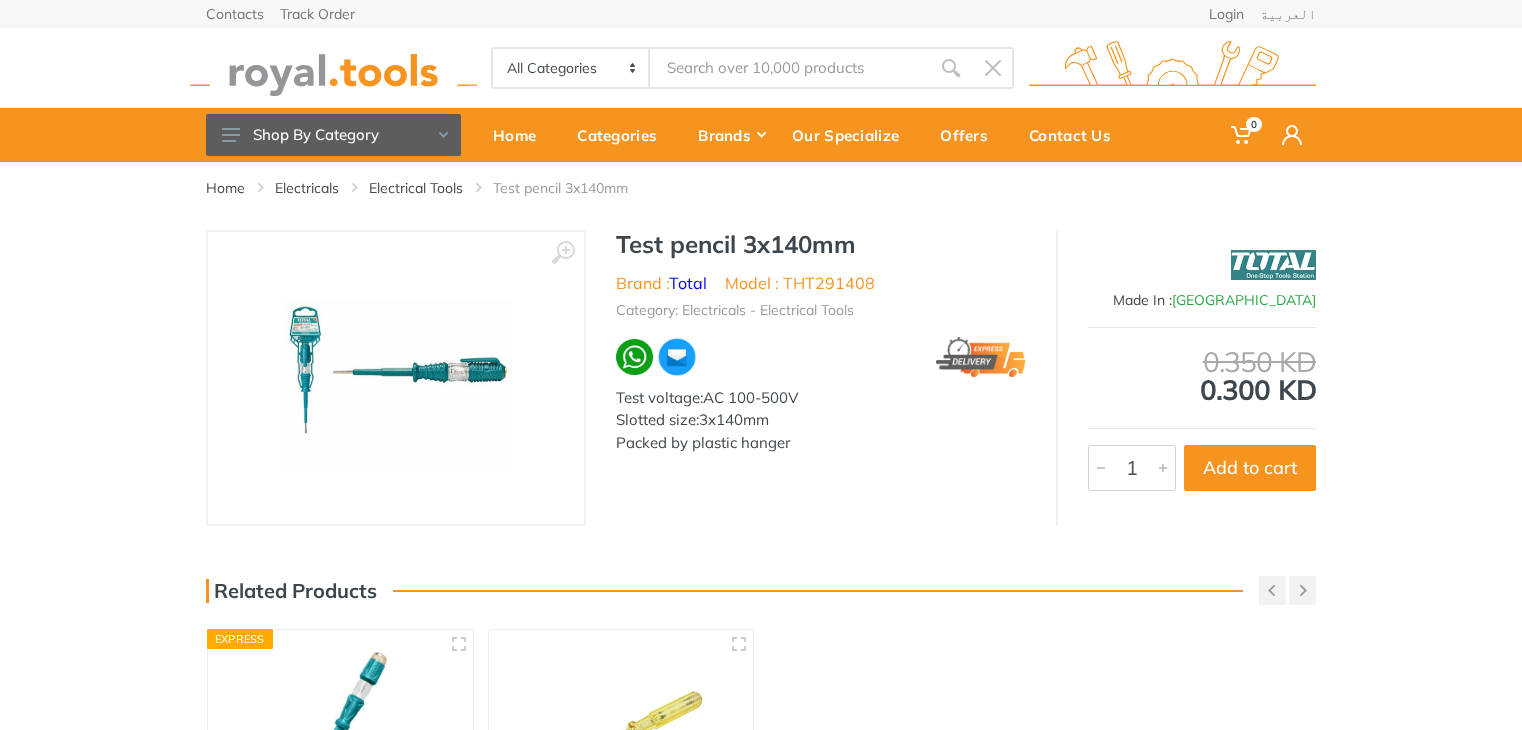 scroll, scrollTop: 0, scrollLeft: 0, axis: both 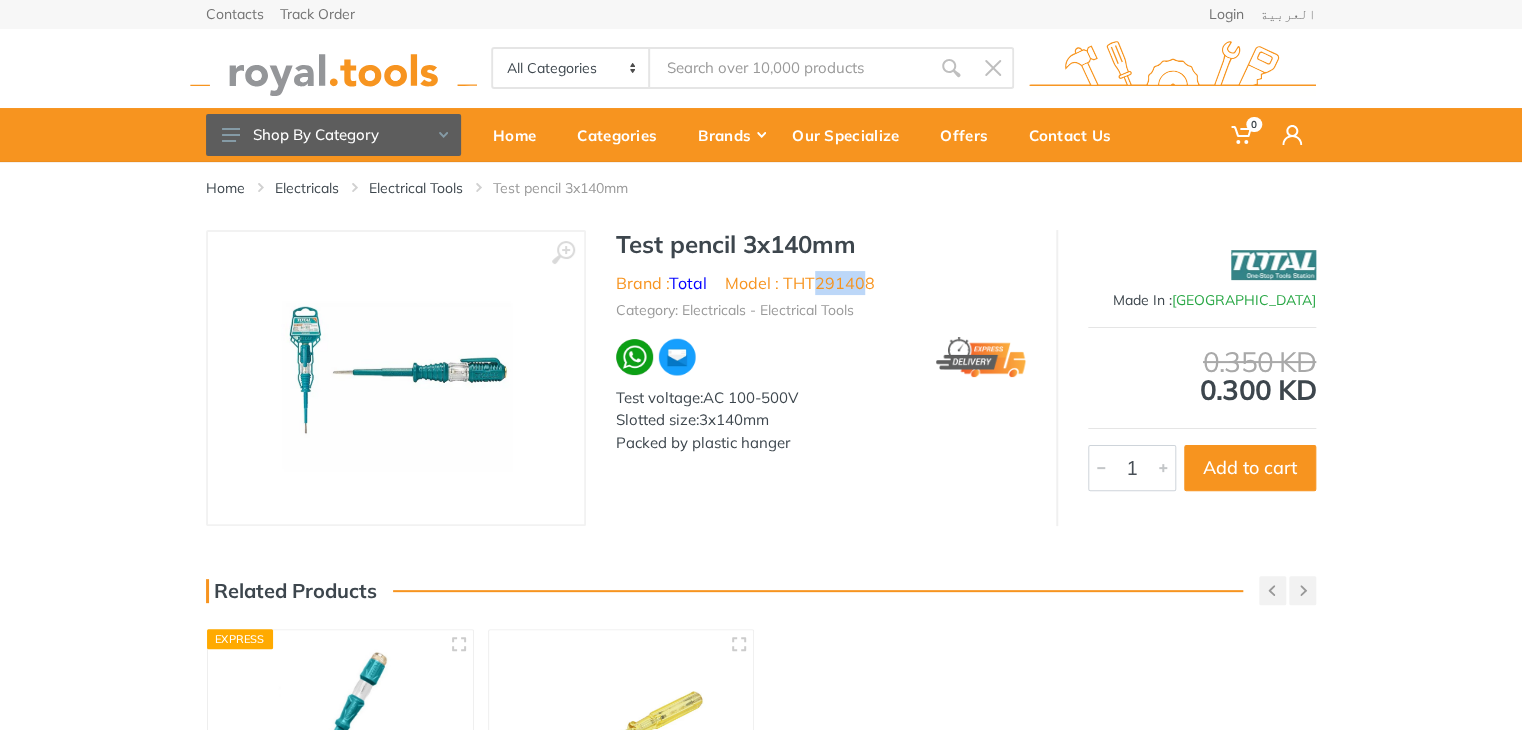 drag, startPoint x: 862, startPoint y: 282, endPoint x: 813, endPoint y: 282, distance: 49 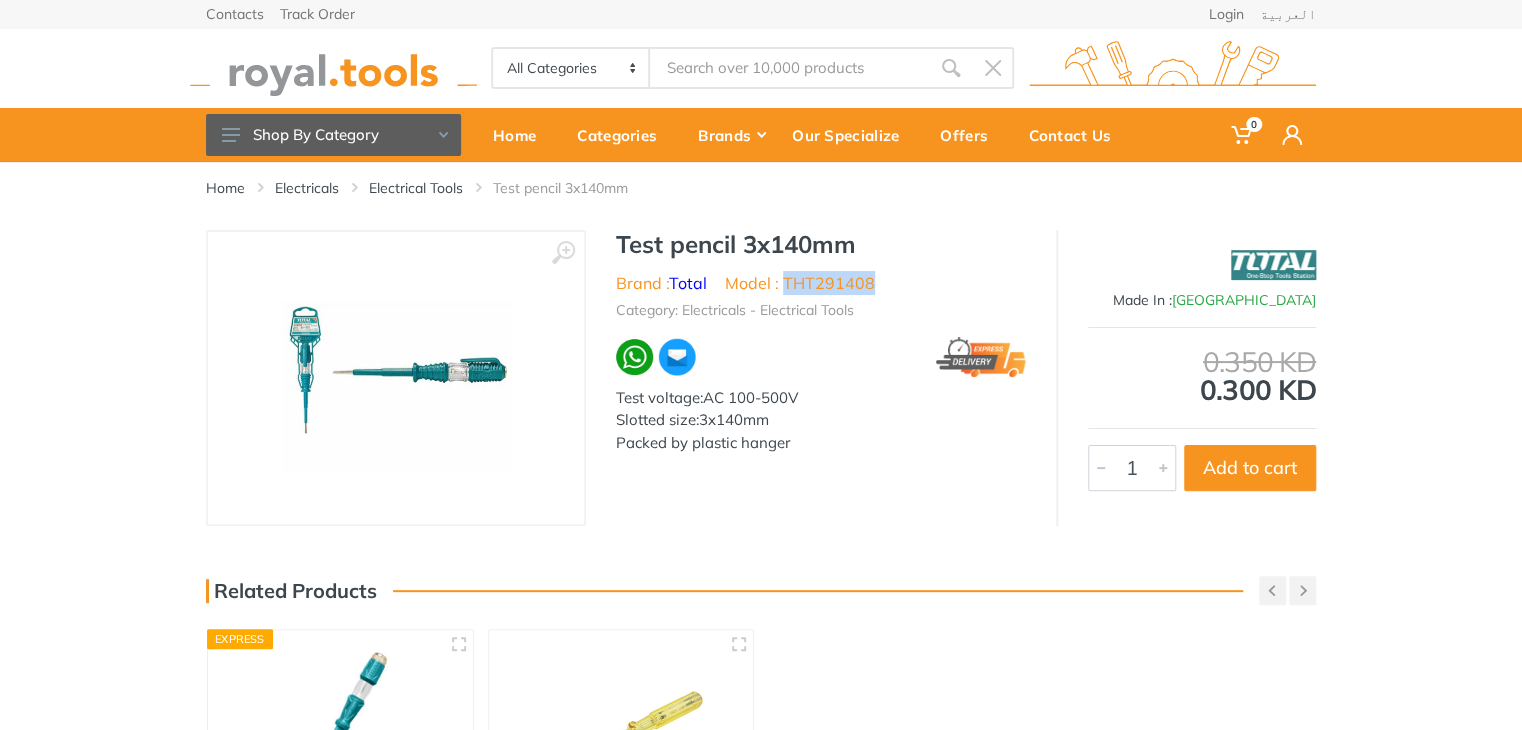 drag, startPoint x: 873, startPoint y: 283, endPoint x: 788, endPoint y: 281, distance: 85.02353 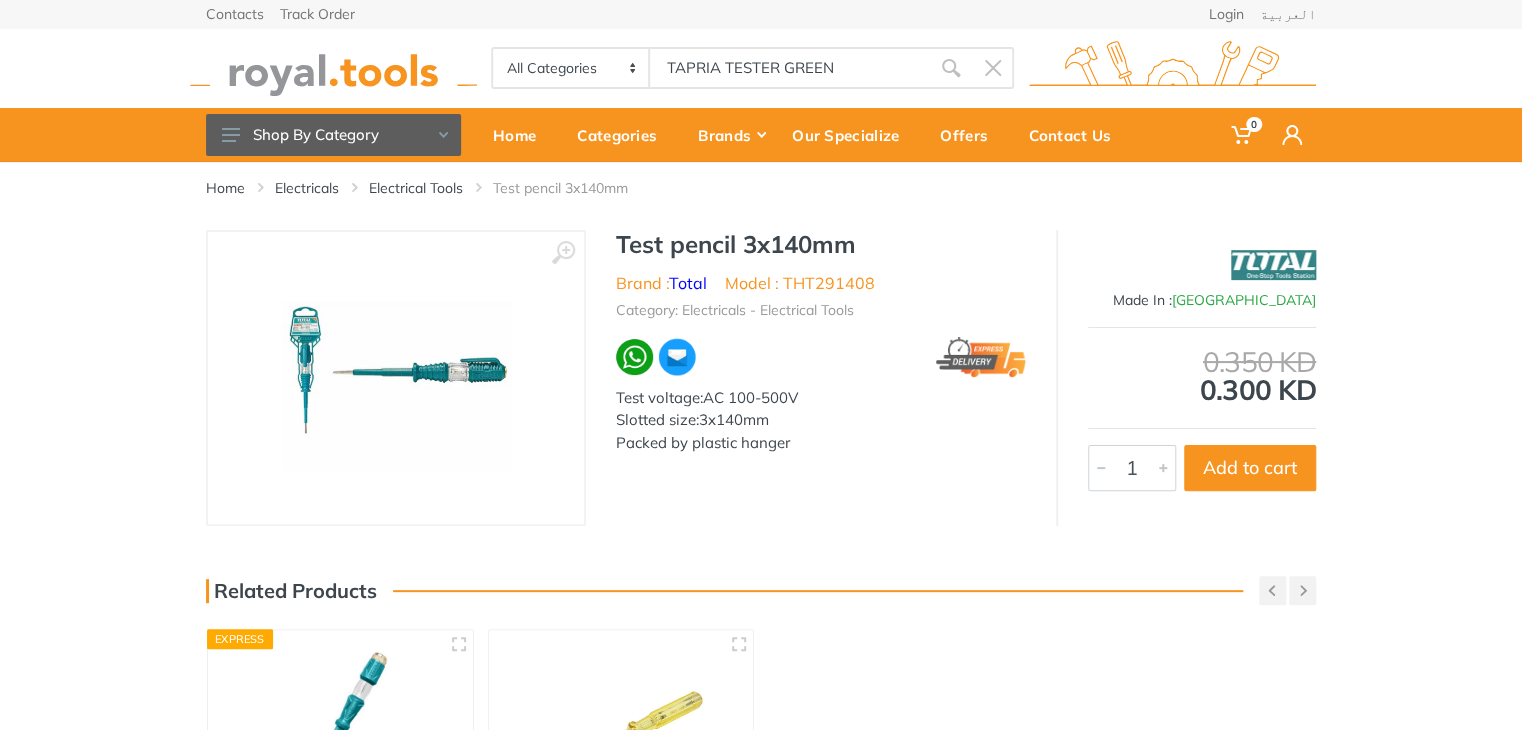 type on "TAPRIA TESTER GREEN" 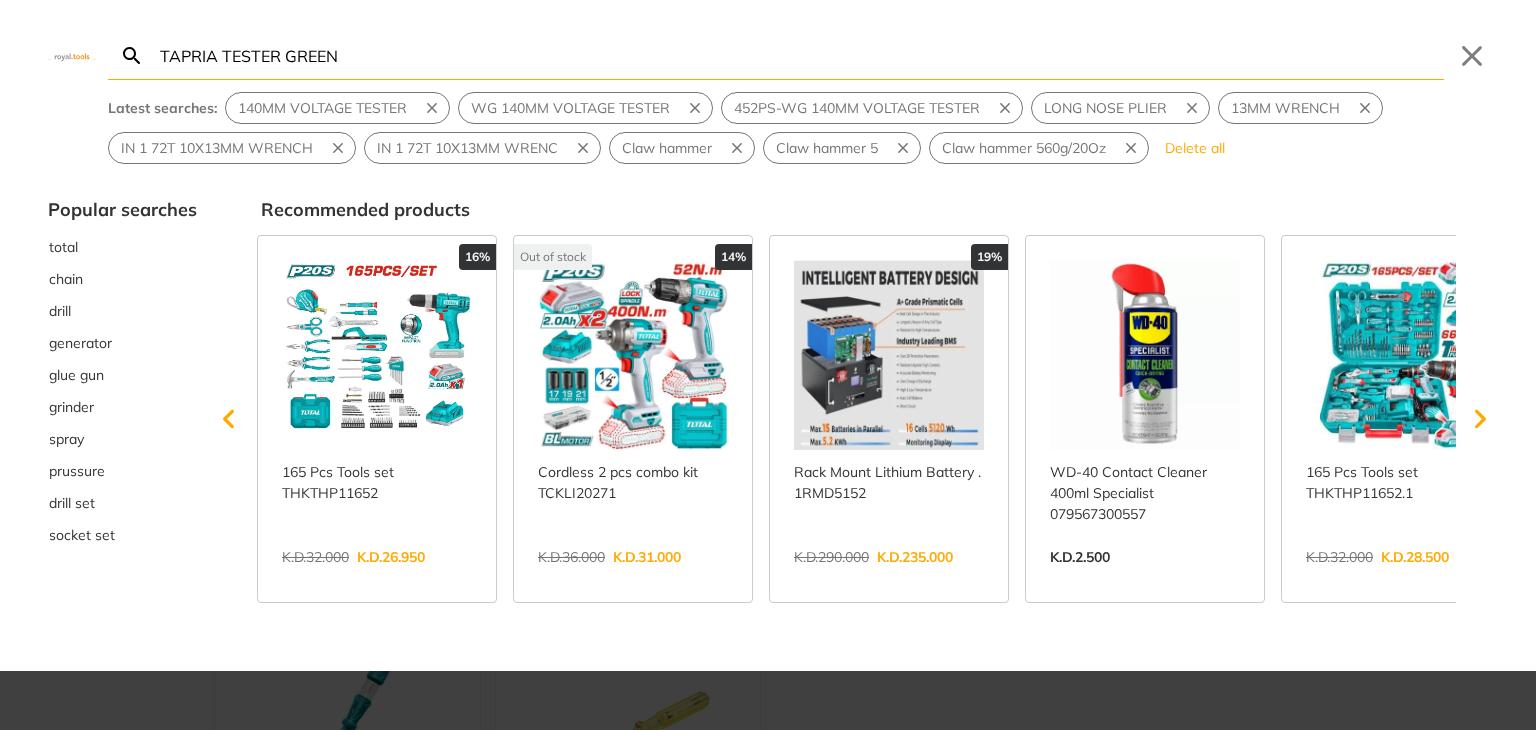 type on "TAPRIA TESTER GREEN" 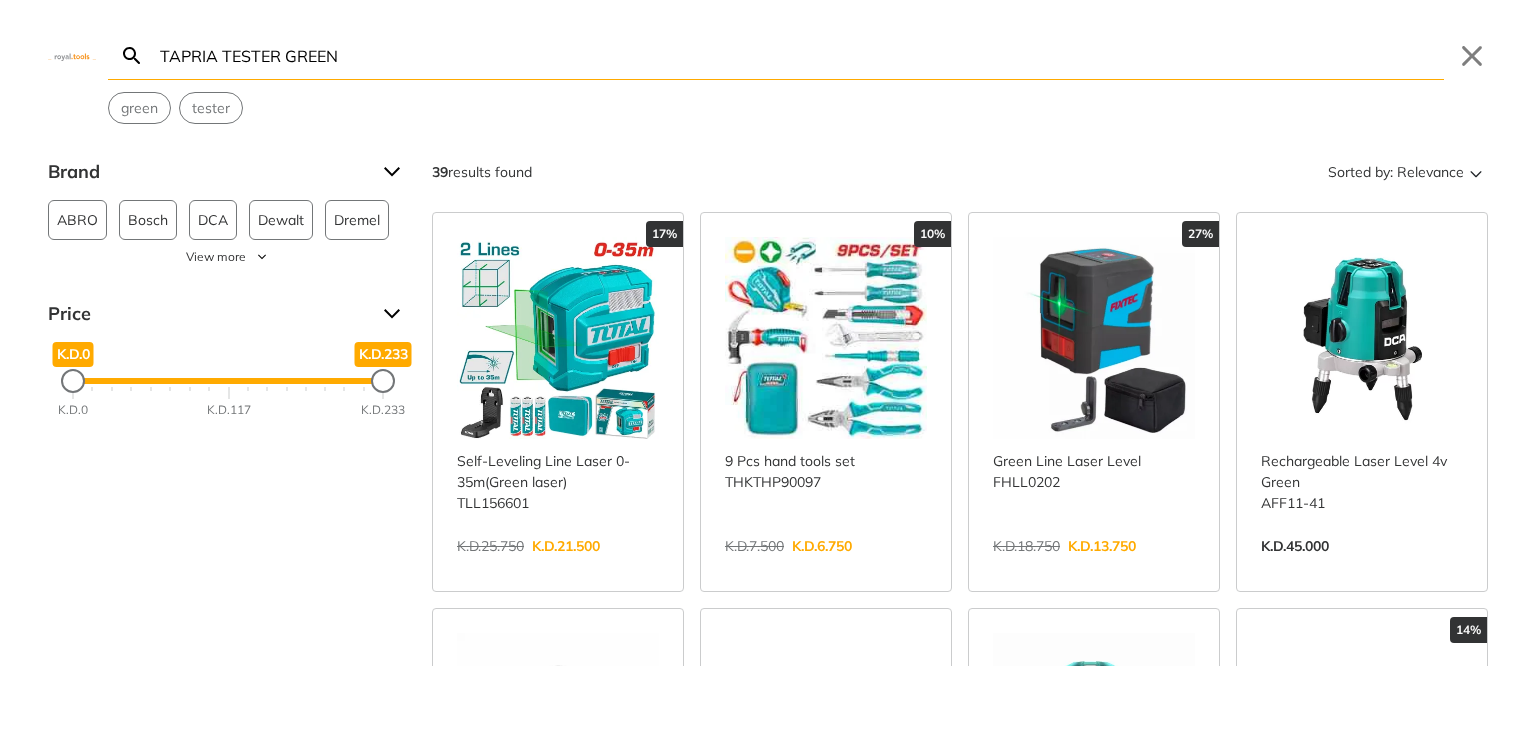 drag, startPoint x: 410, startPoint y: 61, endPoint x: 136, endPoint y: 37, distance: 275.04907 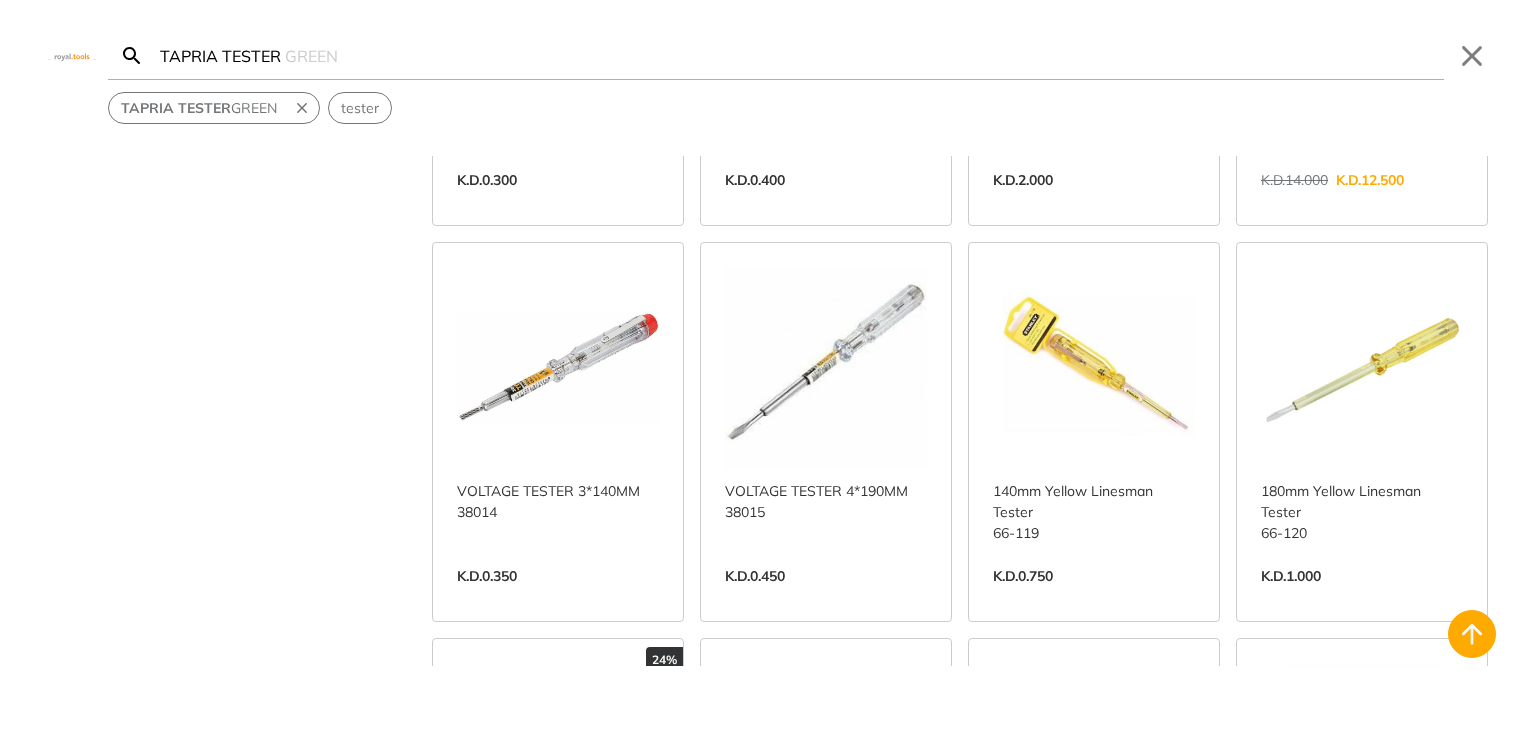 scroll, scrollTop: 713, scrollLeft: 0, axis: vertical 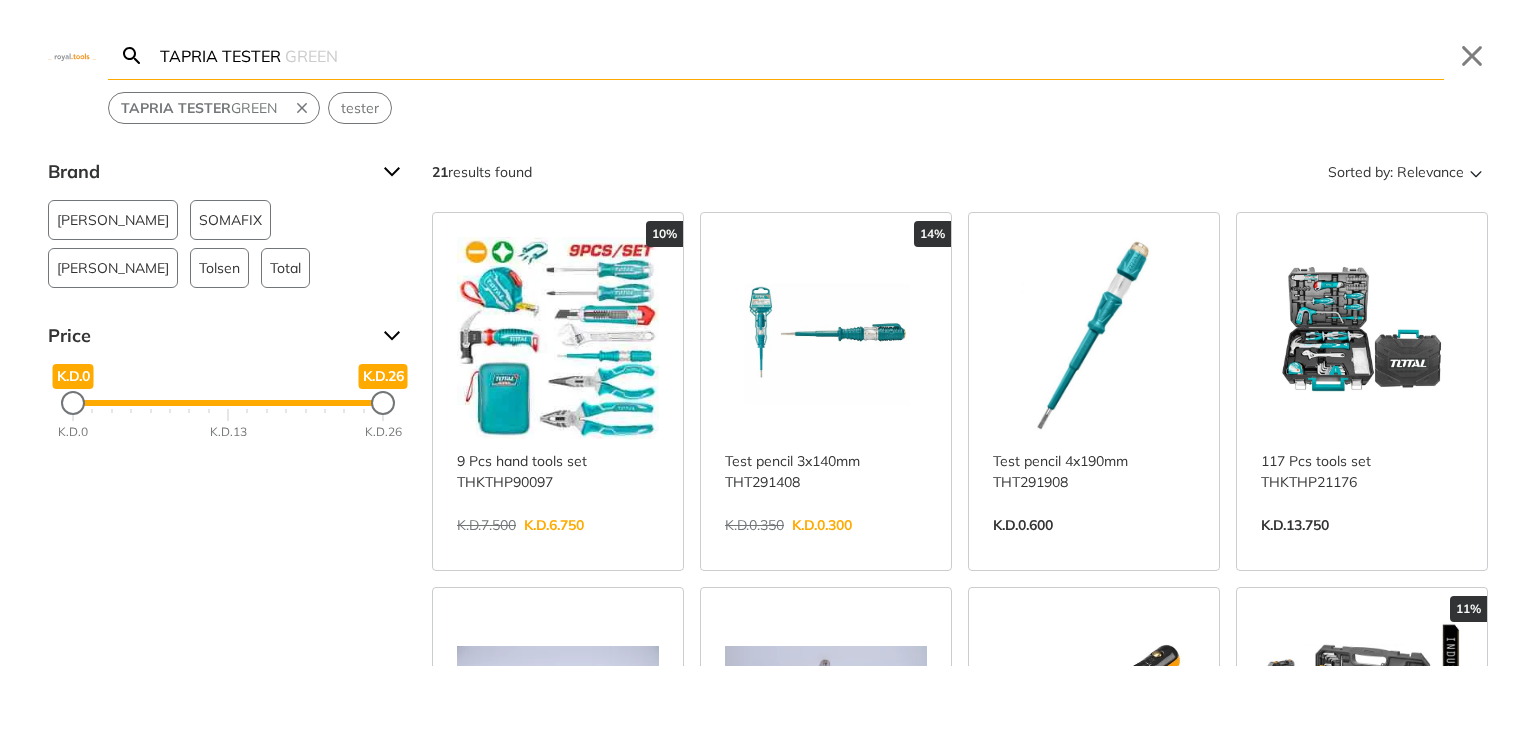 type on "TAPRIA TESTER" 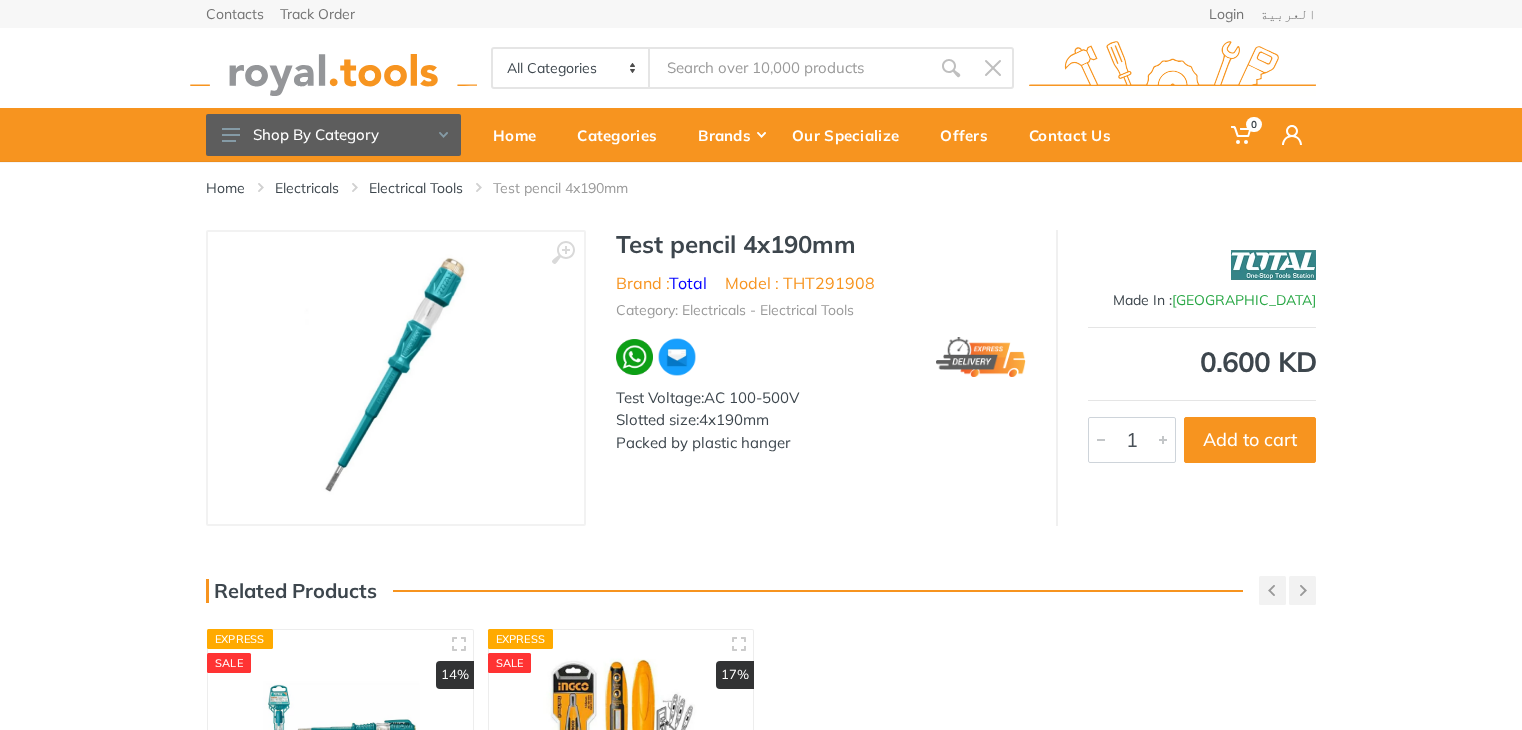 scroll, scrollTop: 0, scrollLeft: 0, axis: both 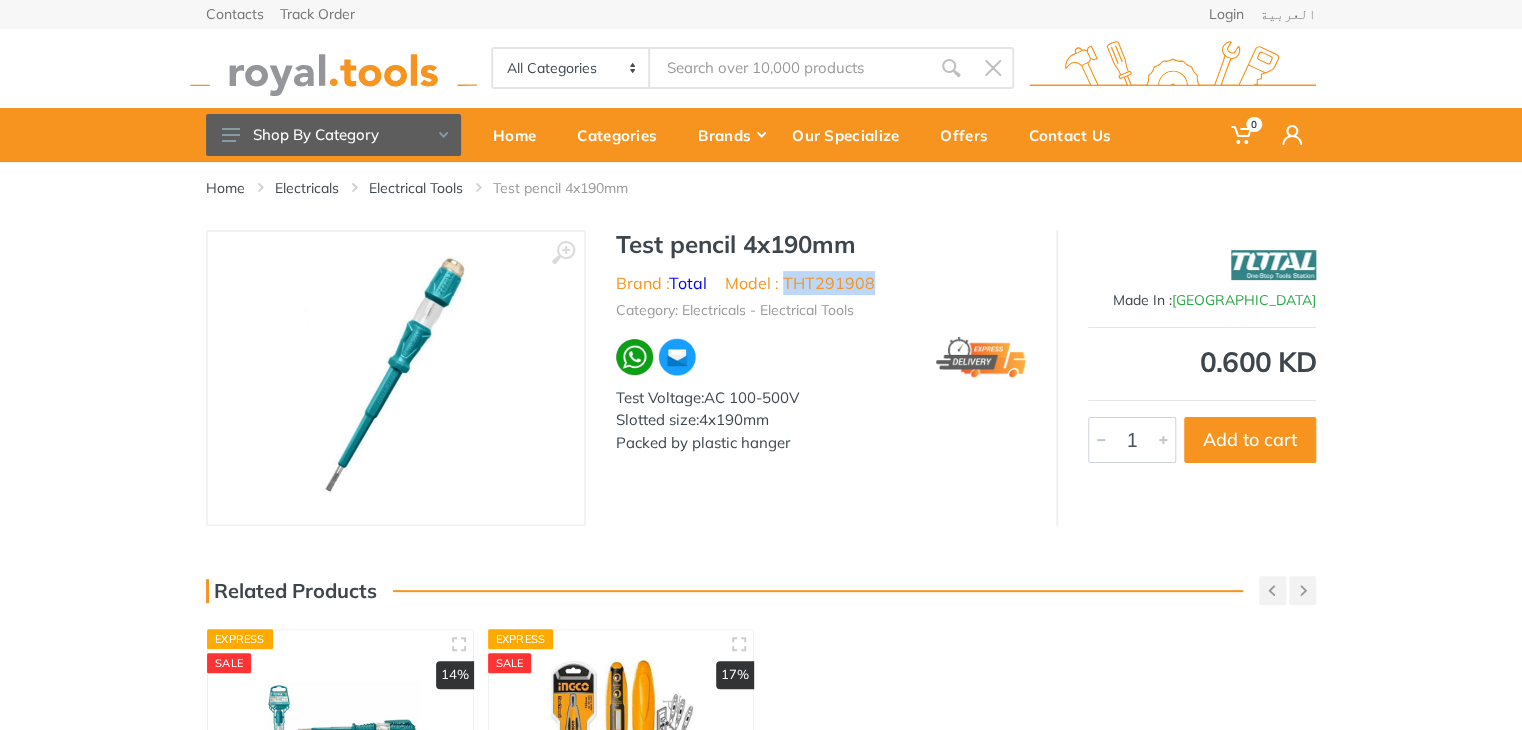 drag, startPoint x: 874, startPoint y: 285, endPoint x: 784, endPoint y: 278, distance: 90.27181 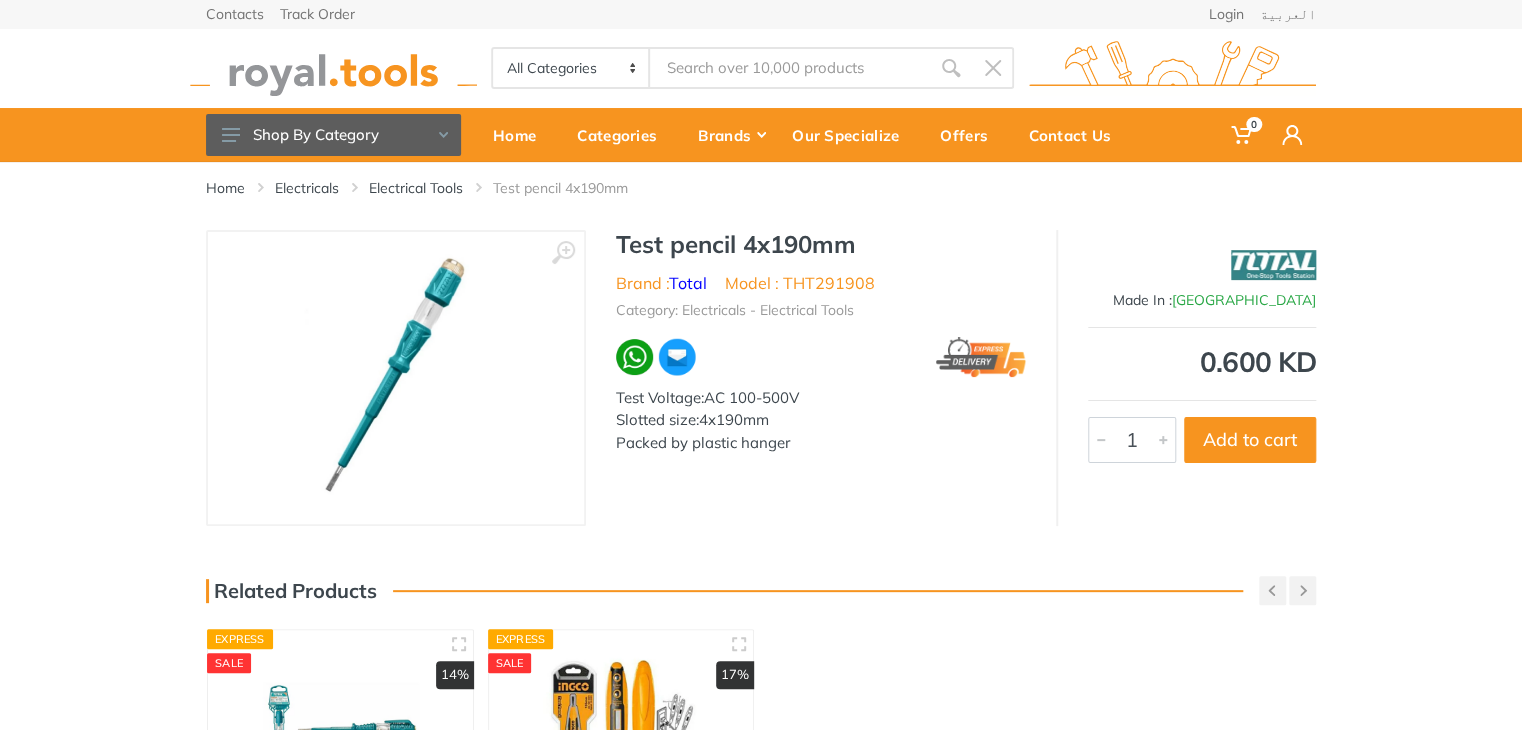 click on "All Categories
Power tools
Cordless Tools
Hand Tools
Power Tools Accessories
Sanitary ware" at bounding box center [761, 68] 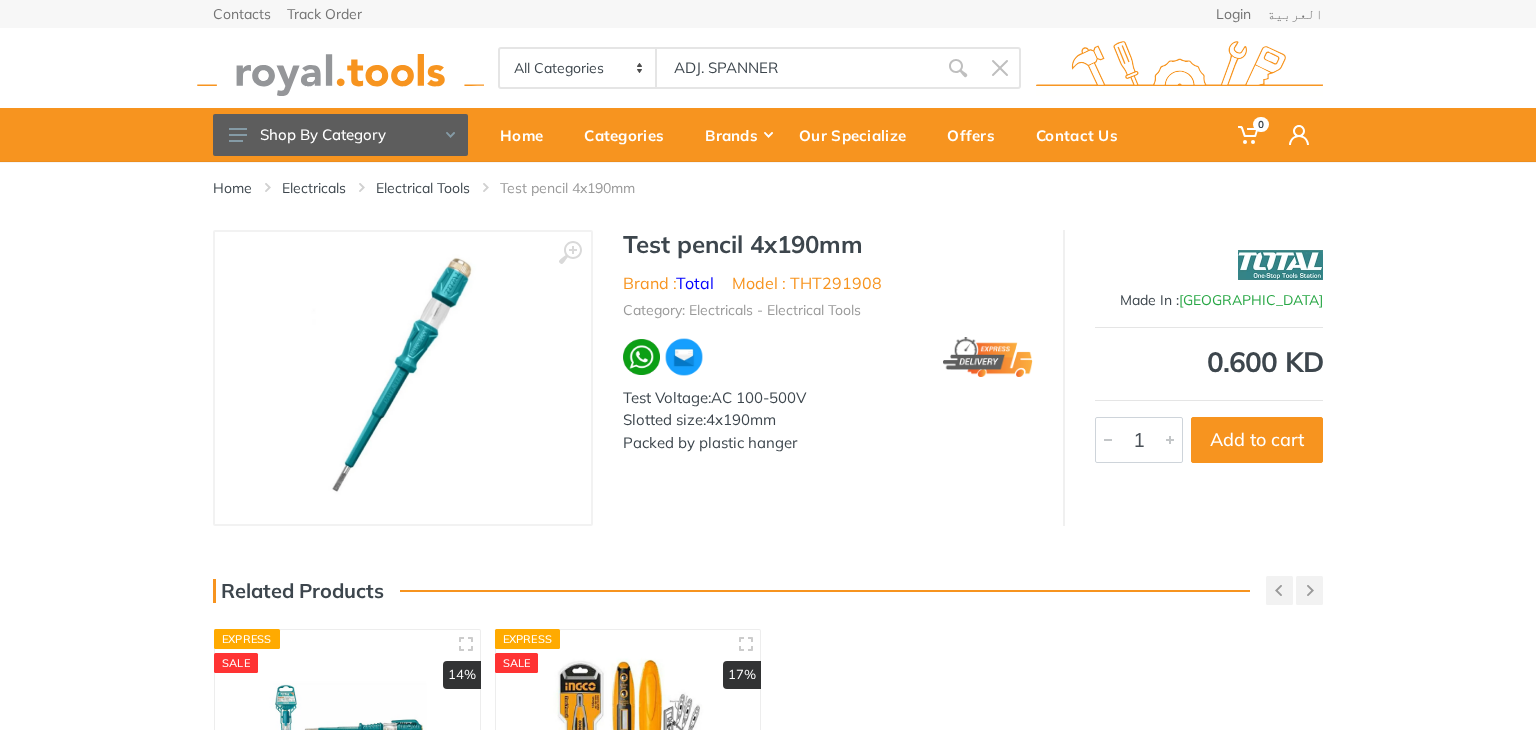 type on "ADJ. SPANNER" 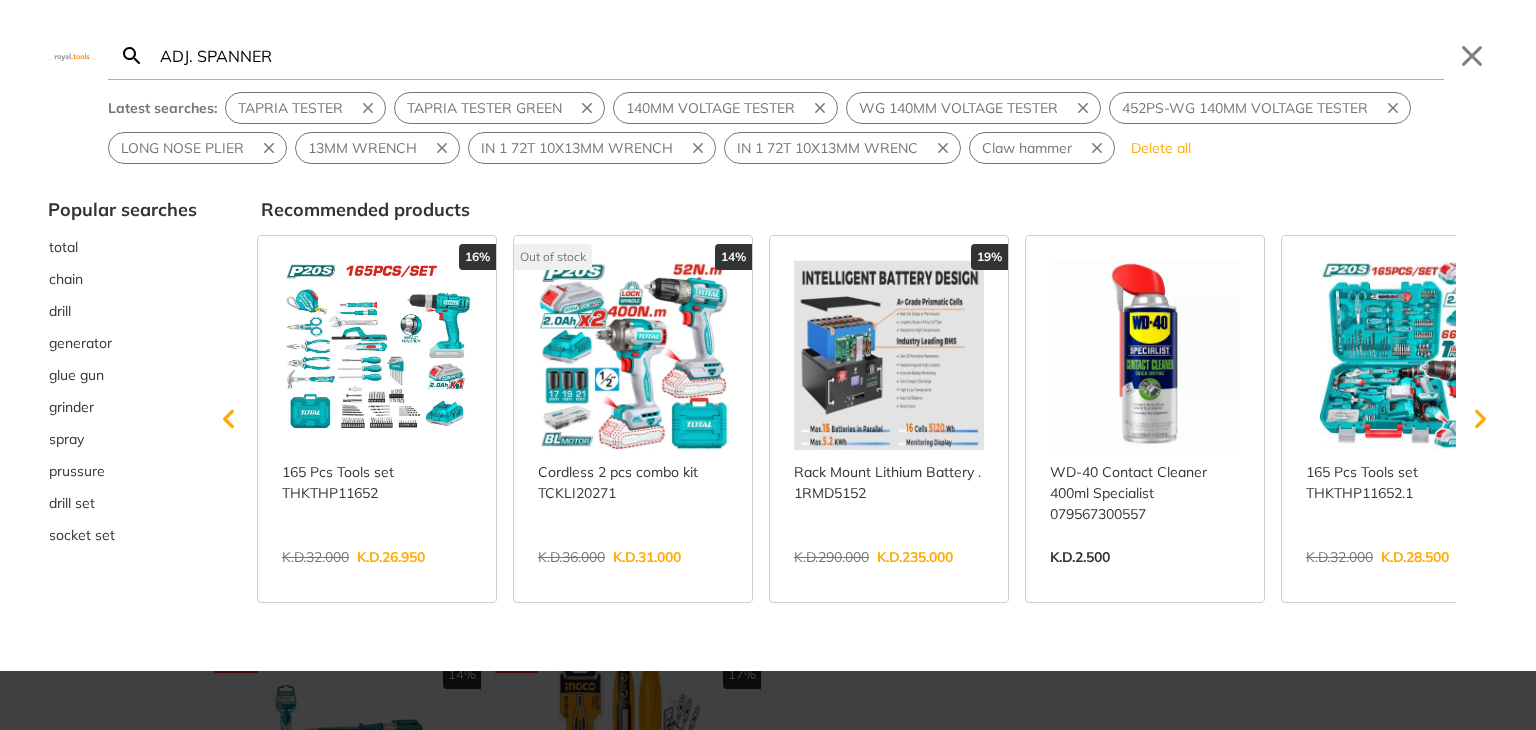 type on "ADJ. SPANNER" 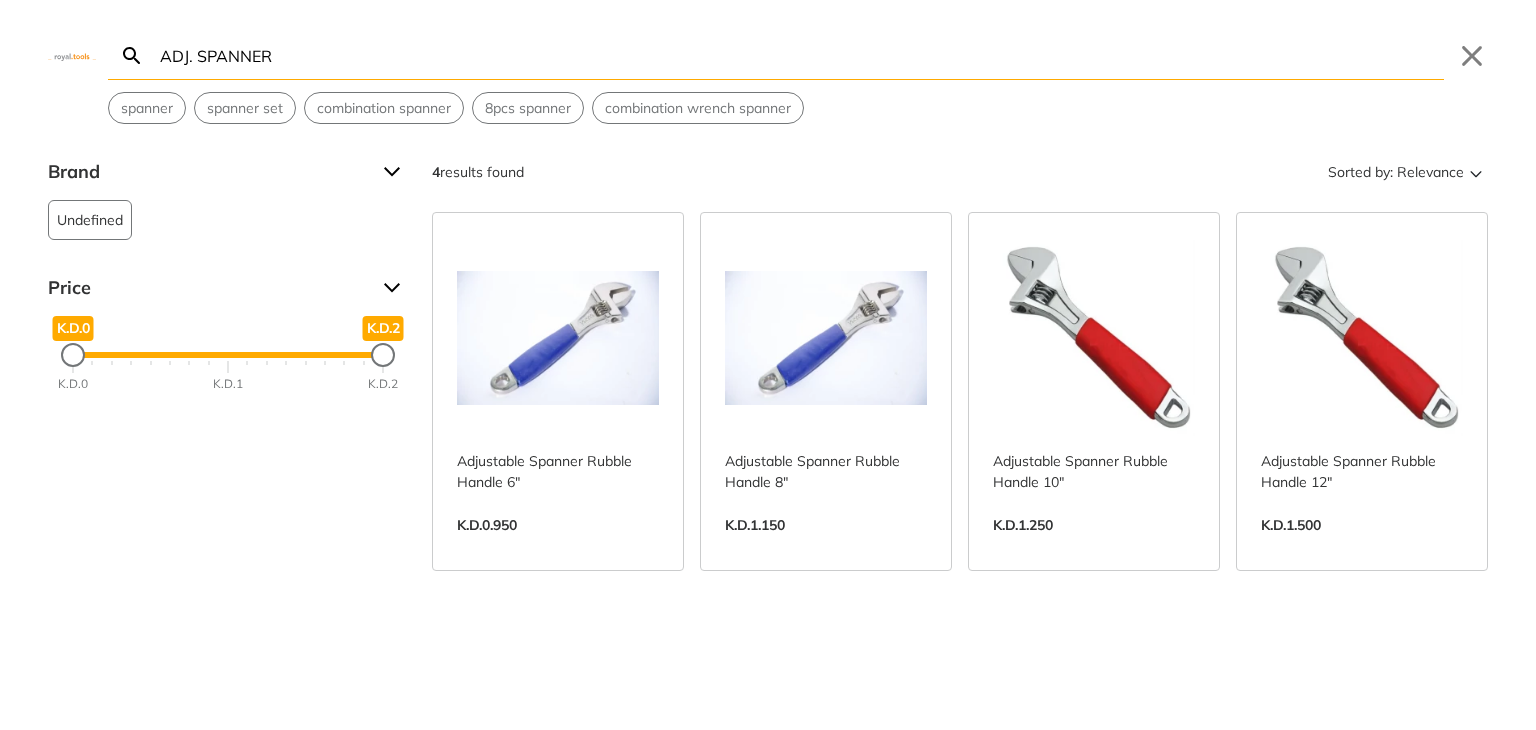 click on "View more →" at bounding box center [826, 546] 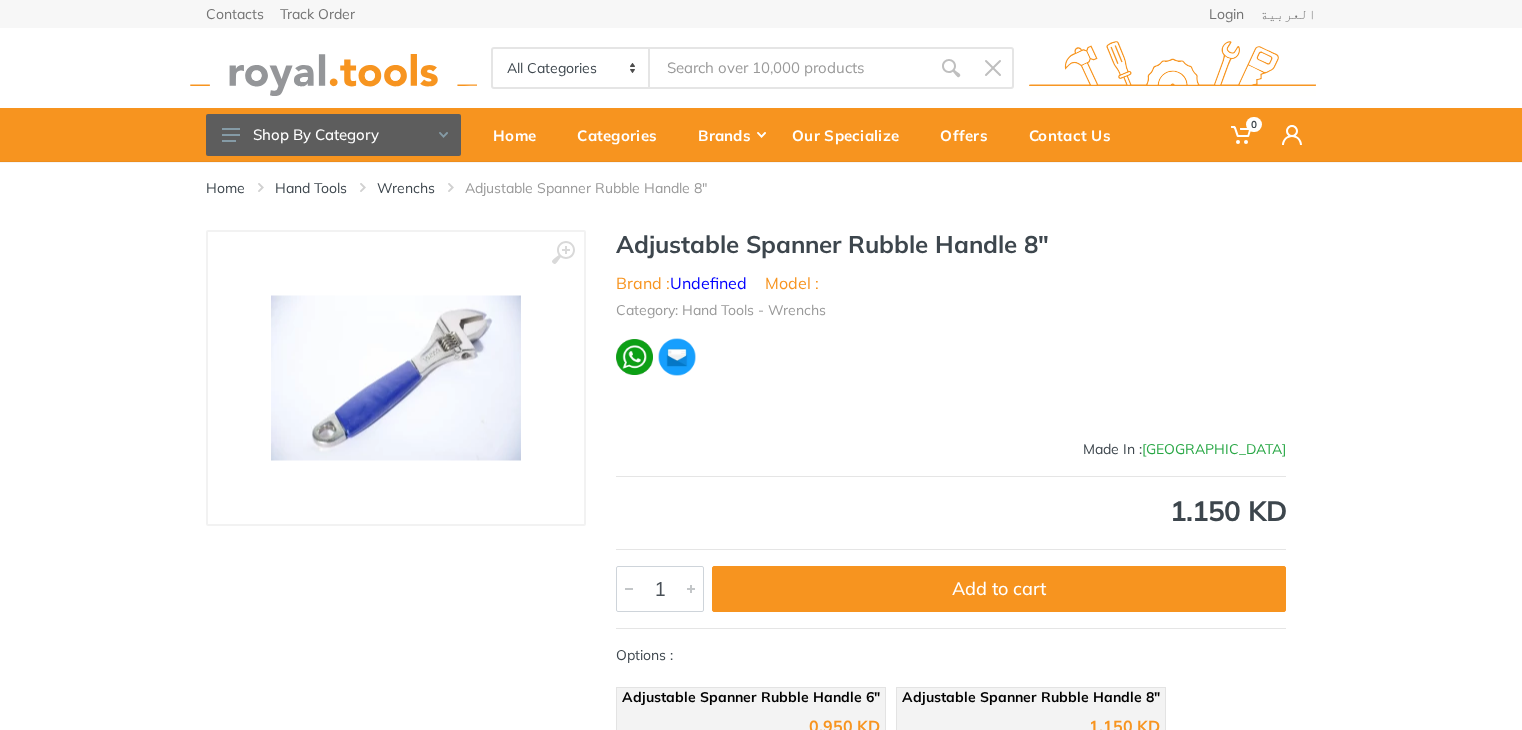 scroll, scrollTop: 0, scrollLeft: 0, axis: both 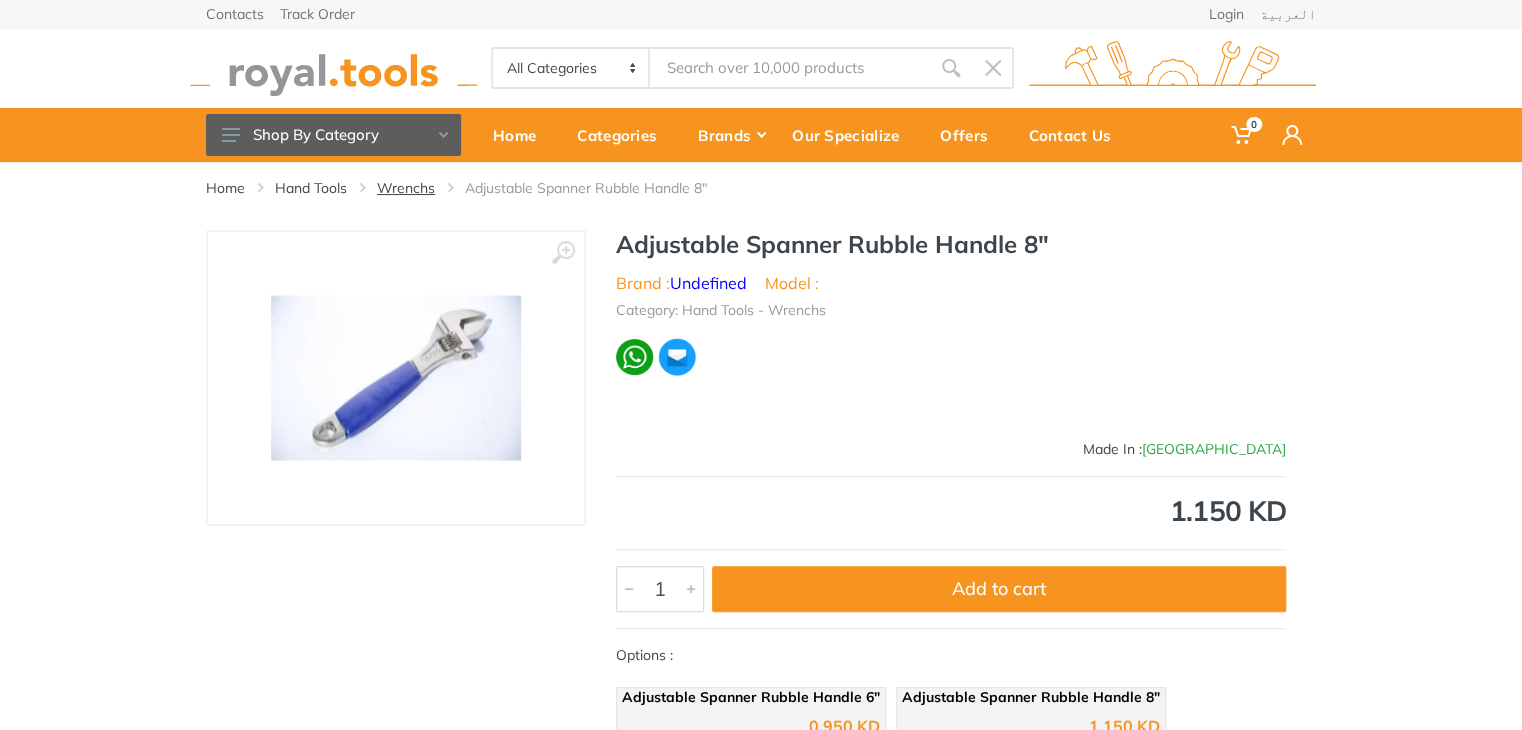 click on "Wrenchs" at bounding box center (406, 188) 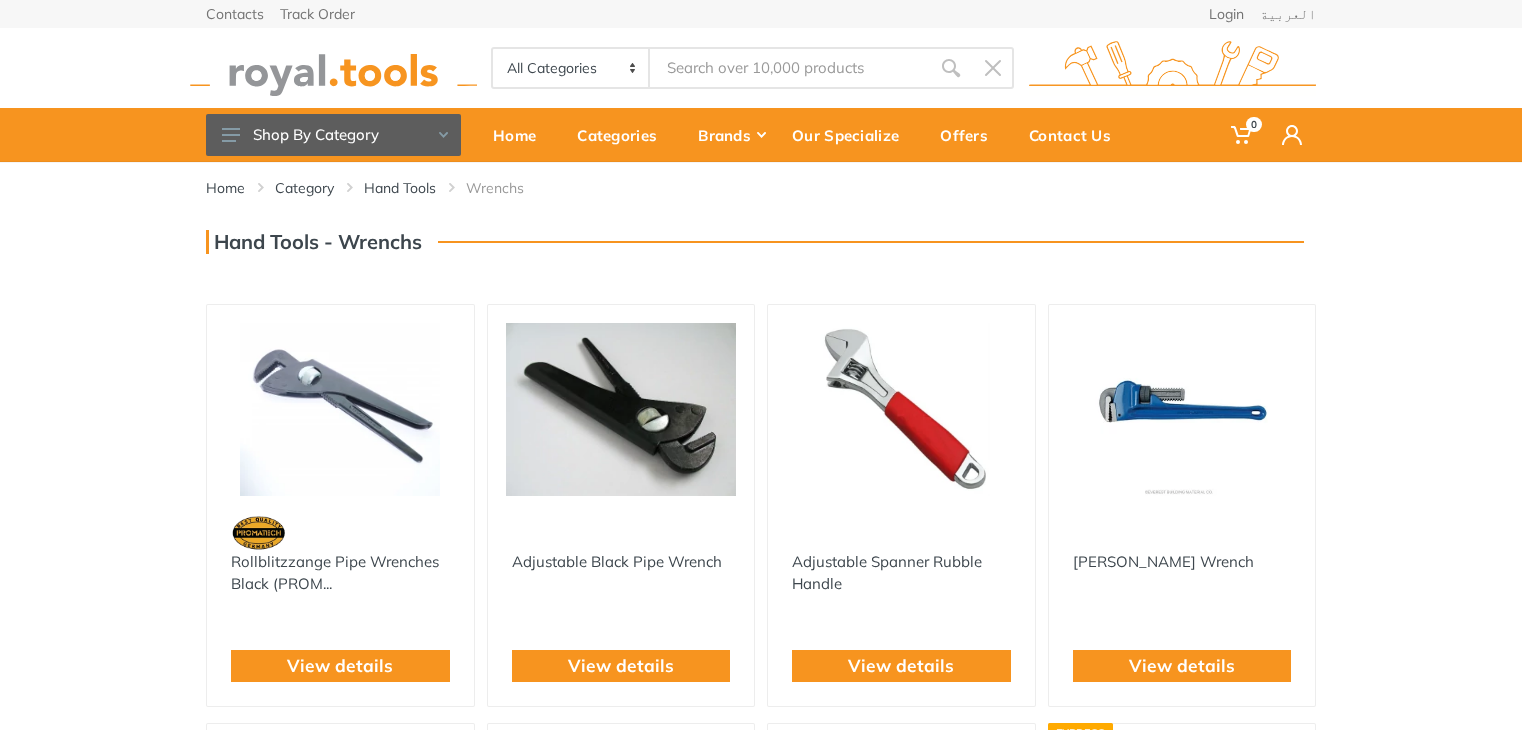 scroll, scrollTop: 0, scrollLeft: 0, axis: both 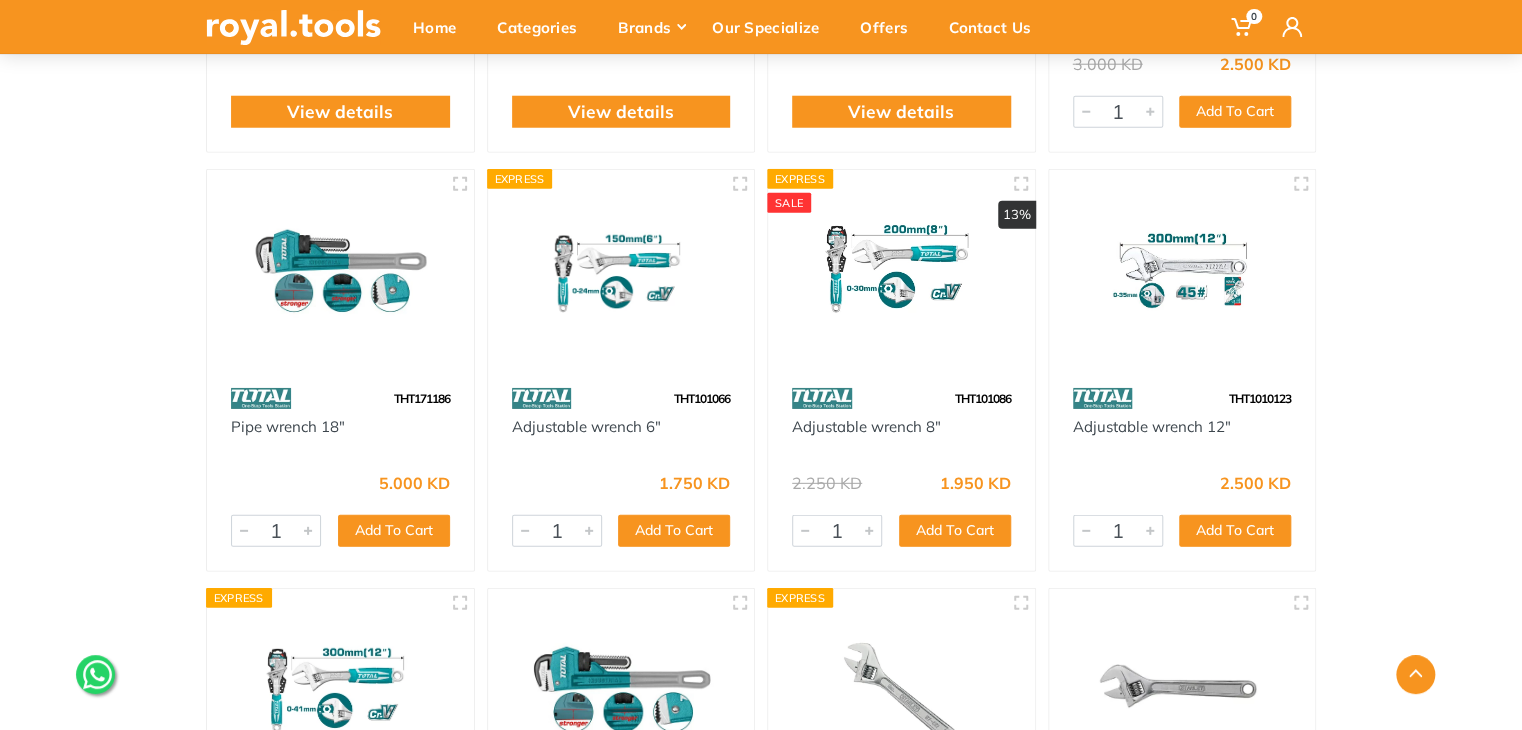 click at bounding box center [901, 274] 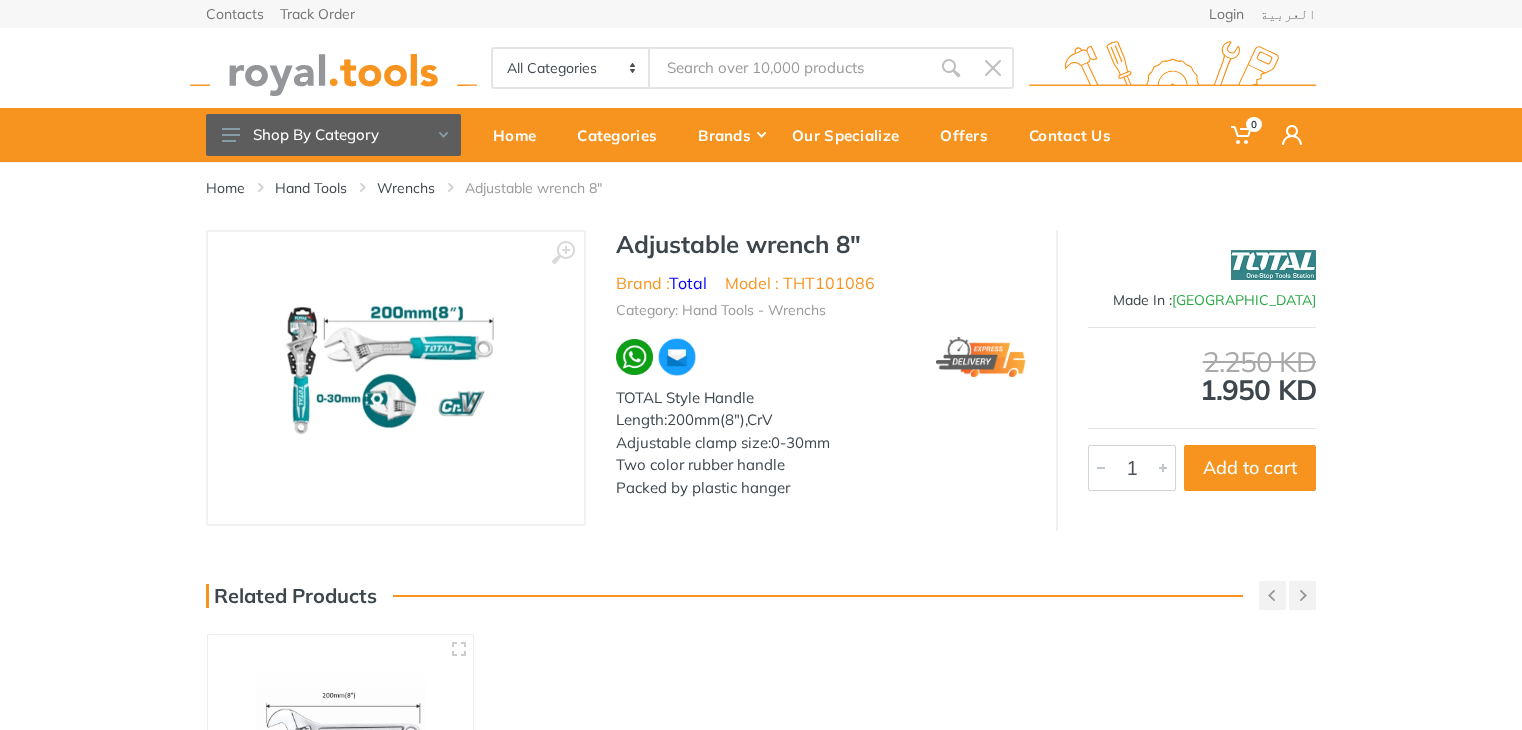 scroll, scrollTop: 0, scrollLeft: 0, axis: both 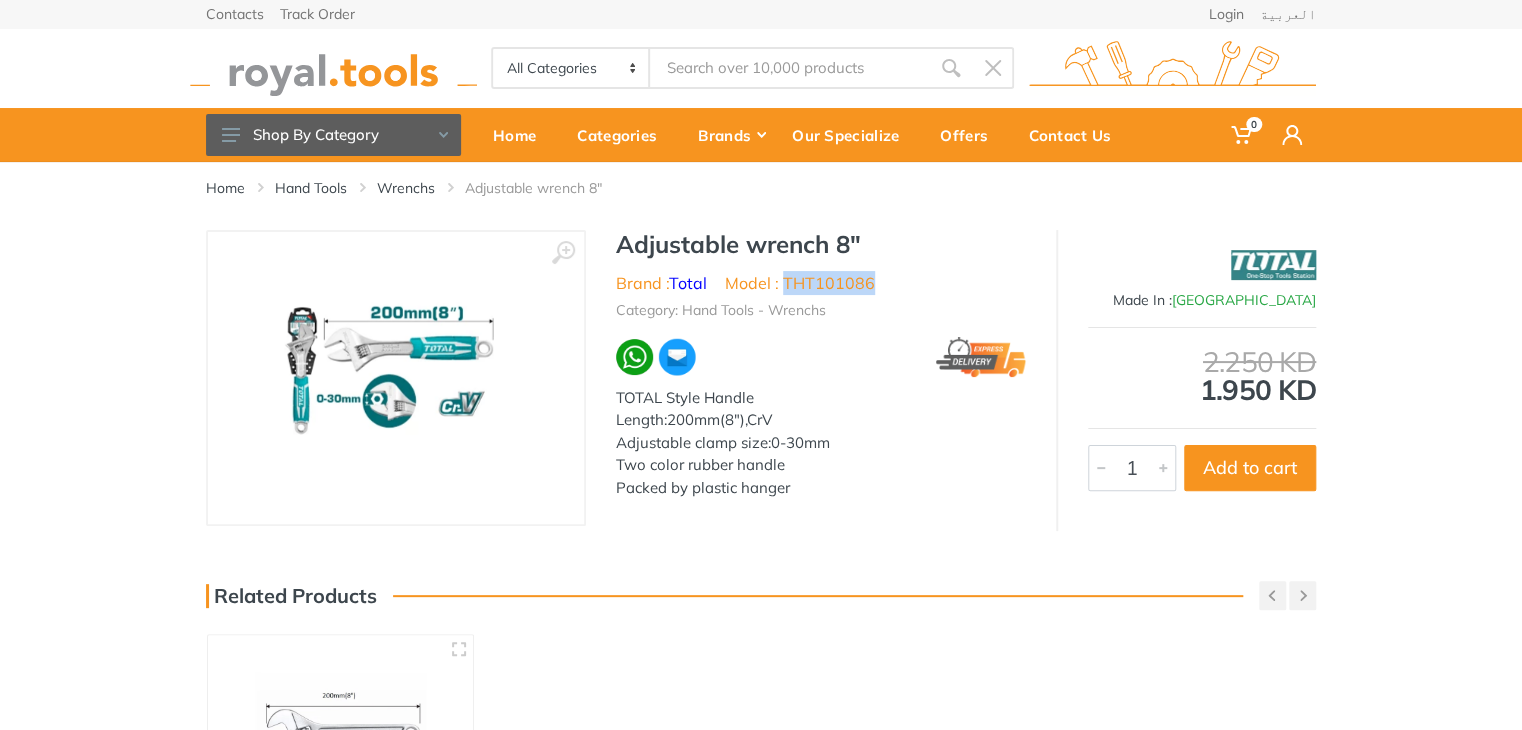 drag, startPoint x: 870, startPoint y: 285, endPoint x: 787, endPoint y: 281, distance: 83.09633 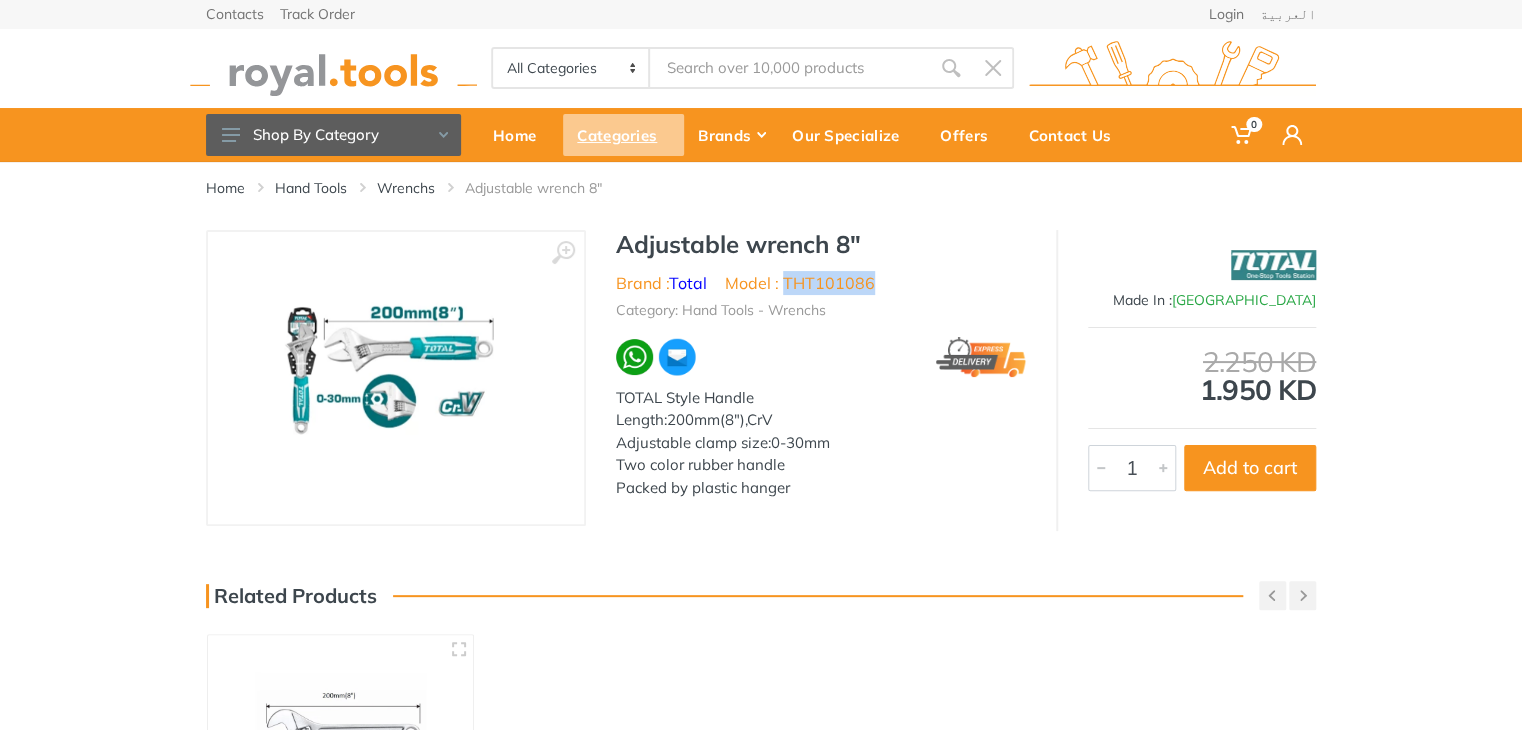 click on "Categories" at bounding box center [623, 135] 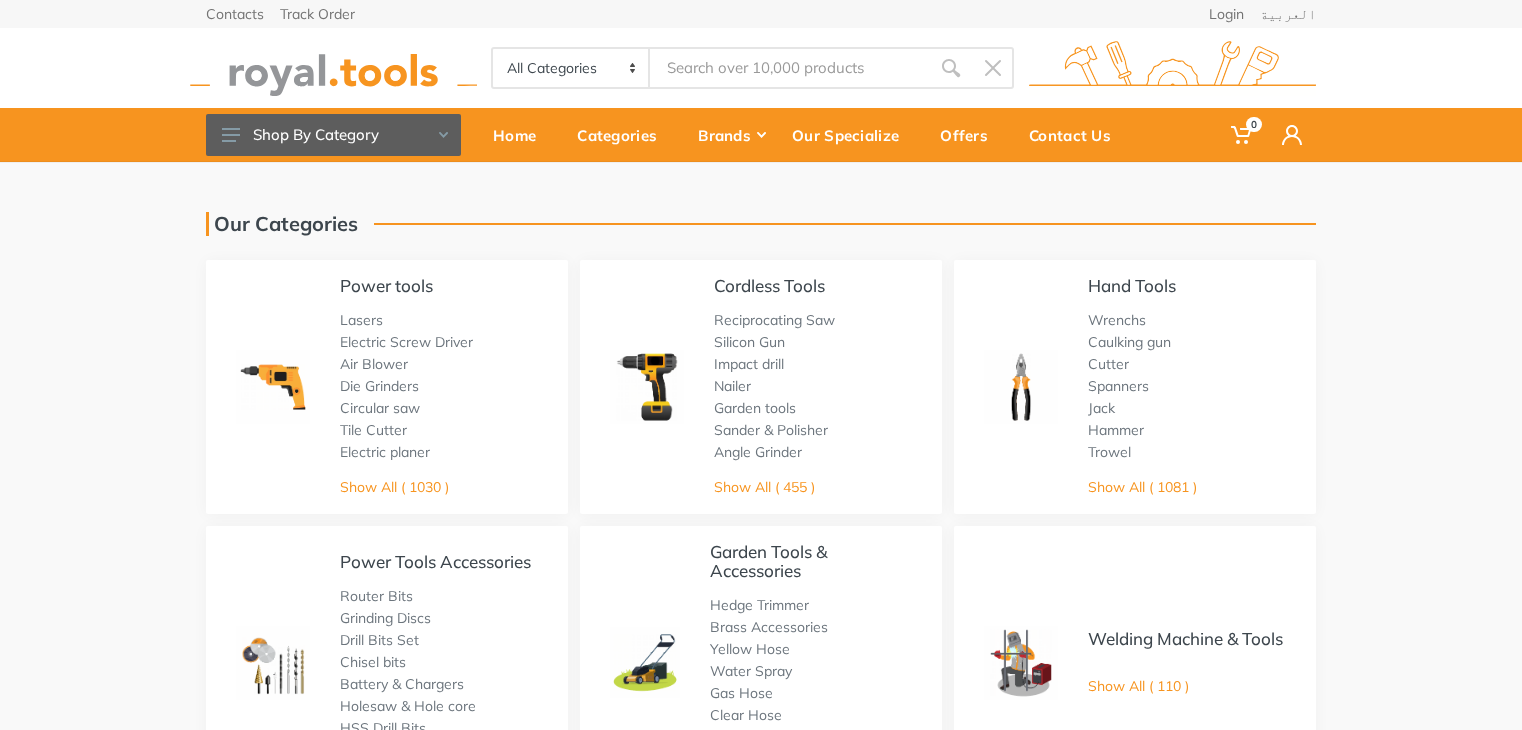 scroll, scrollTop: 0, scrollLeft: 0, axis: both 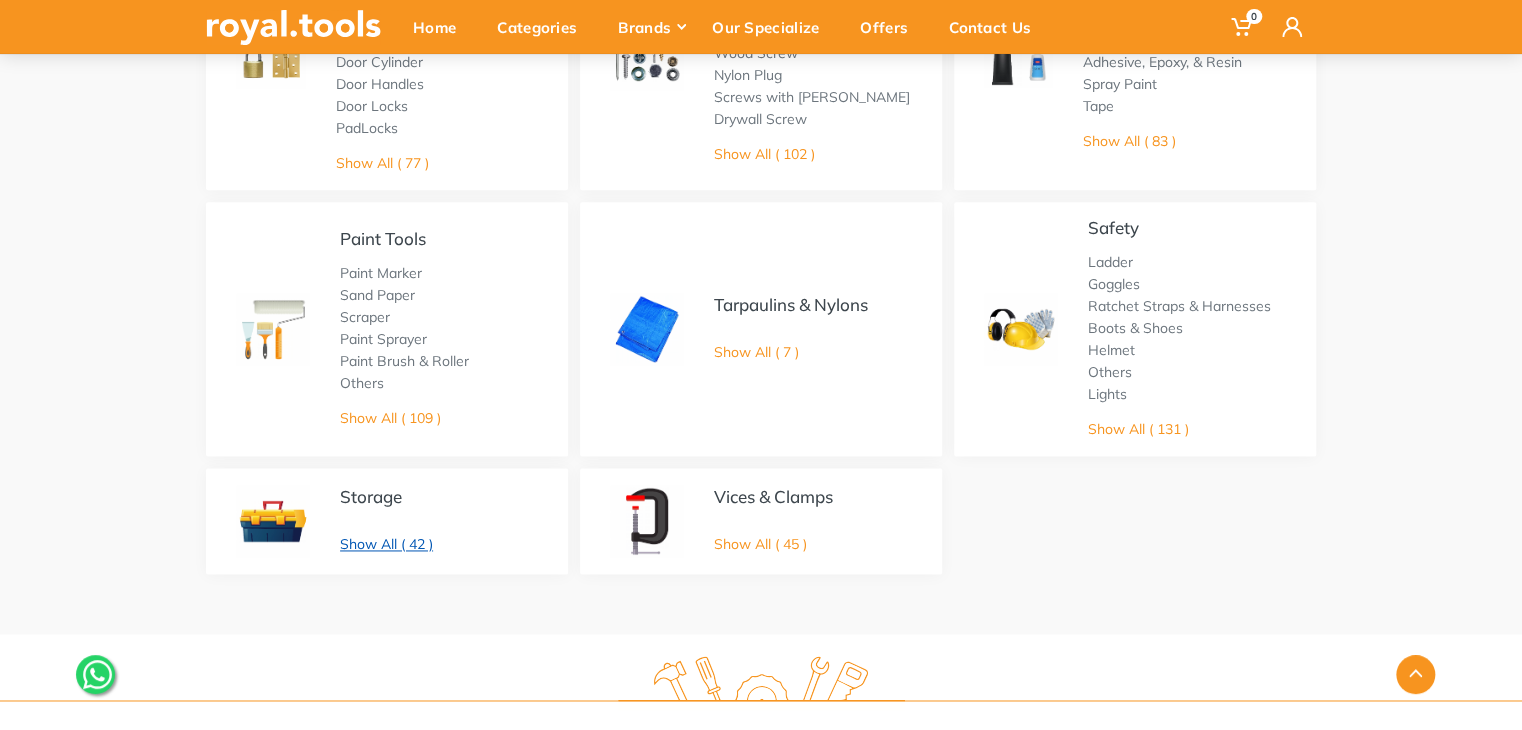 click on "Show All ( 42 )" at bounding box center [386, 544] 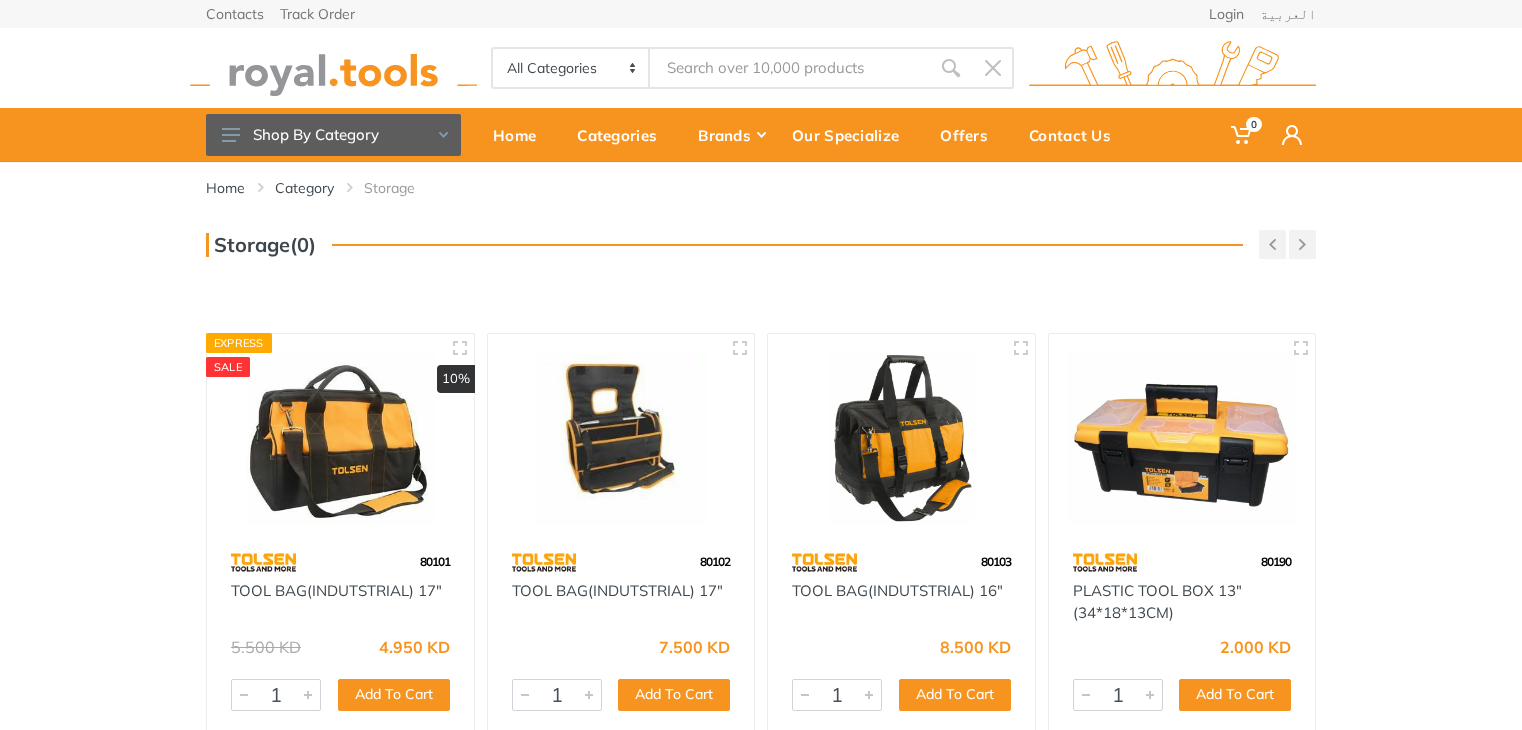 scroll, scrollTop: 0, scrollLeft: 0, axis: both 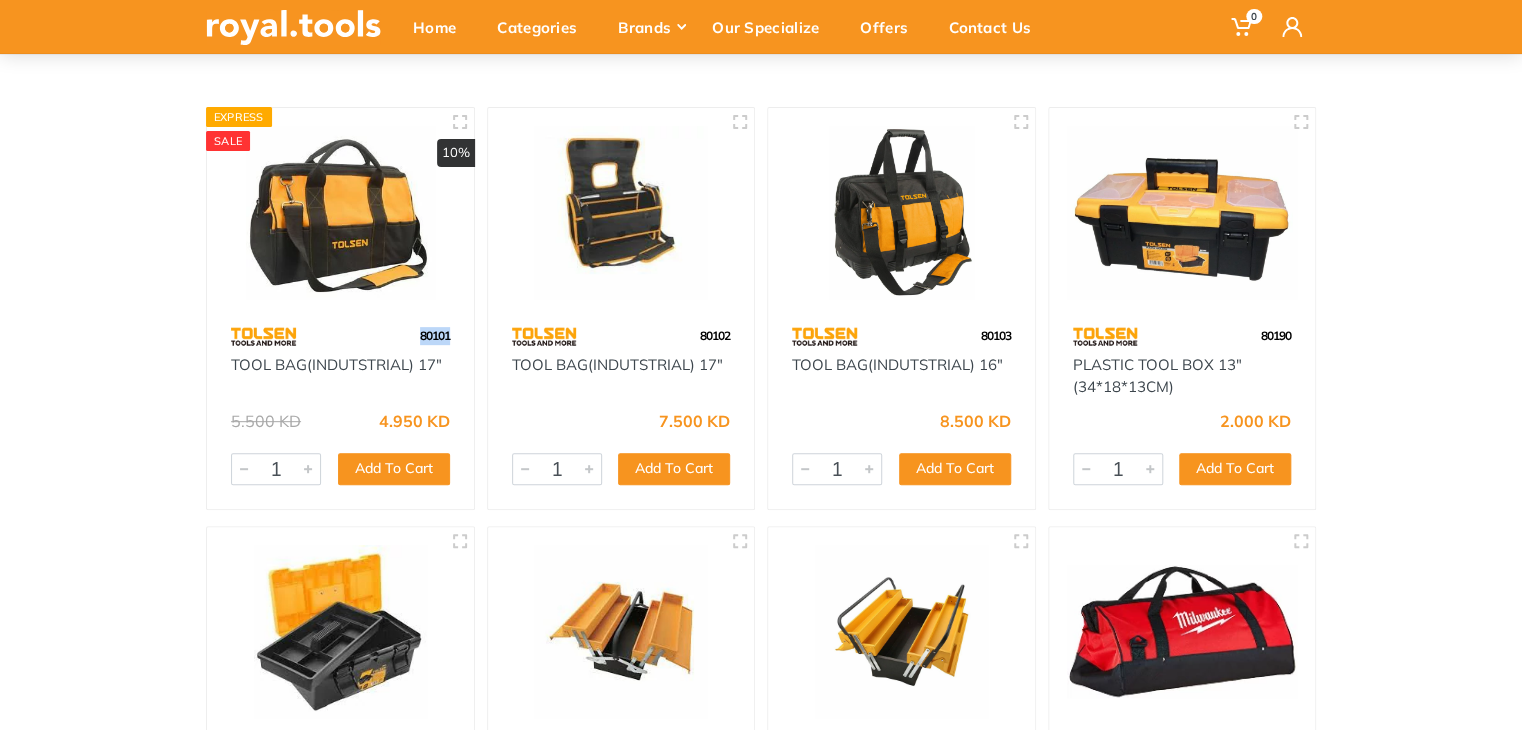 drag, startPoint x: 456, startPoint y: 339, endPoint x: 413, endPoint y: 335, distance: 43.185646 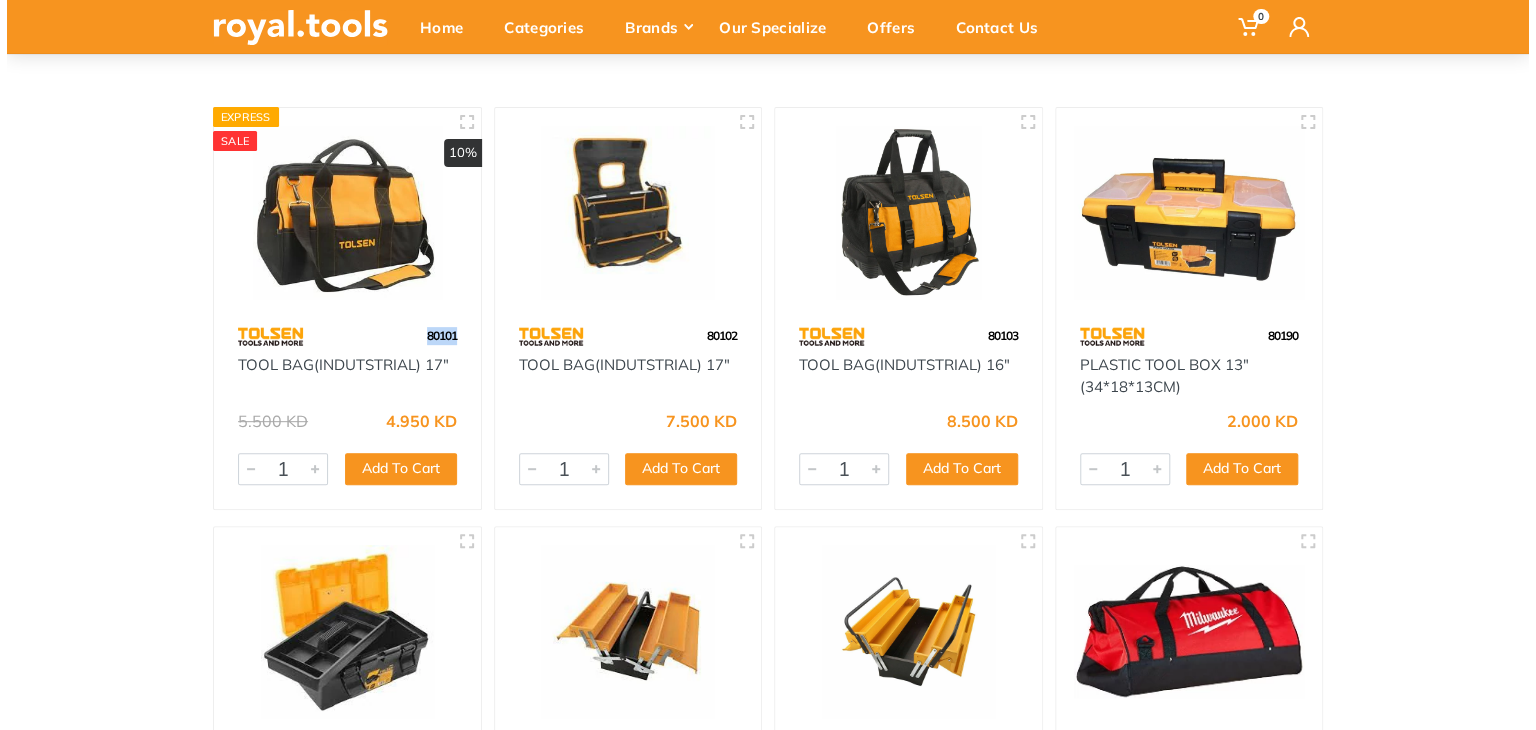 scroll, scrollTop: 0, scrollLeft: 0, axis: both 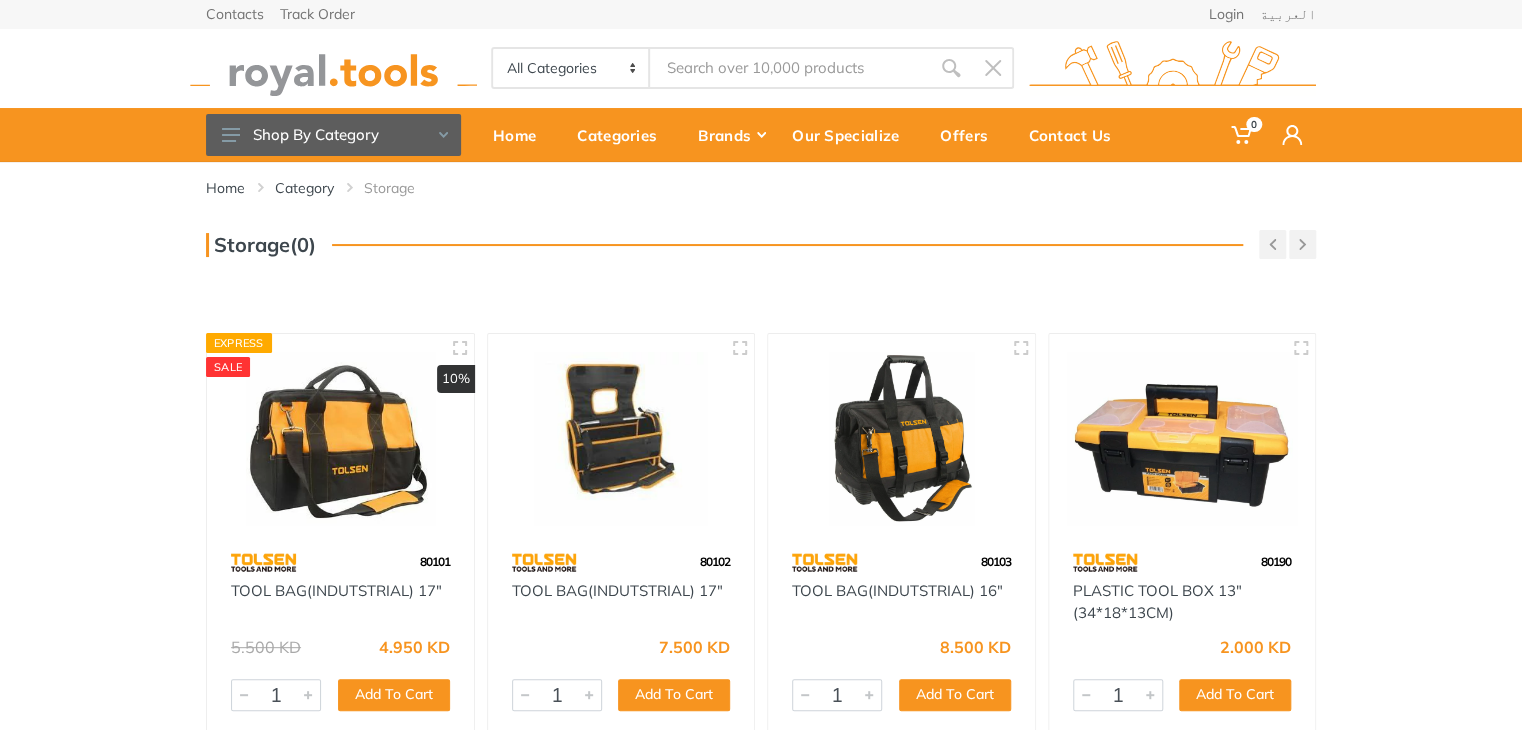 click on "All Categories
Power tools
Cordless Tools
Hand Tools
Power Tools Accessories
Sanitary ware" at bounding box center [761, 68] 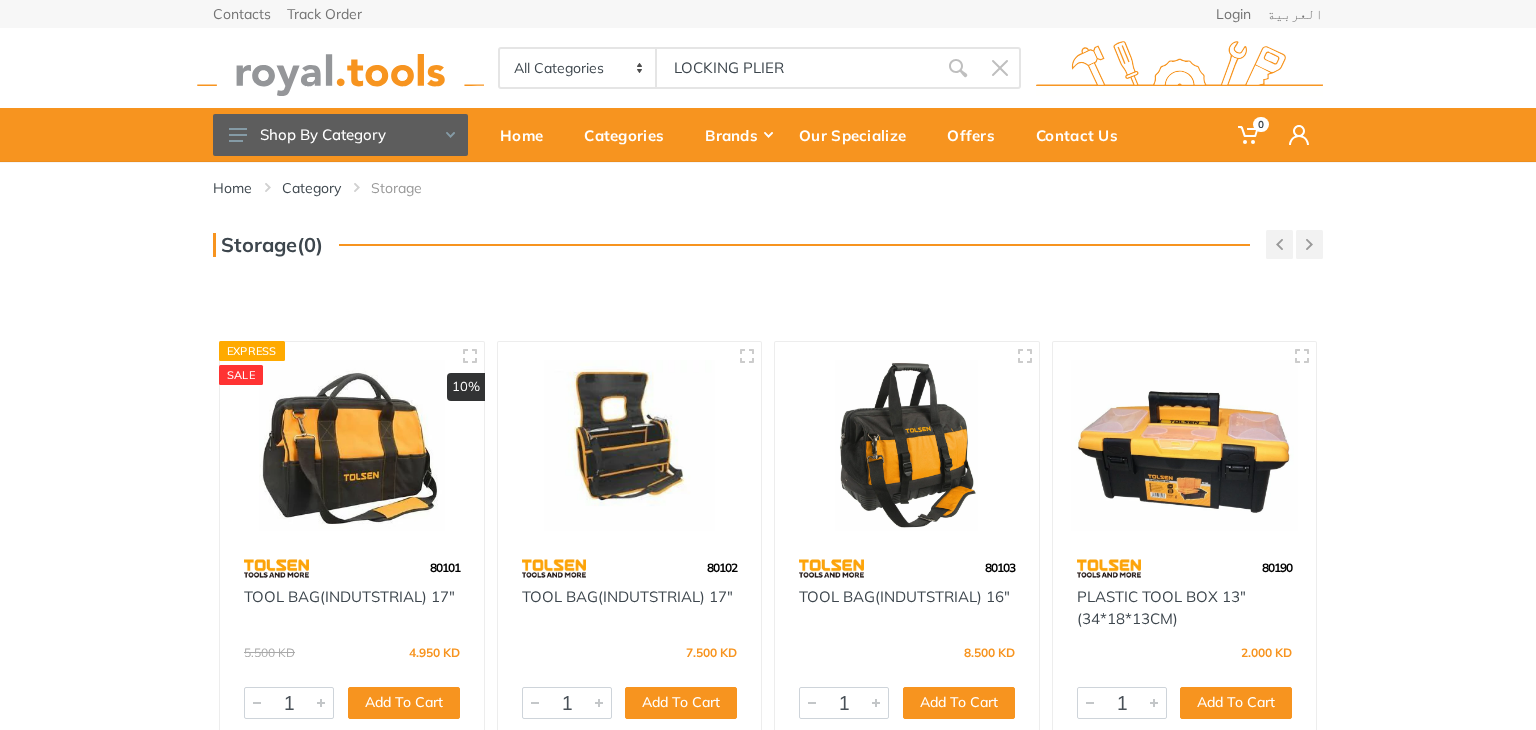 type on "LOCKING PLIER" 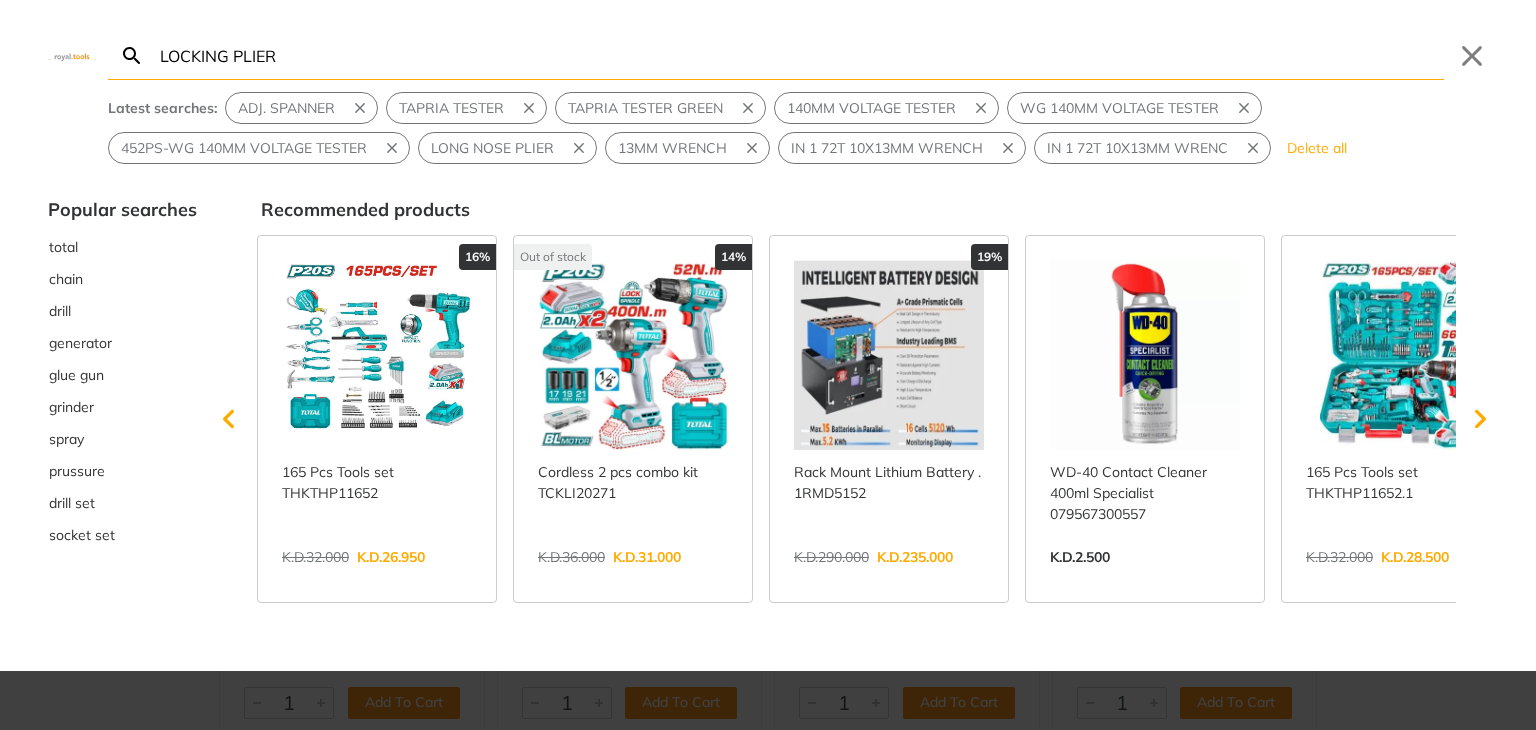 type on "LOCKING PLIER" 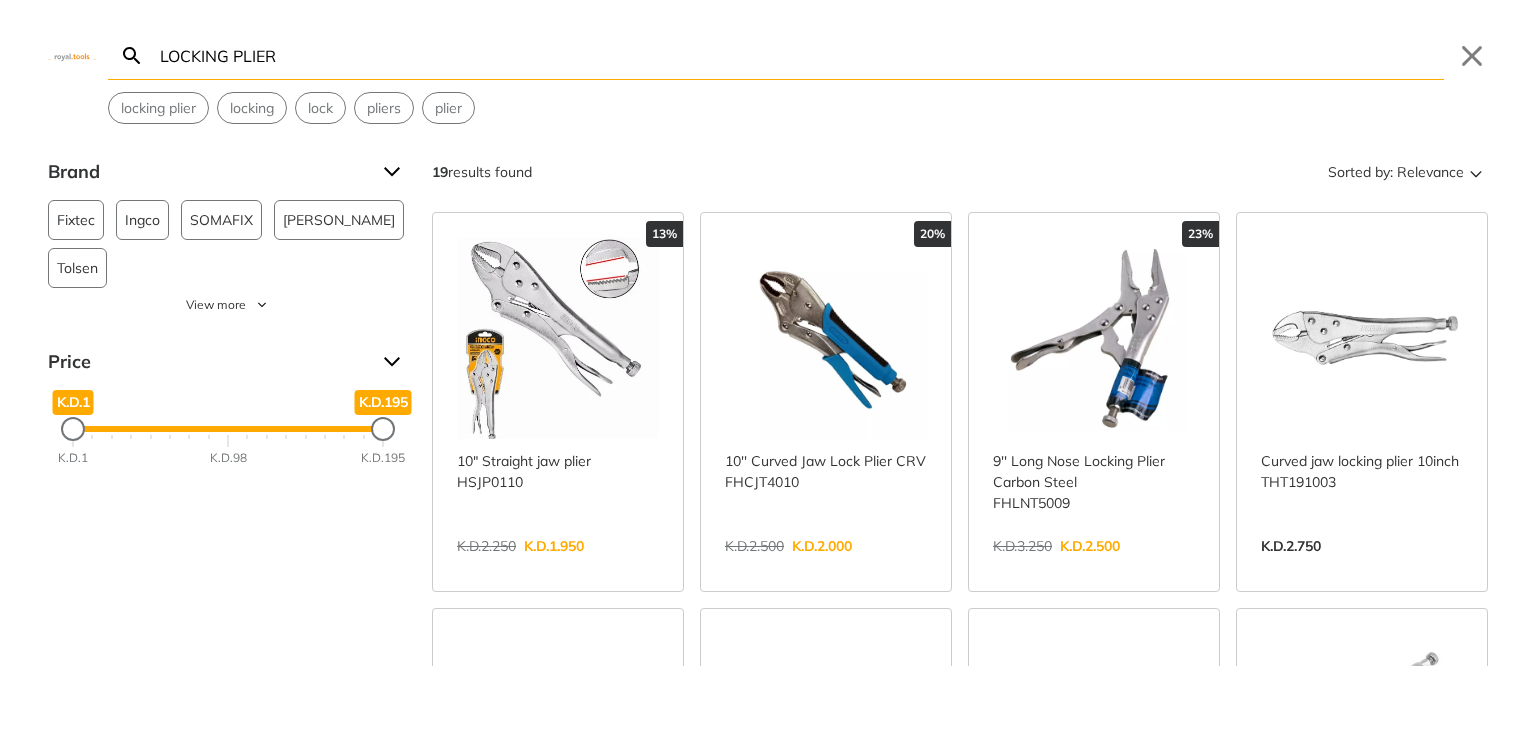 click on "View more →" at bounding box center [558, 567] 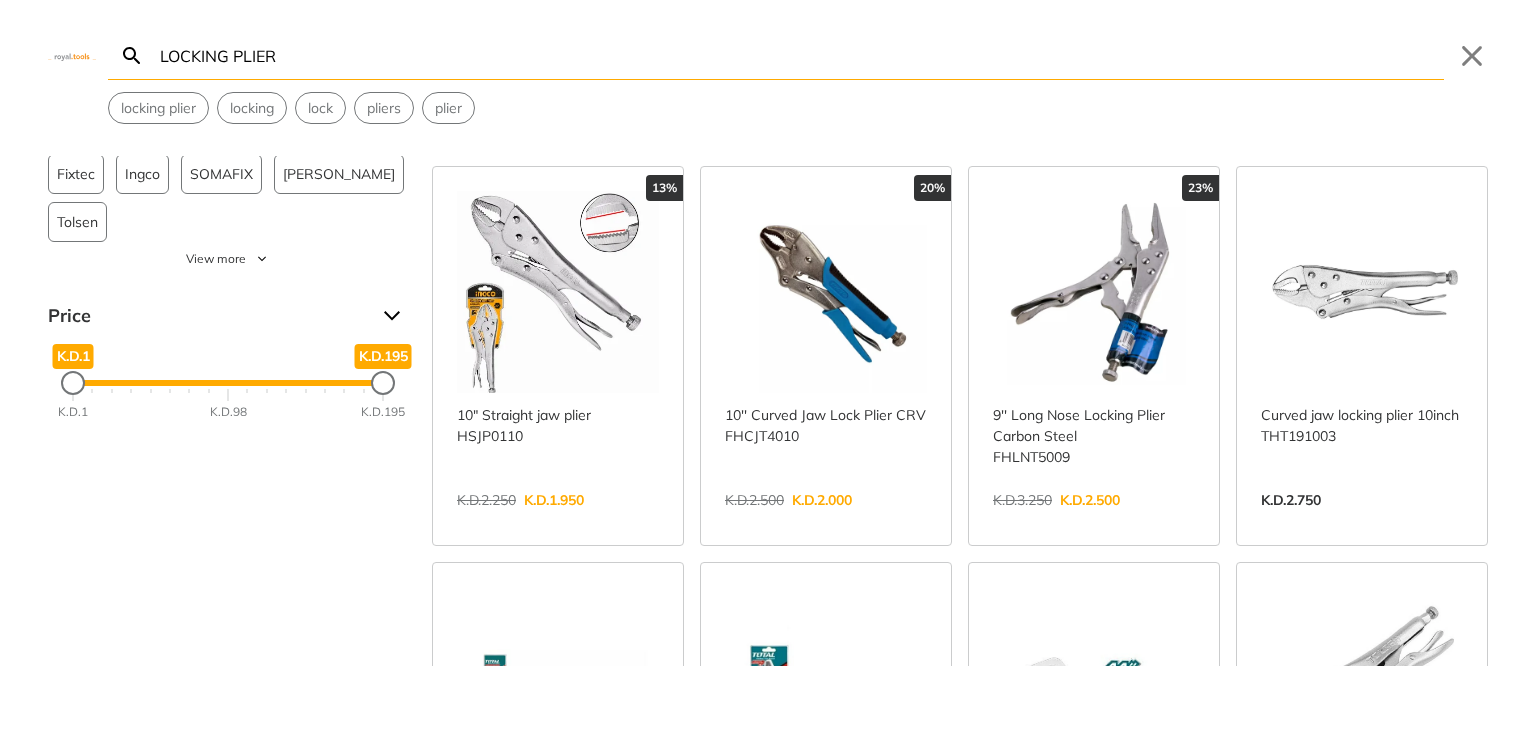 scroll, scrollTop: 28, scrollLeft: 0, axis: vertical 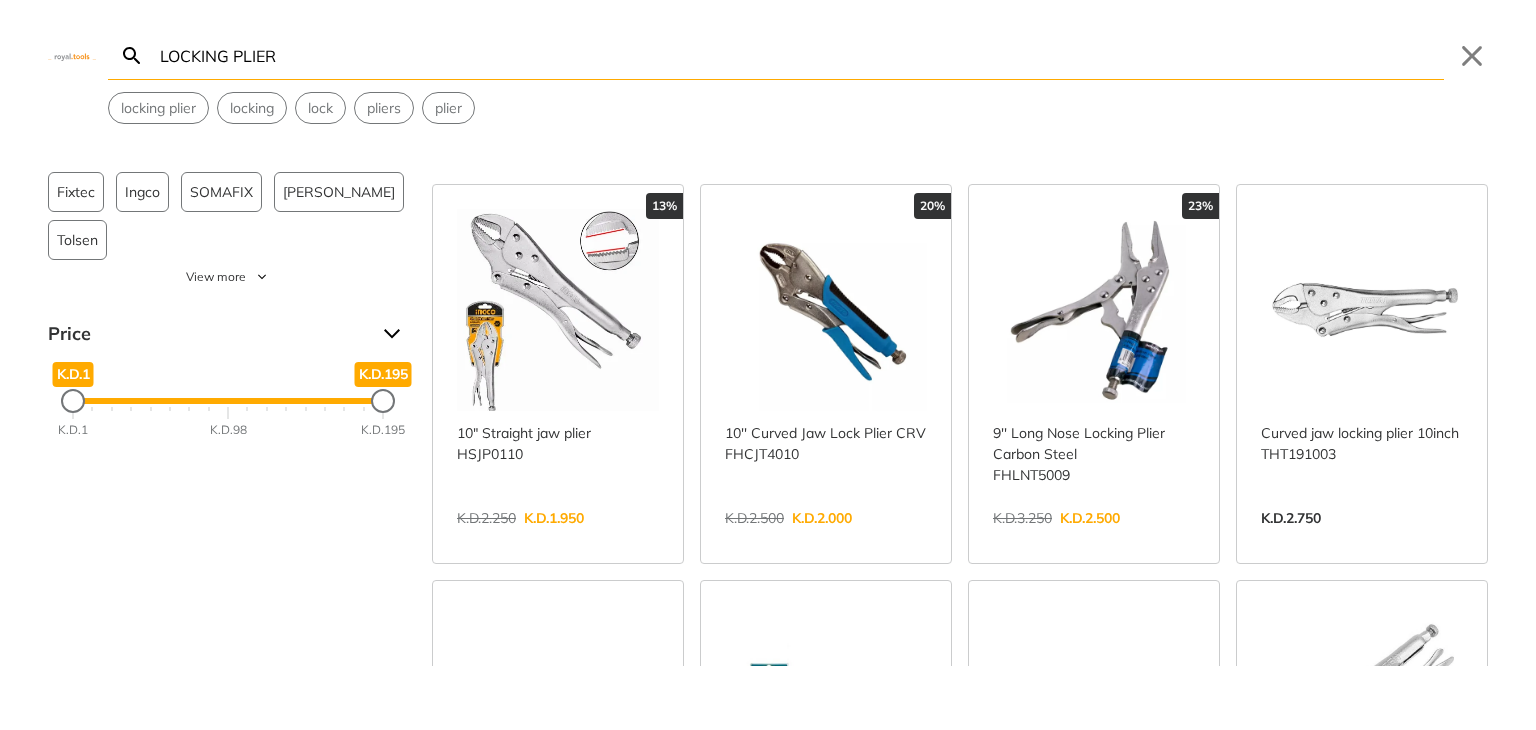 click on "View more →" at bounding box center [1094, 539] 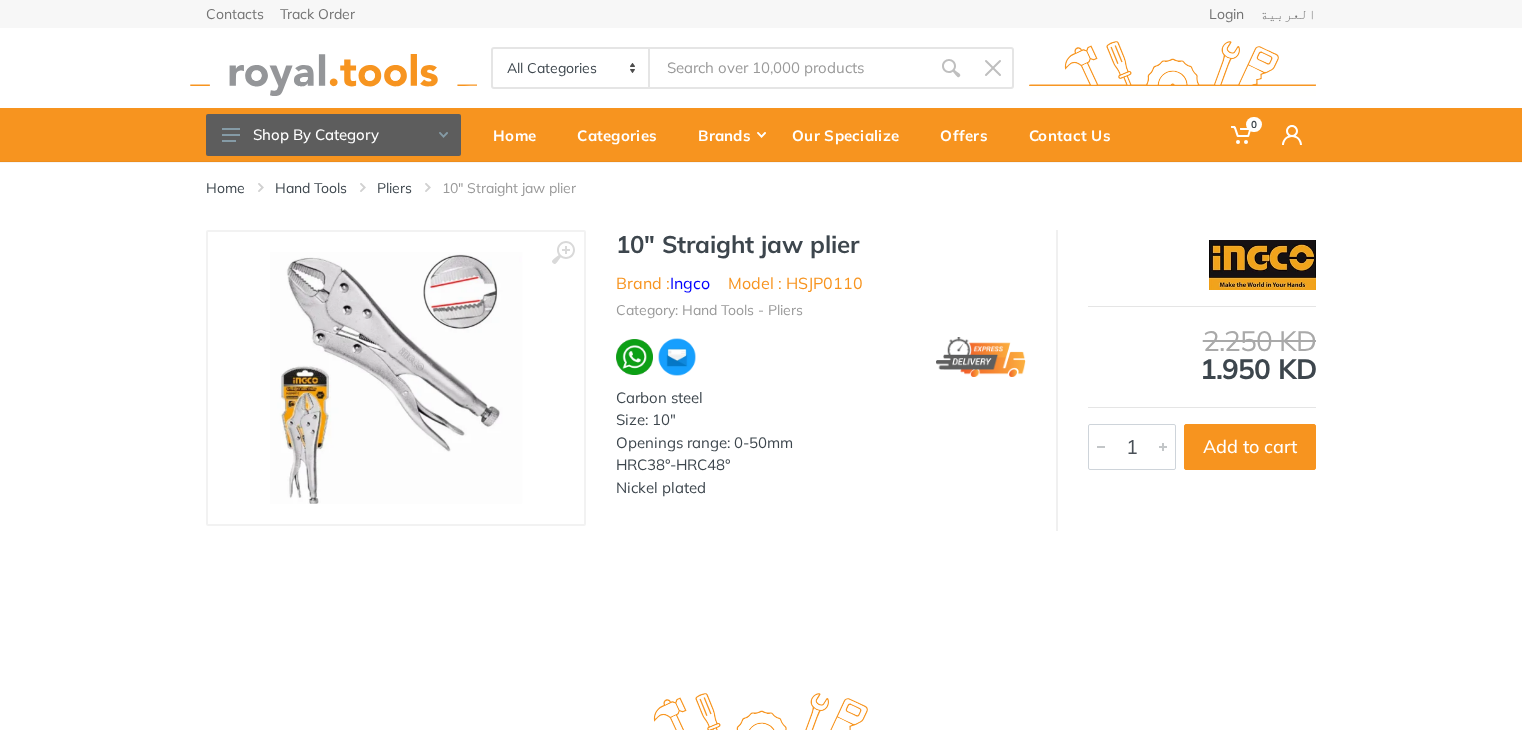 scroll, scrollTop: 0, scrollLeft: 0, axis: both 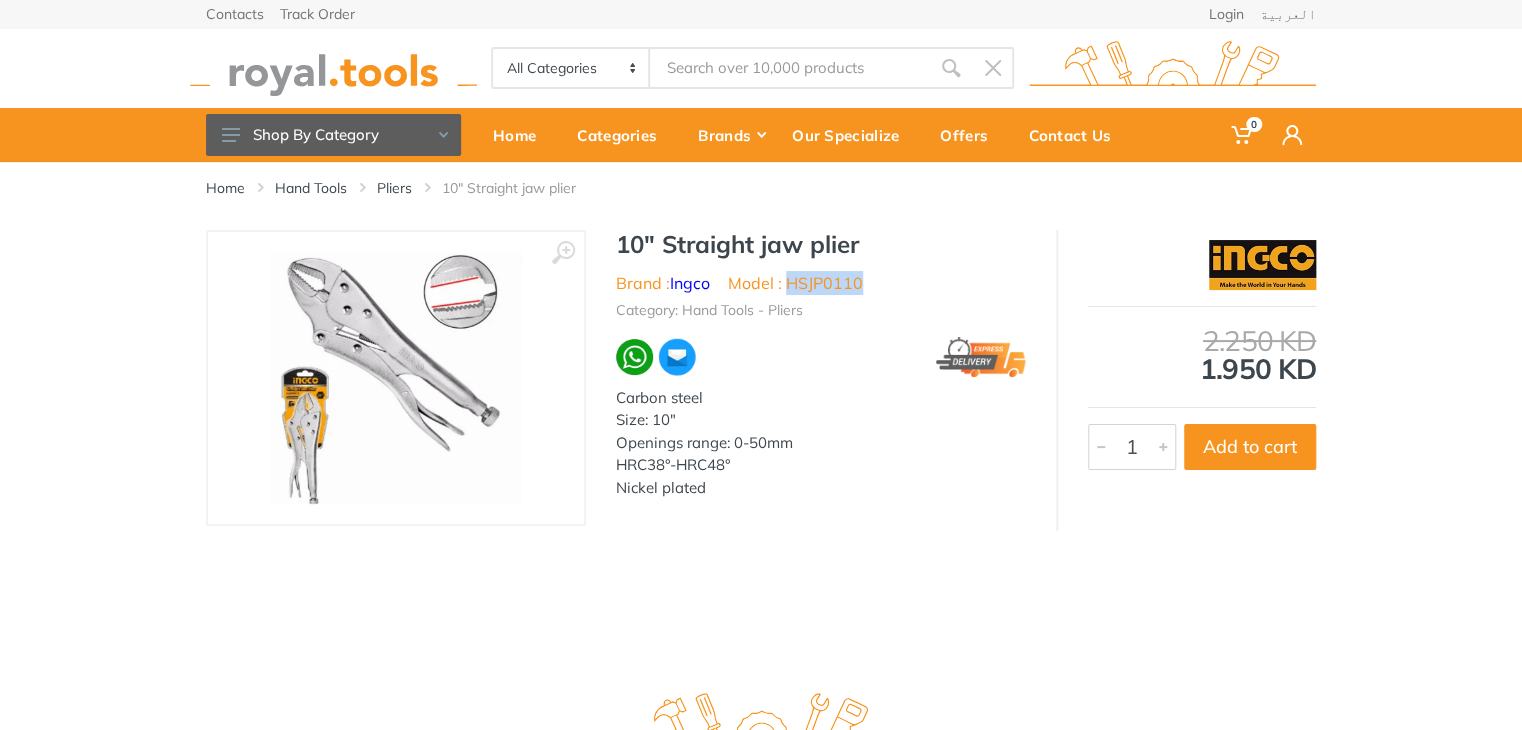 drag, startPoint x: 864, startPoint y: 283, endPoint x: 788, endPoint y: 285, distance: 76.02631 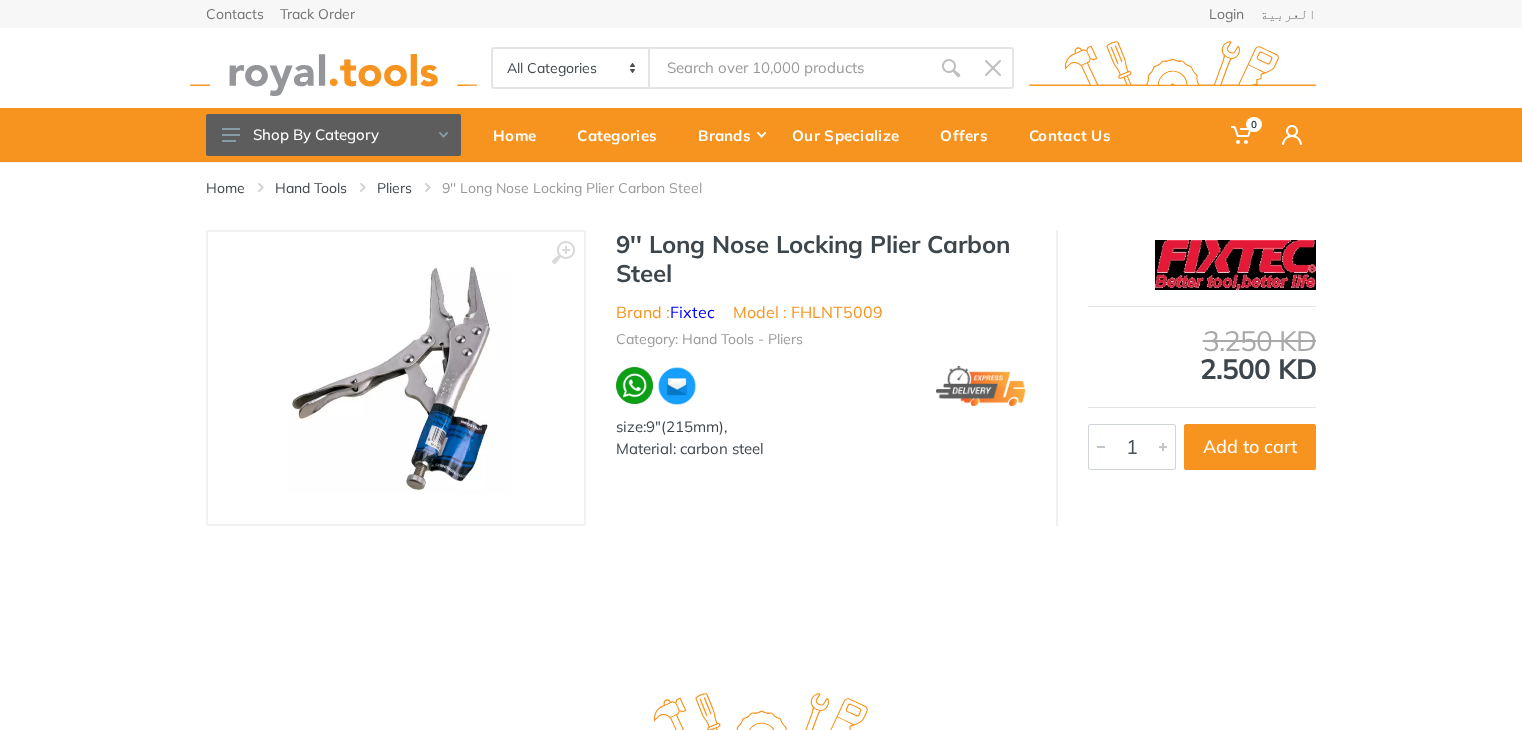 scroll, scrollTop: 0, scrollLeft: 0, axis: both 